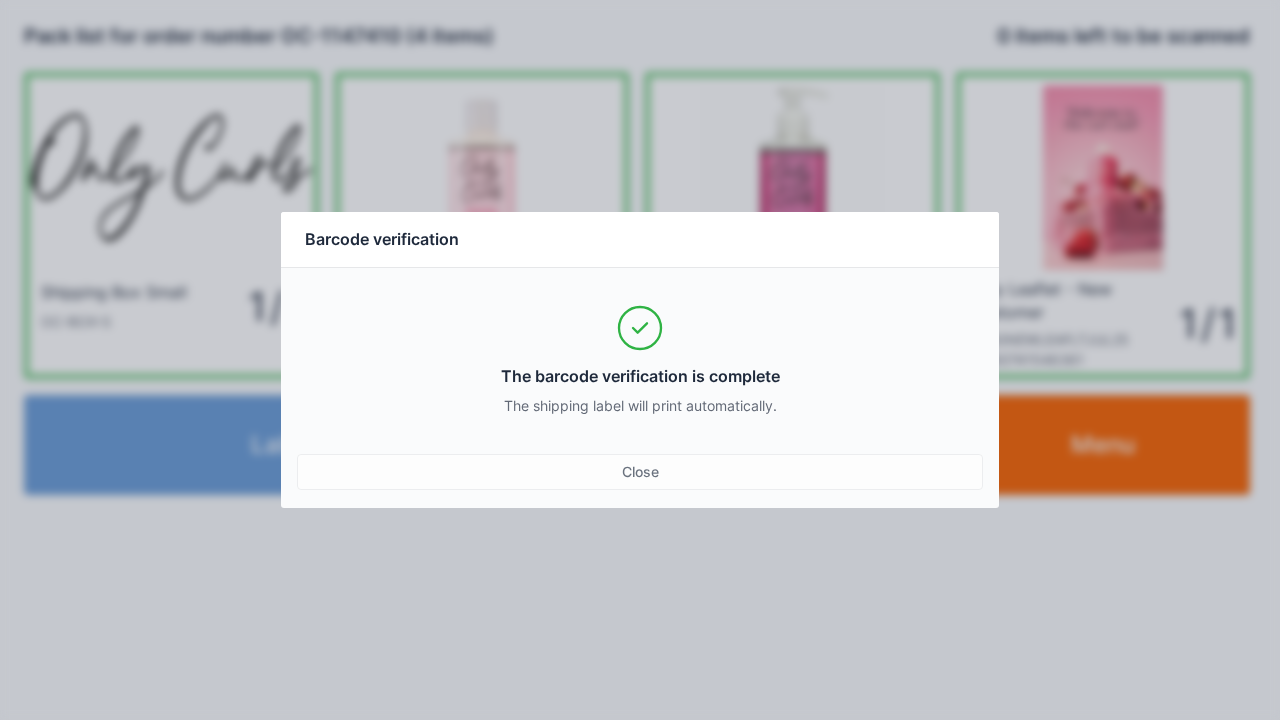 scroll, scrollTop: 0, scrollLeft: 0, axis: both 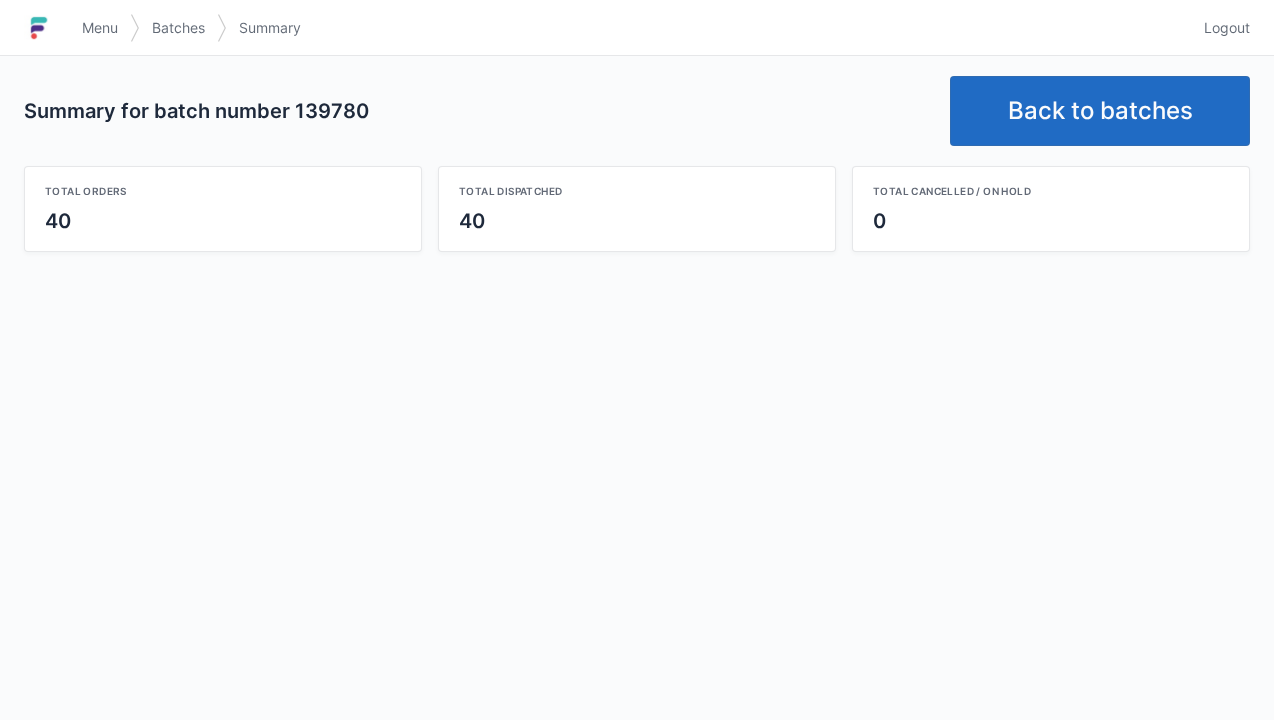 click on "Back to batches" at bounding box center [1100, 111] 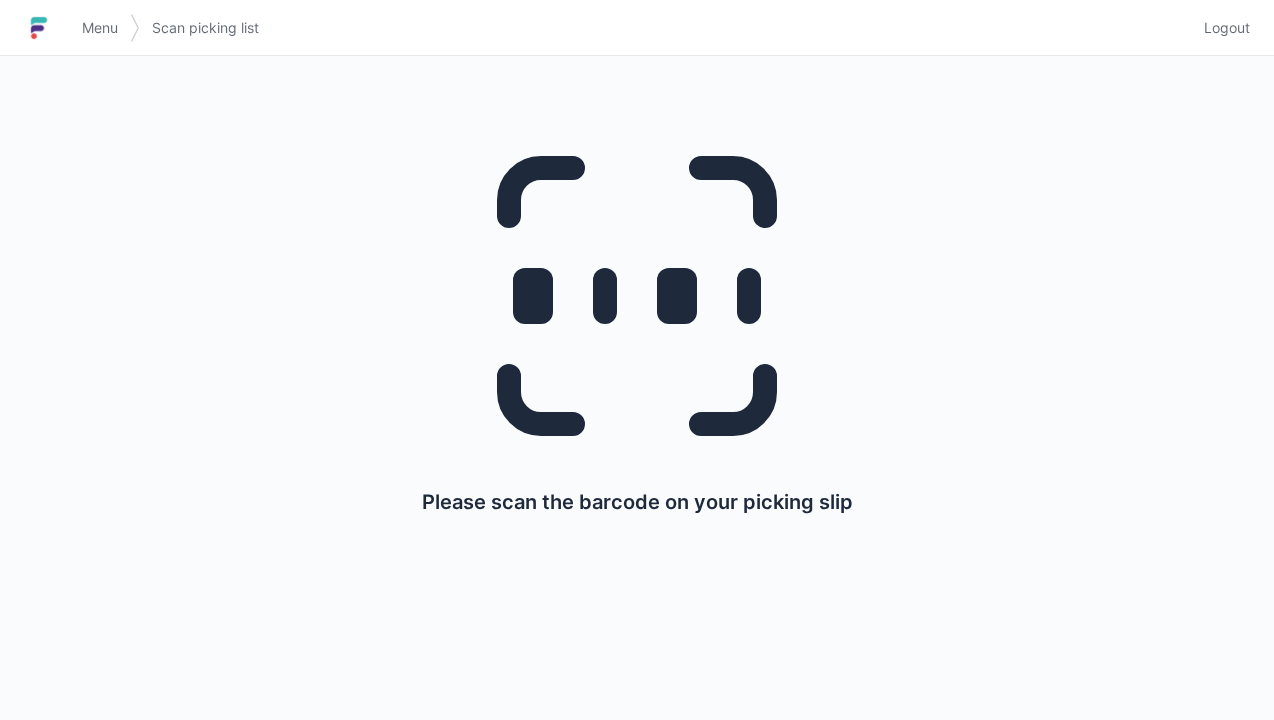 scroll, scrollTop: 0, scrollLeft: 0, axis: both 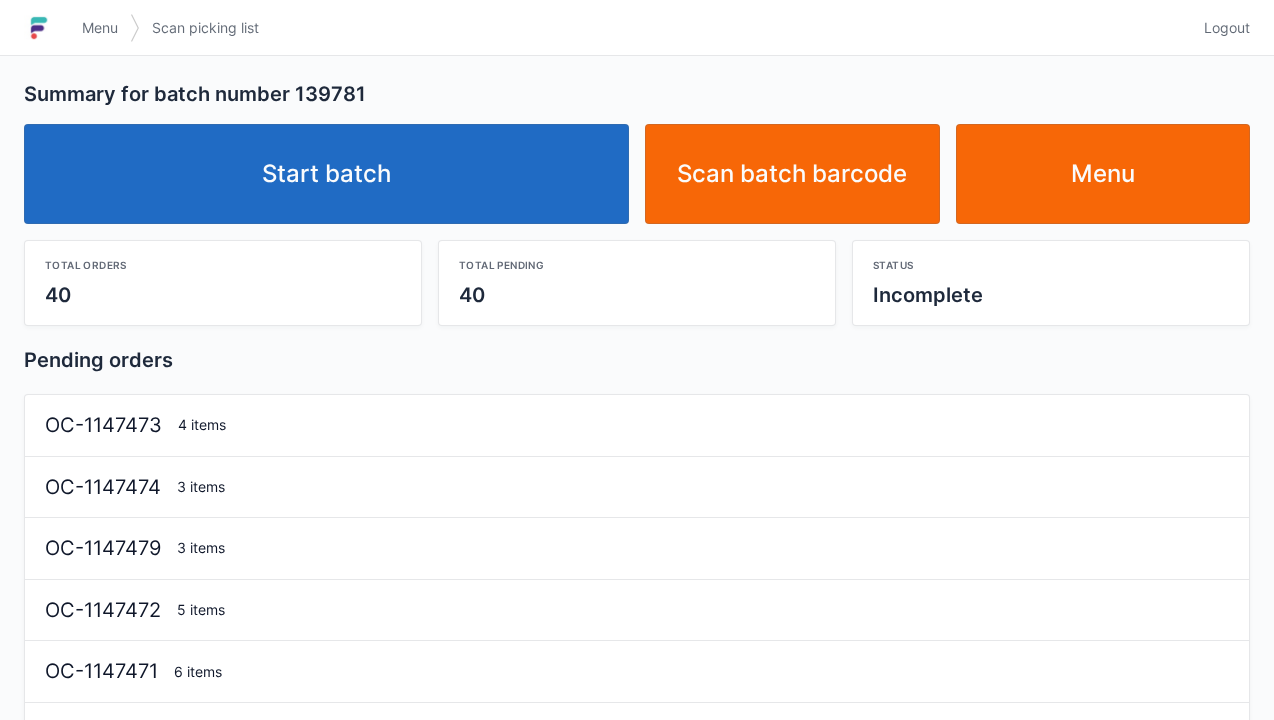 click on "Start batch" at bounding box center (326, 174) 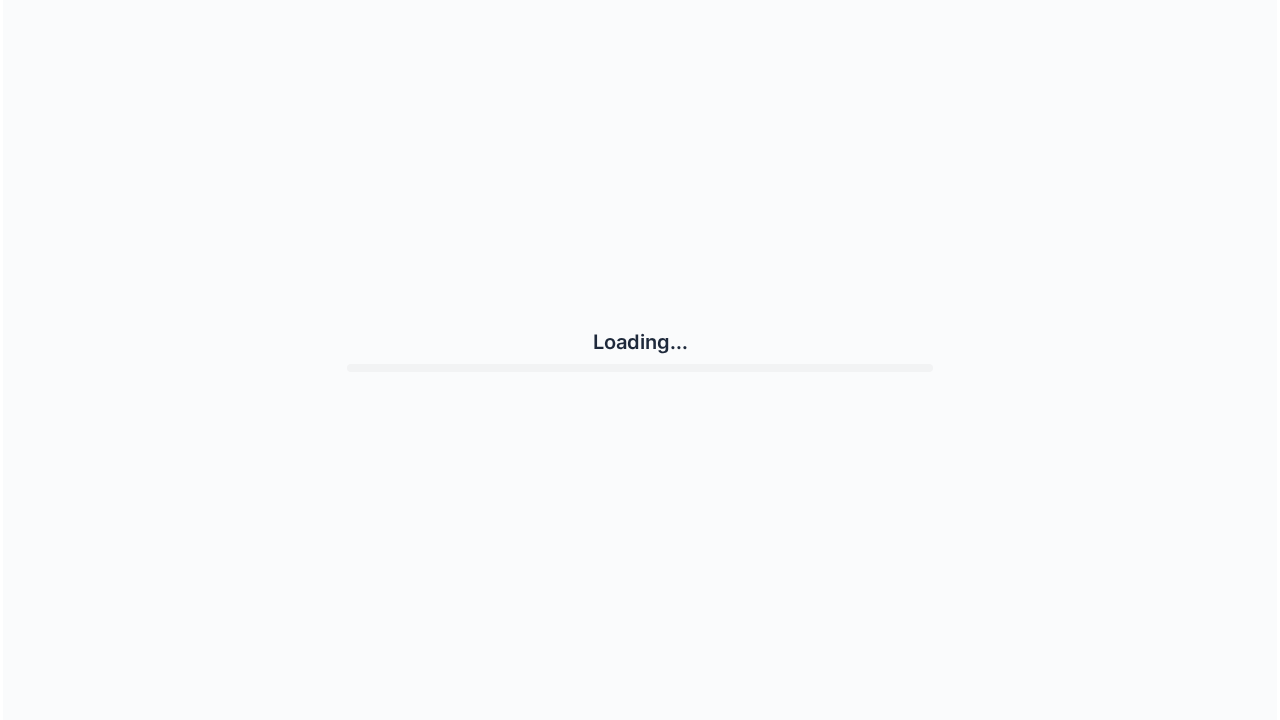 scroll, scrollTop: 0, scrollLeft: 0, axis: both 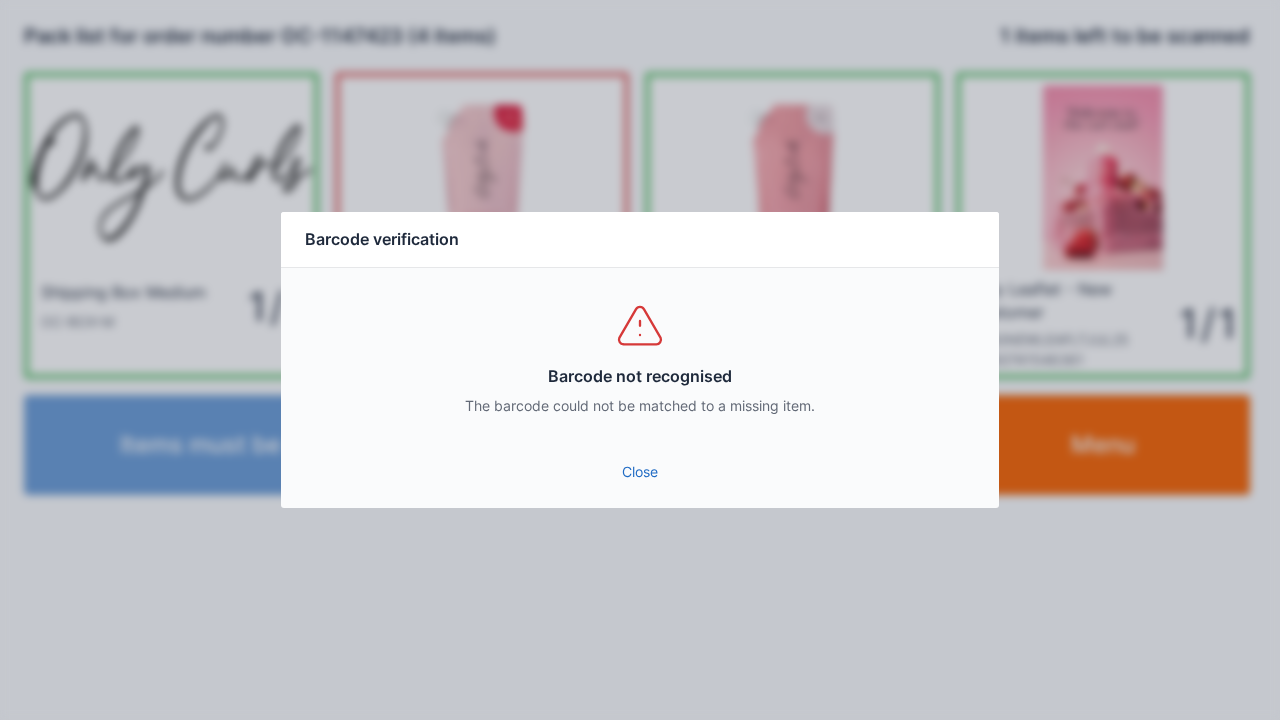 click on "Close" at bounding box center (640, 478) 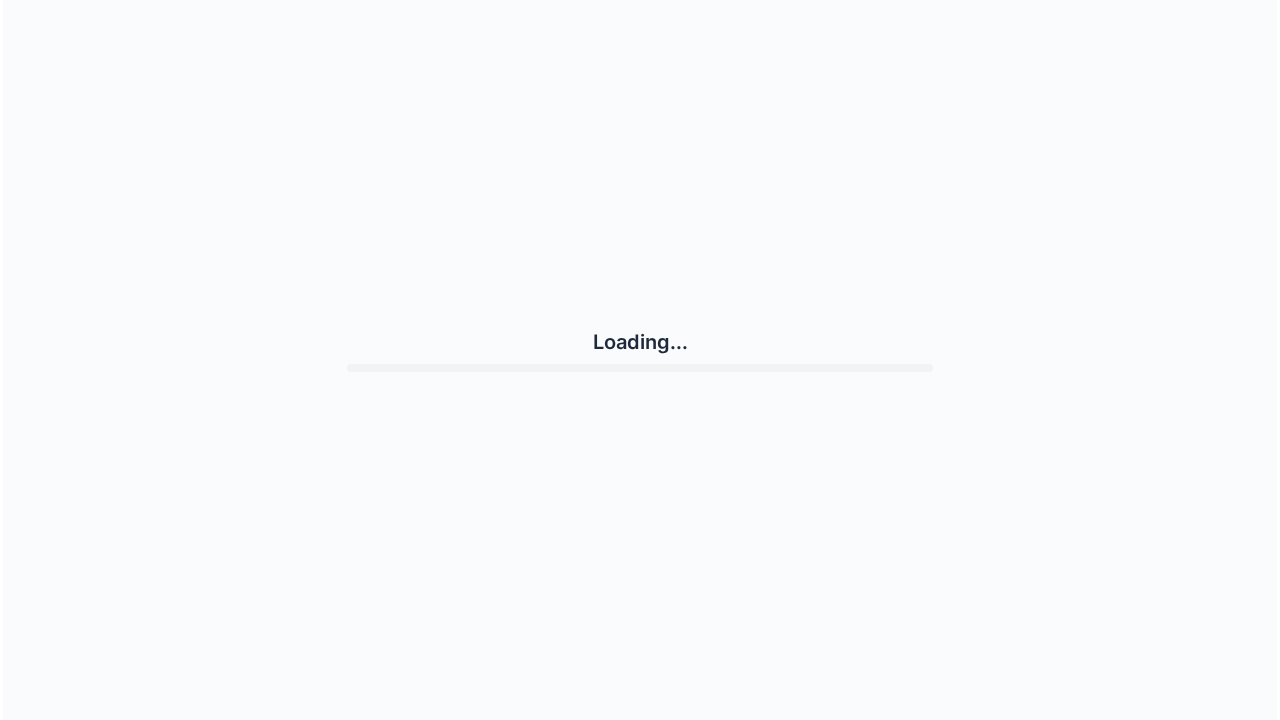 scroll, scrollTop: 0, scrollLeft: 0, axis: both 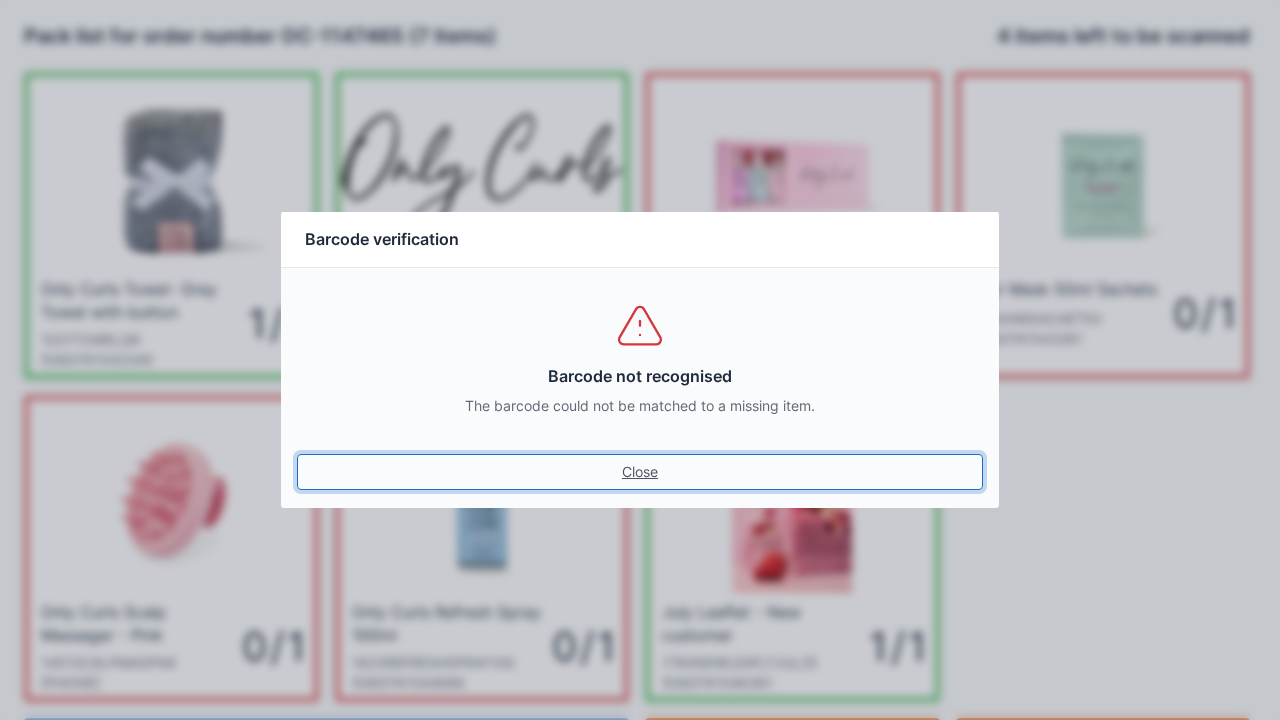 click on "Close" at bounding box center [640, 472] 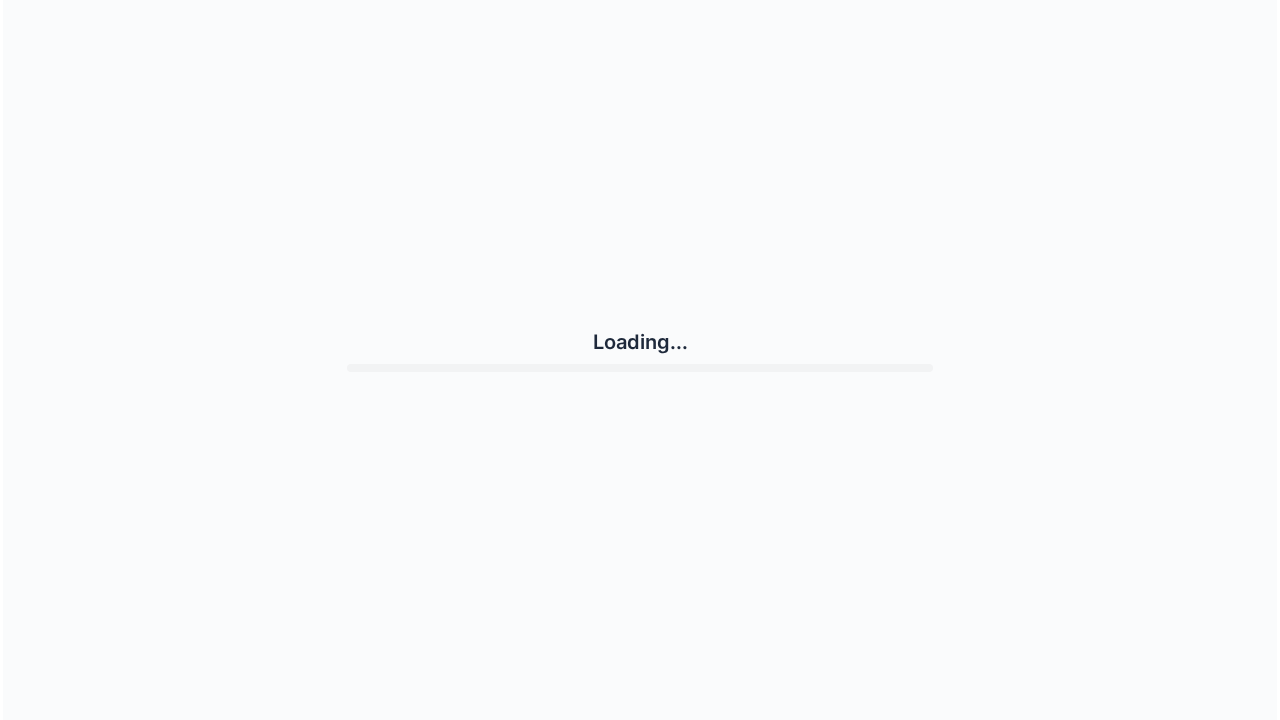 scroll, scrollTop: 0, scrollLeft: 0, axis: both 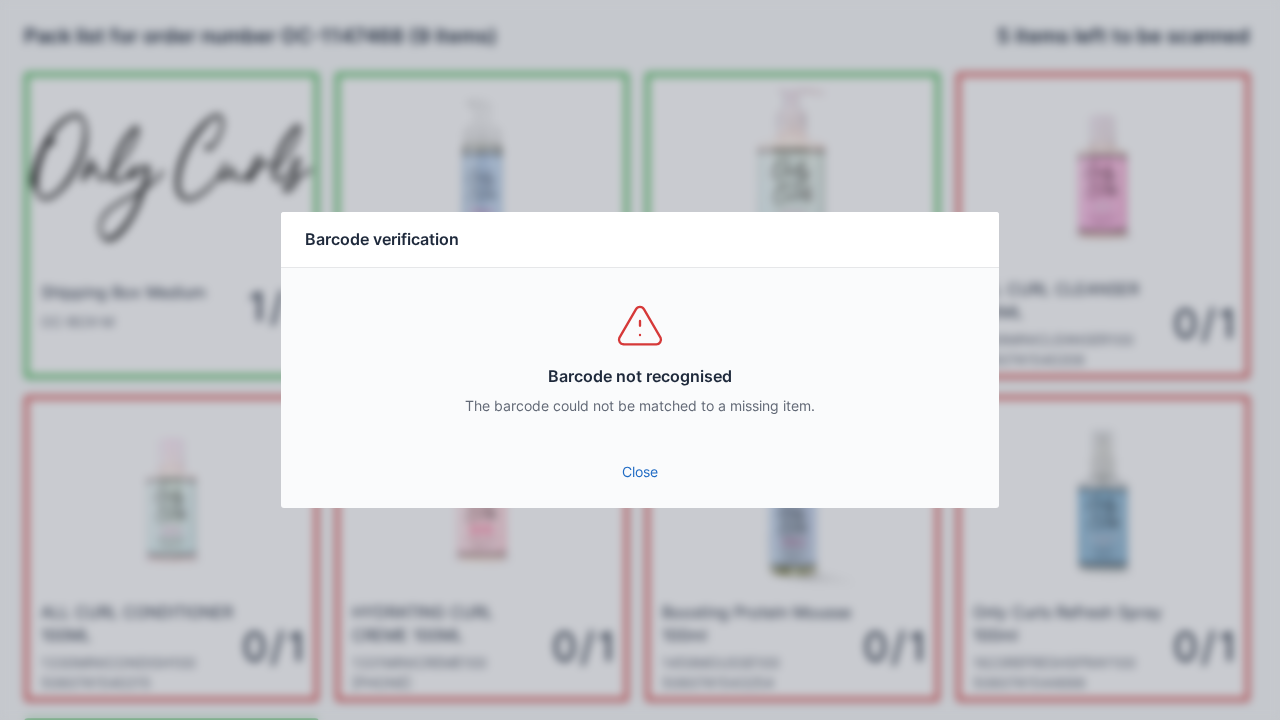 click on "Close" at bounding box center (640, 472) 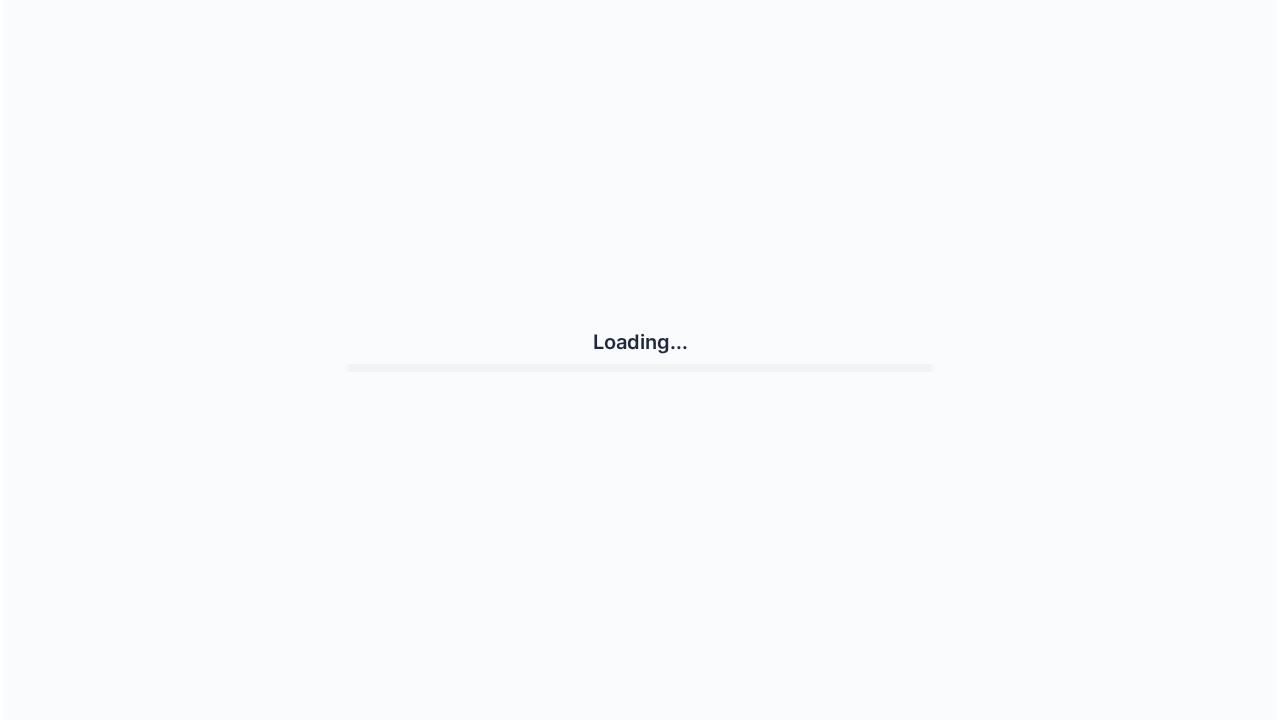 scroll, scrollTop: 0, scrollLeft: 0, axis: both 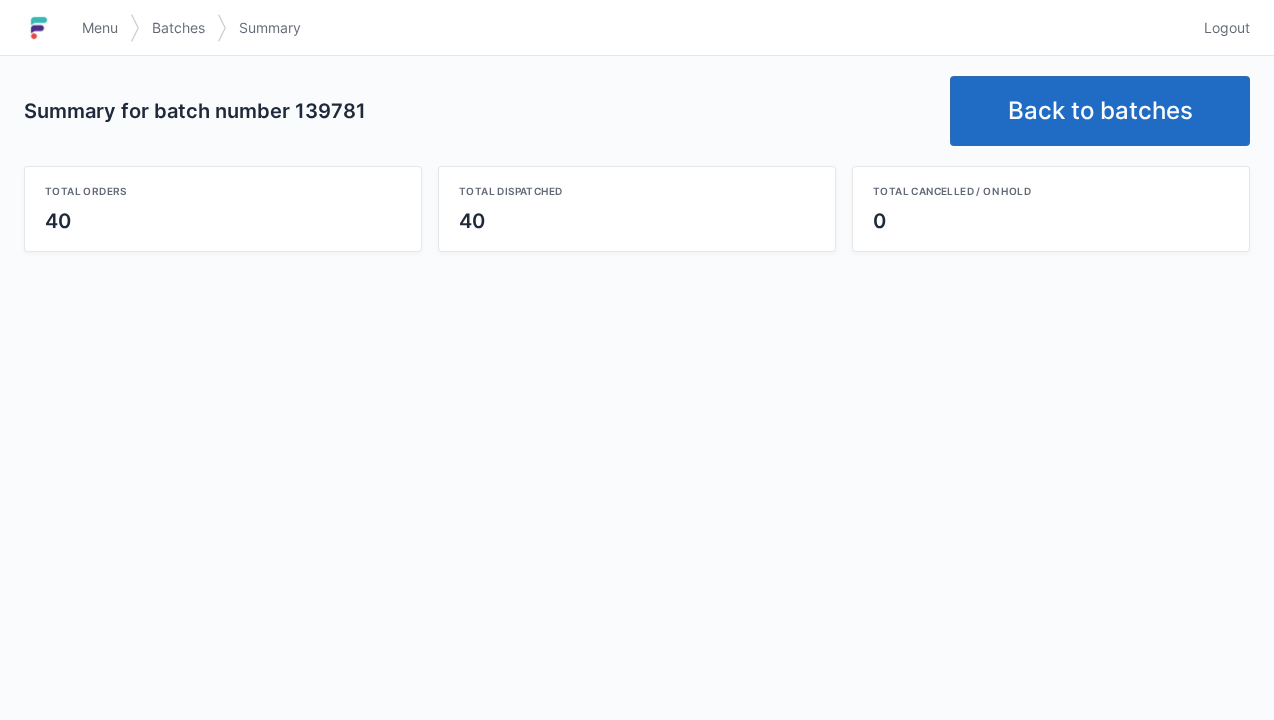 click on "Back to batches" at bounding box center (1100, 111) 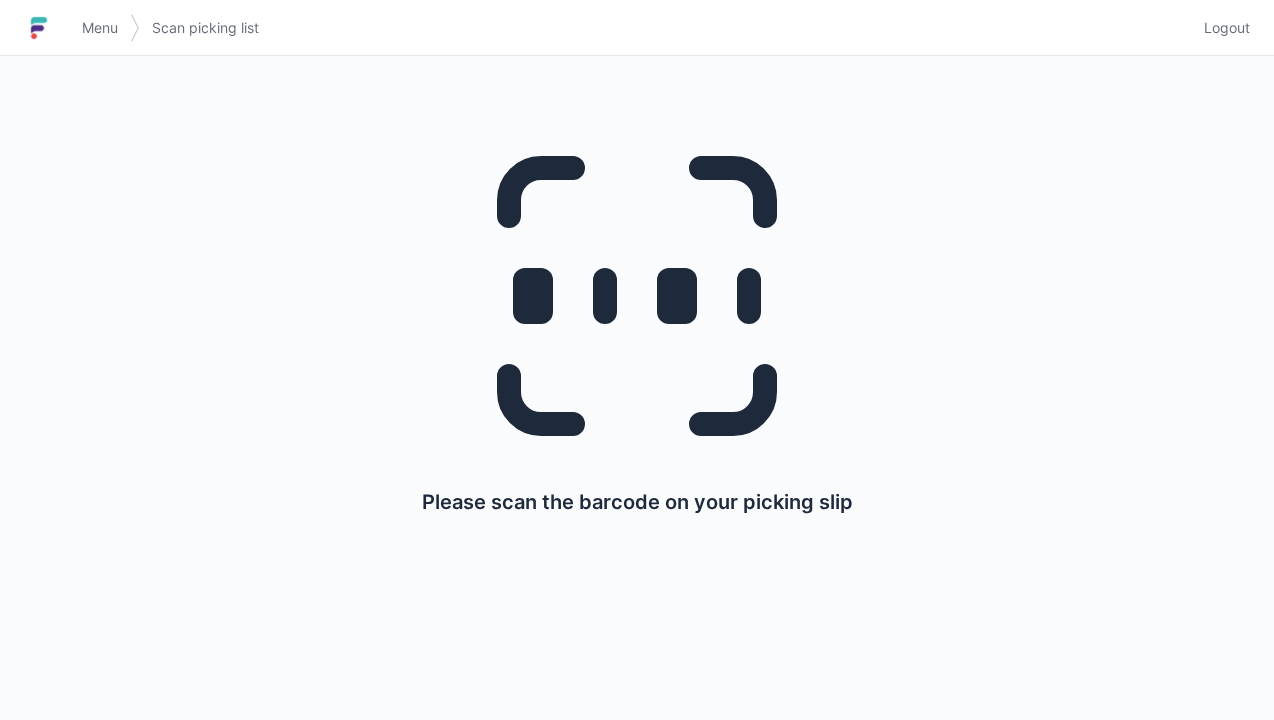 scroll, scrollTop: 0, scrollLeft: 0, axis: both 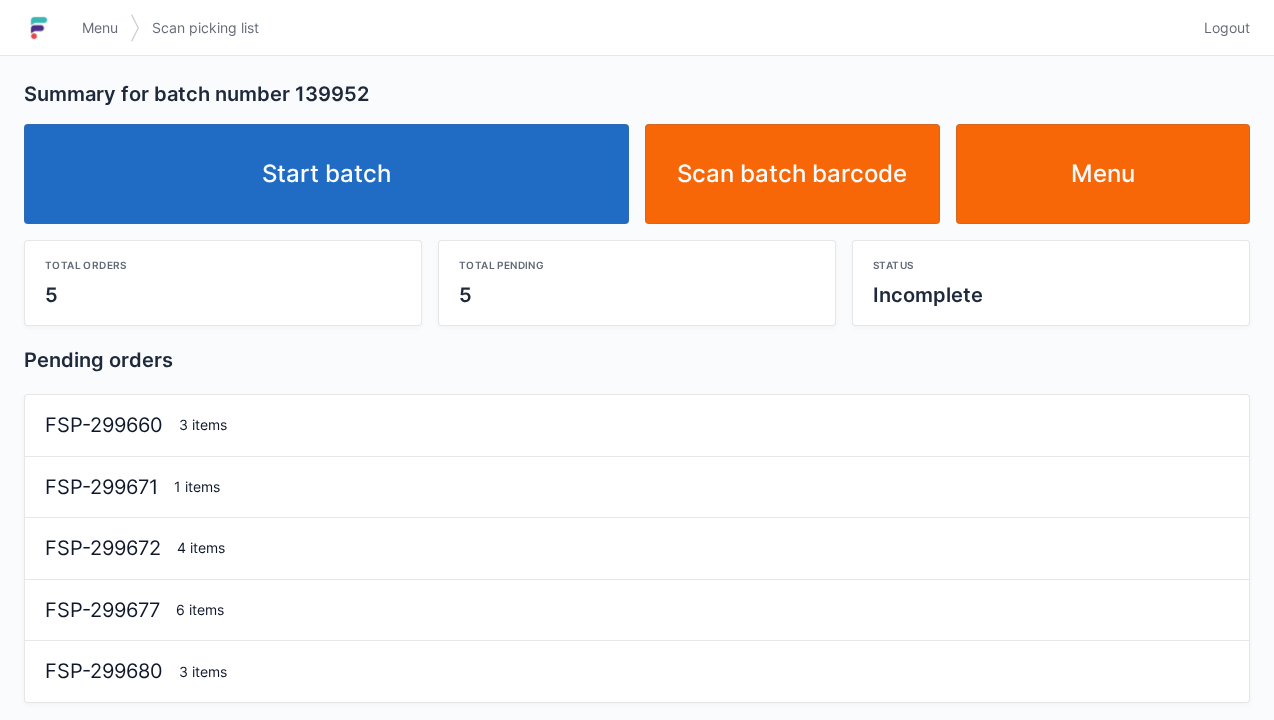 click on "Start batch" at bounding box center (326, 174) 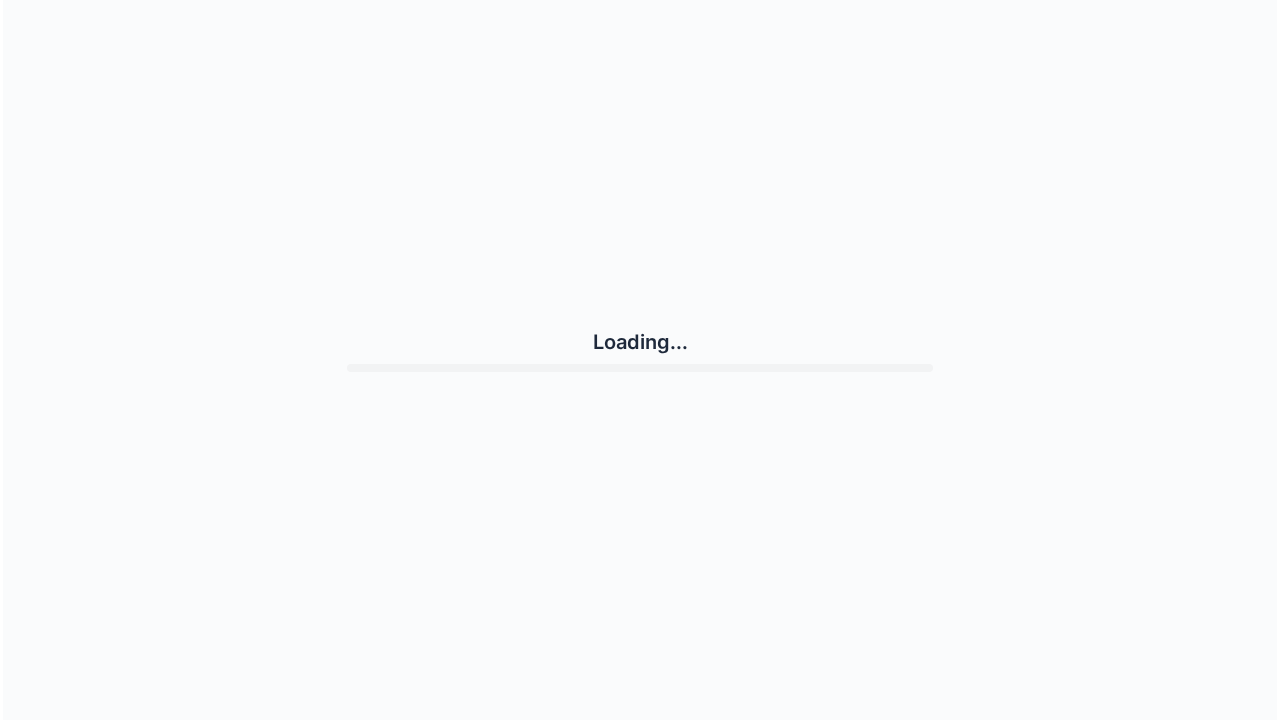 scroll, scrollTop: 0, scrollLeft: 0, axis: both 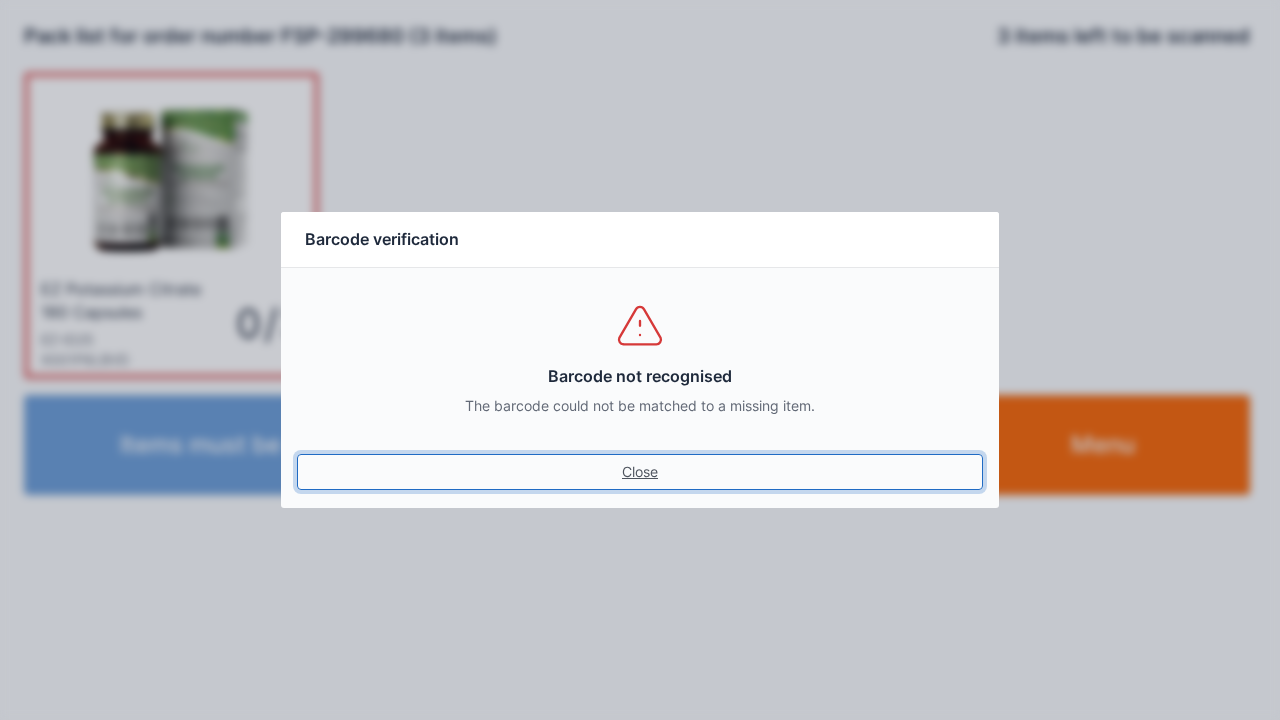 click on "Close" at bounding box center [640, 472] 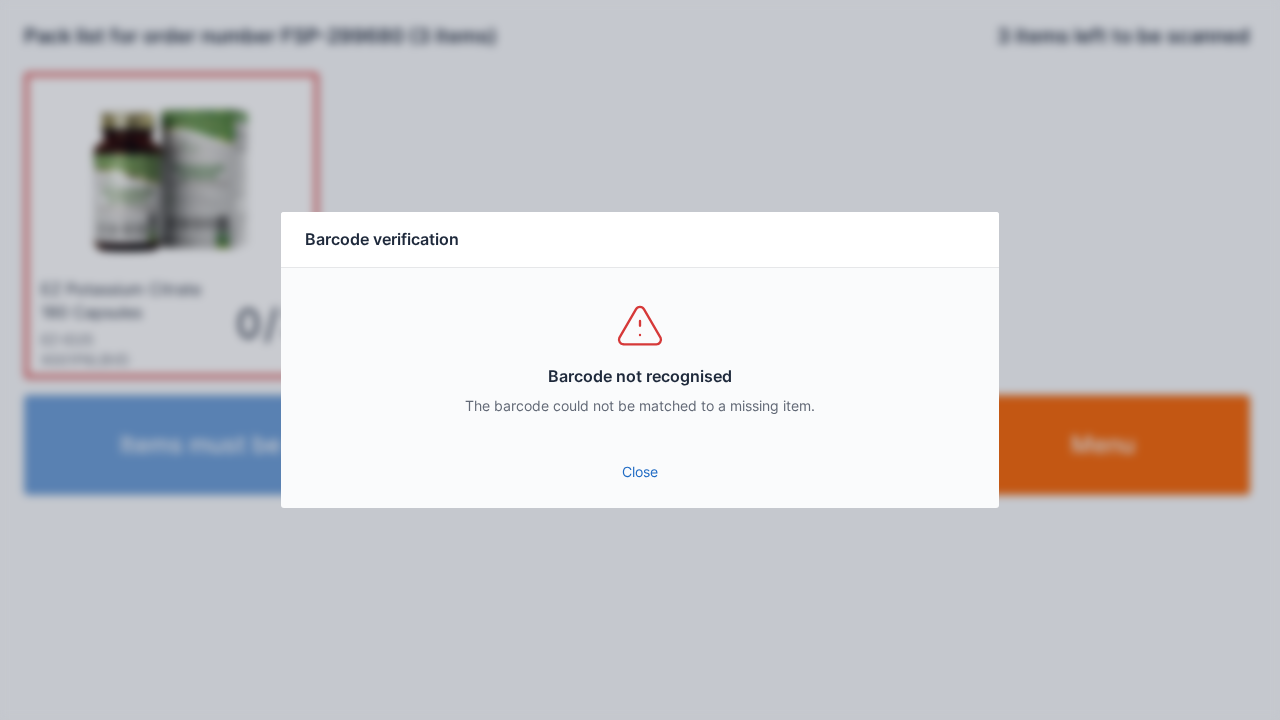 click on "Close" at bounding box center [640, 472] 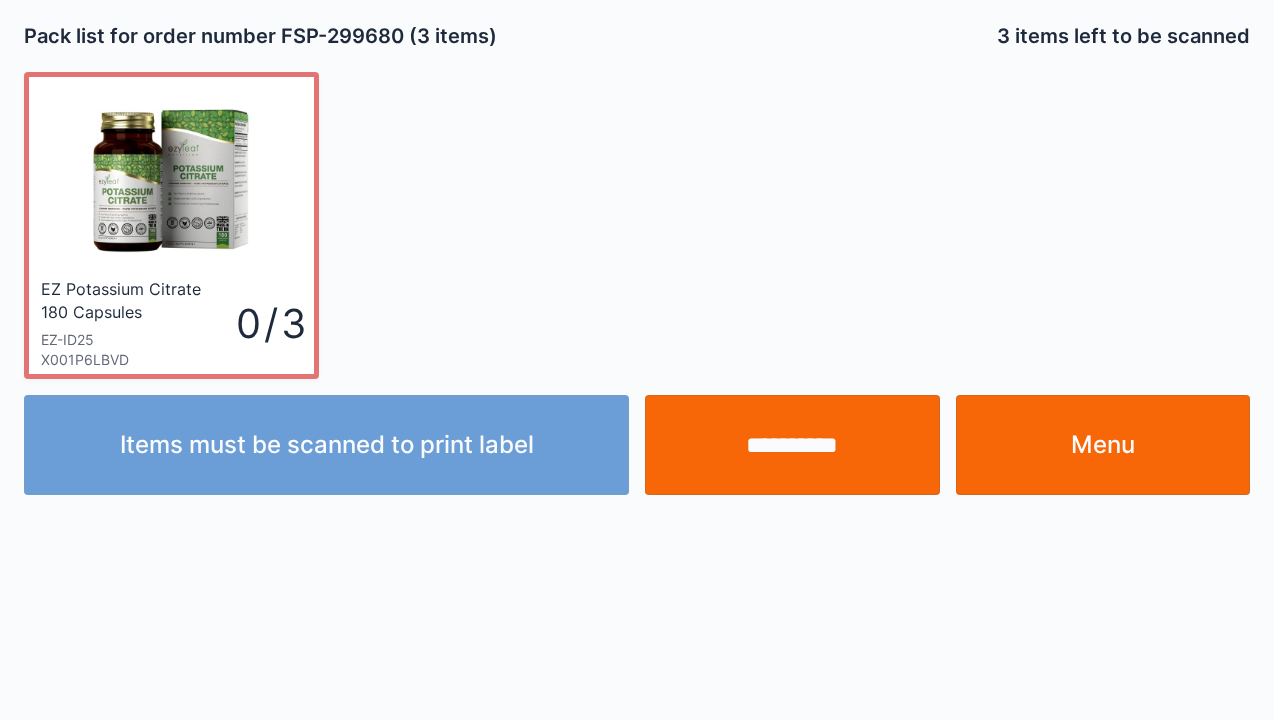 click on "**********" at bounding box center [792, 445] 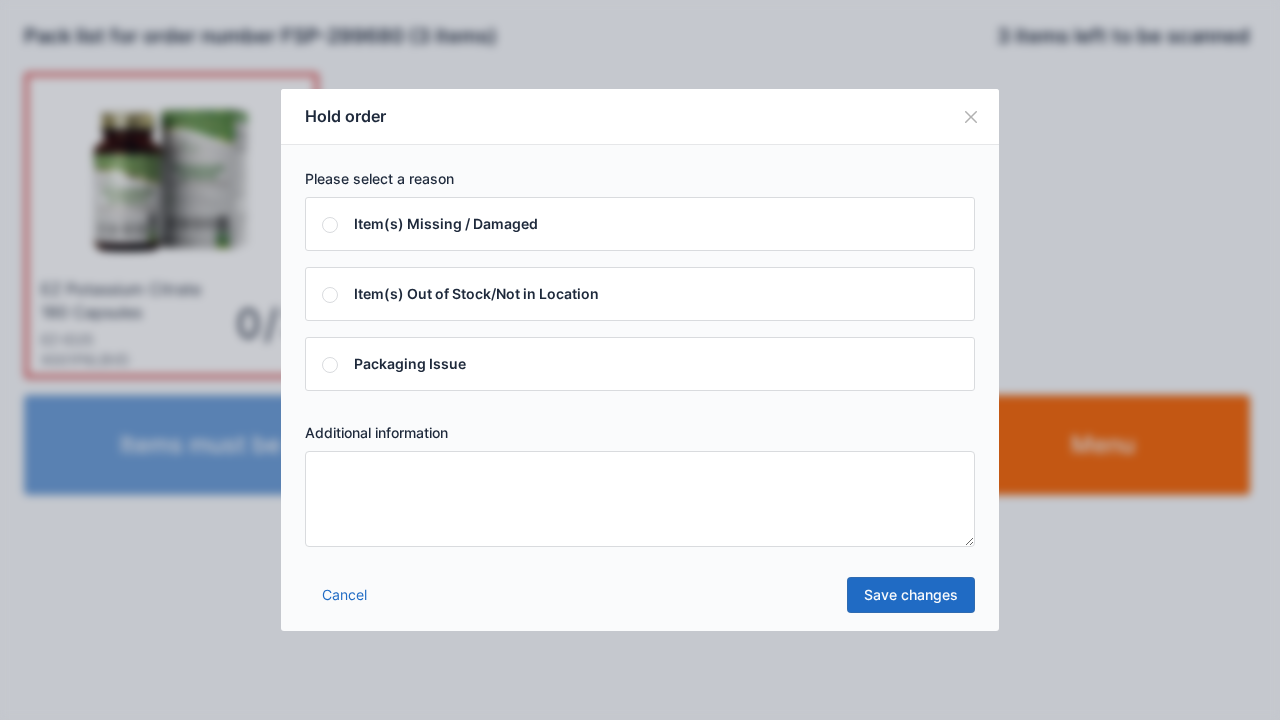 click at bounding box center [640, 499] 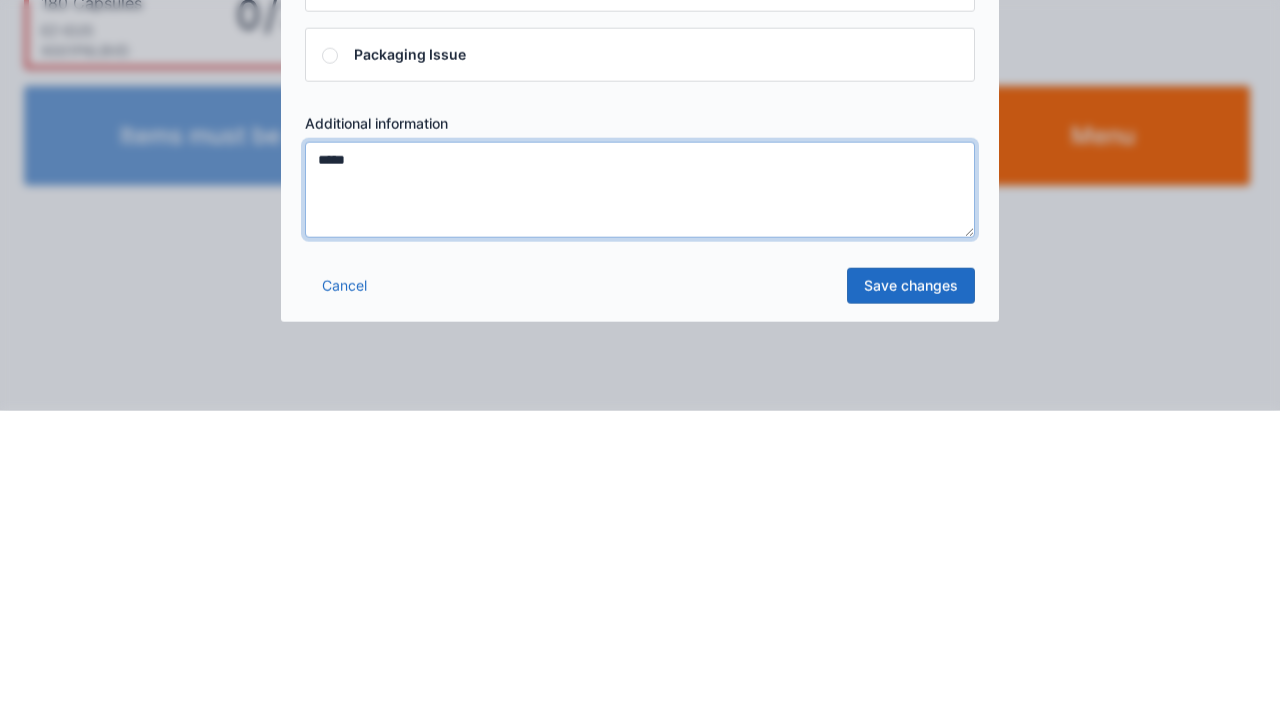 type on "*****" 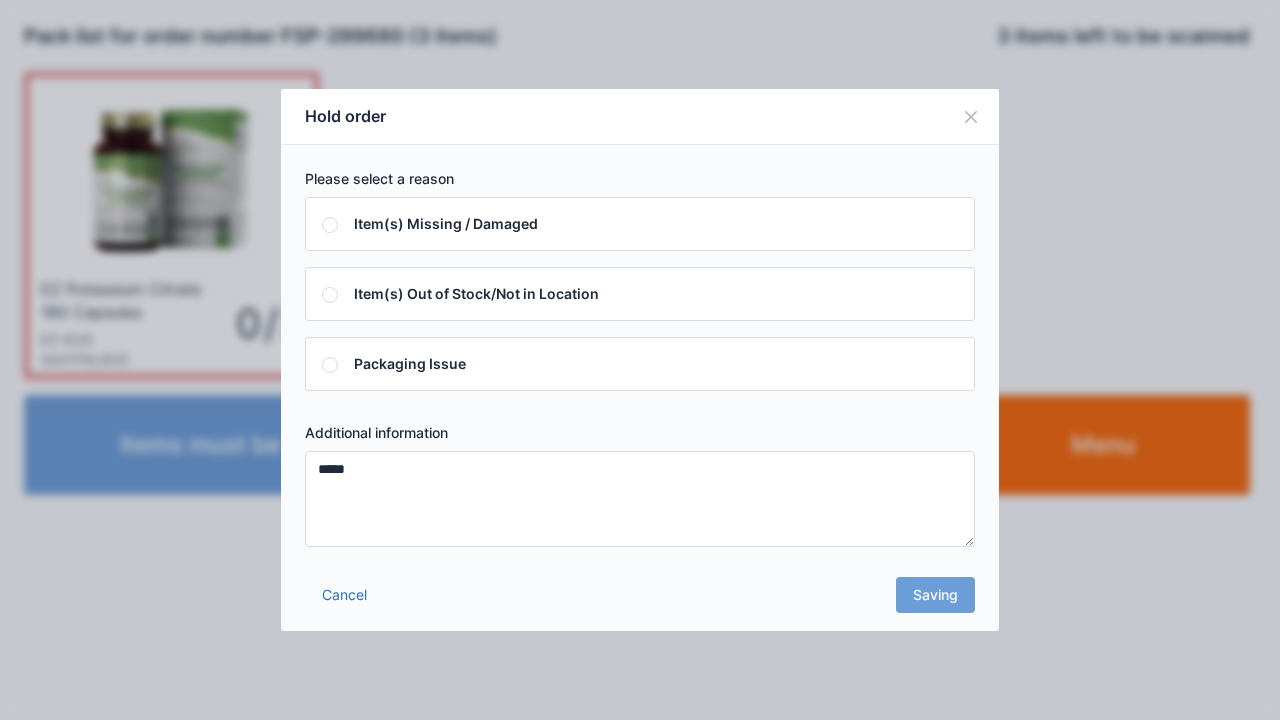 click on "Cancel  Saving" at bounding box center [640, 601] 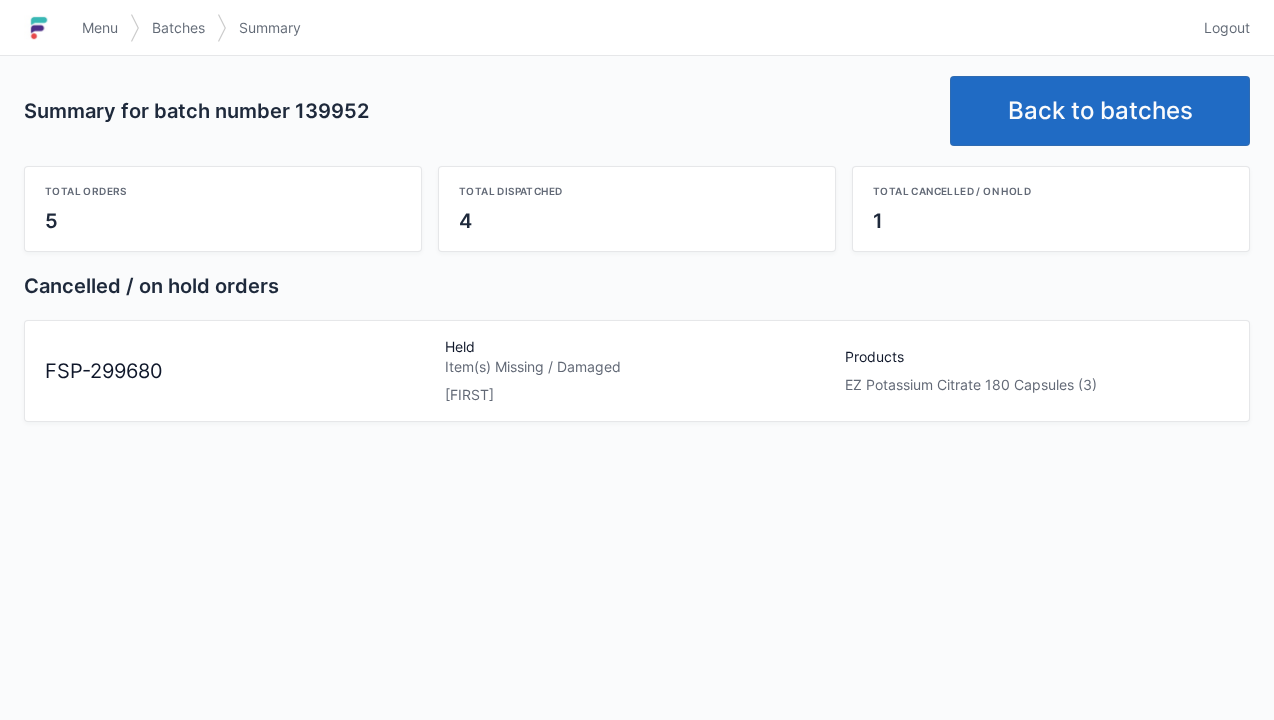 scroll, scrollTop: 0, scrollLeft: 0, axis: both 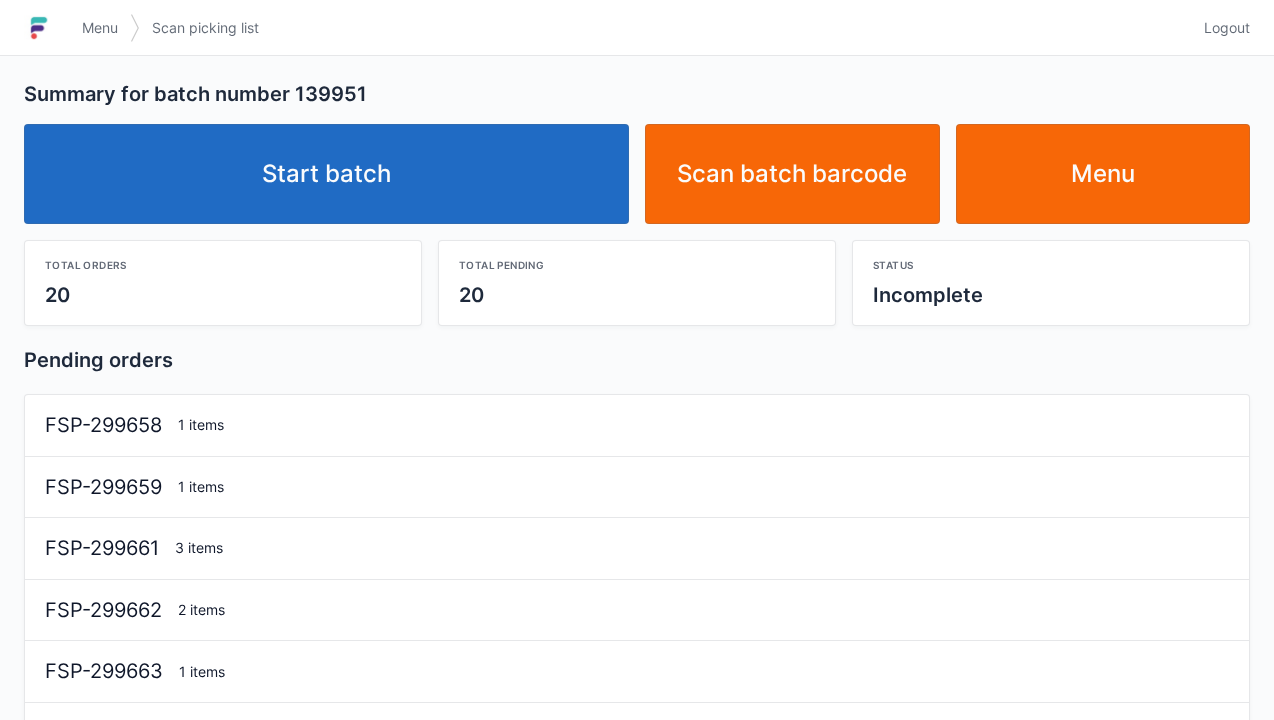 click on "Menu" at bounding box center (1103, 174) 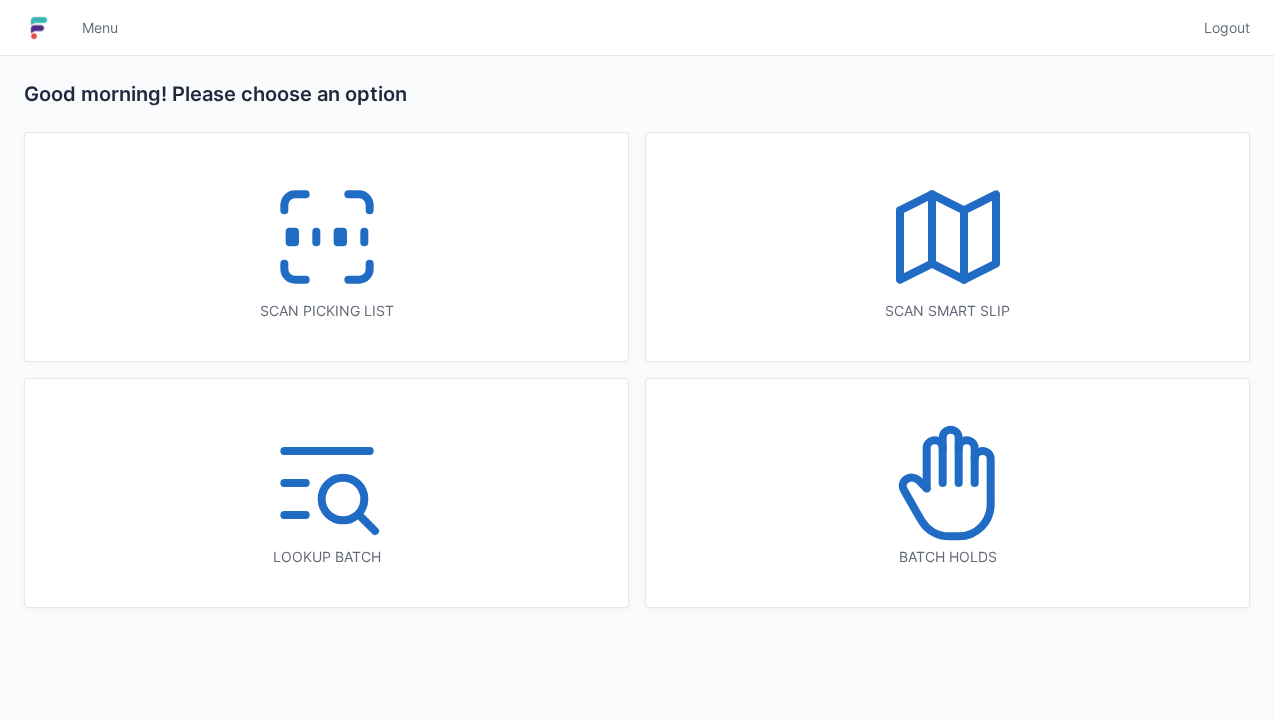 scroll, scrollTop: 0, scrollLeft: 0, axis: both 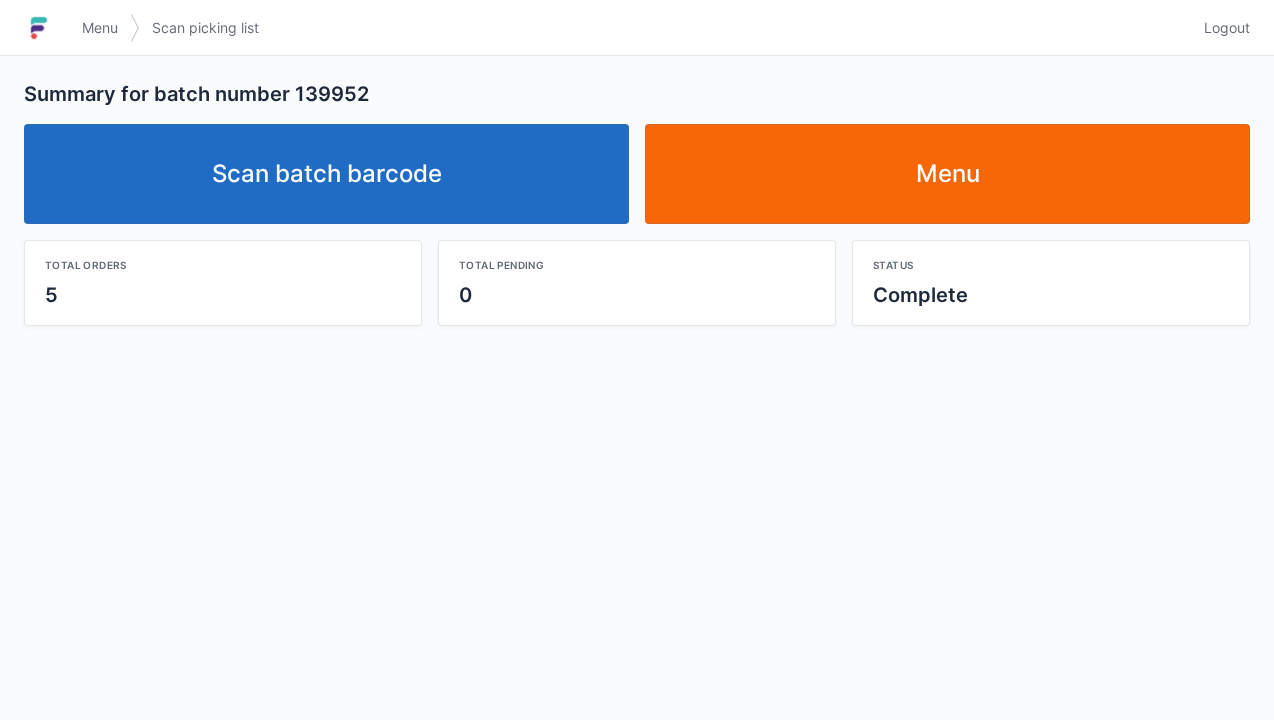 click on "Menu" at bounding box center [947, 174] 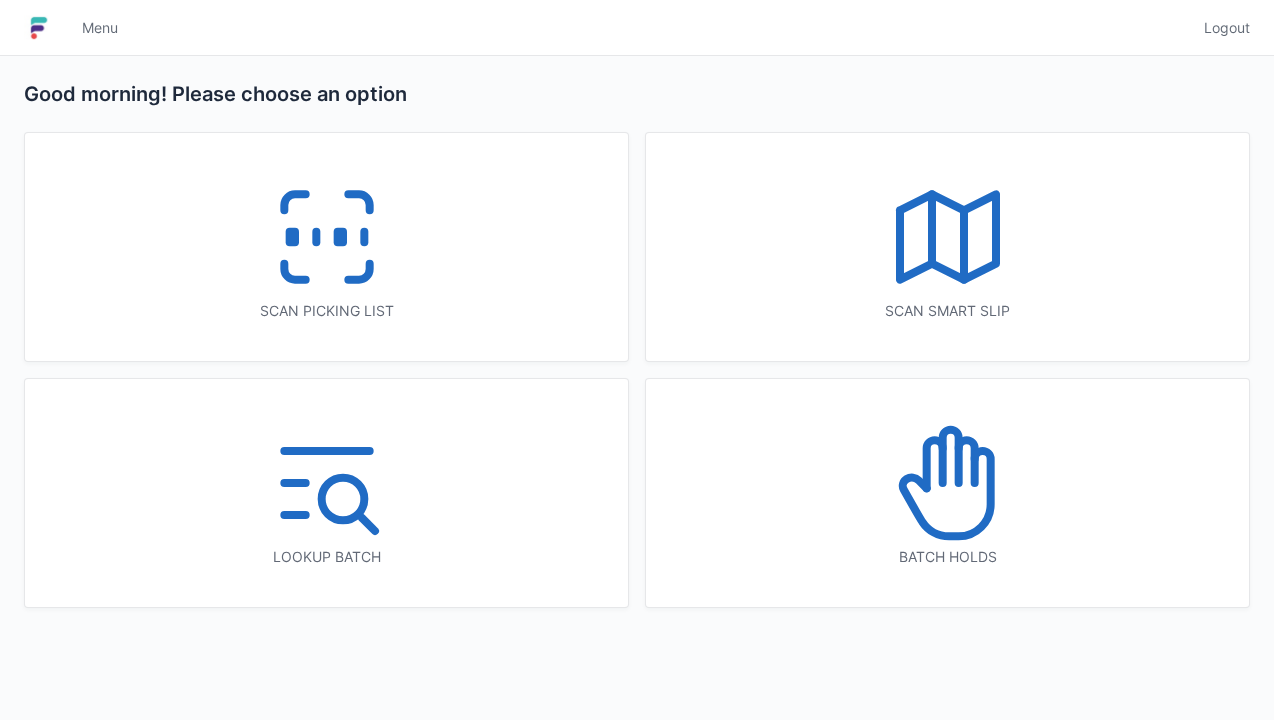 scroll, scrollTop: 0, scrollLeft: 0, axis: both 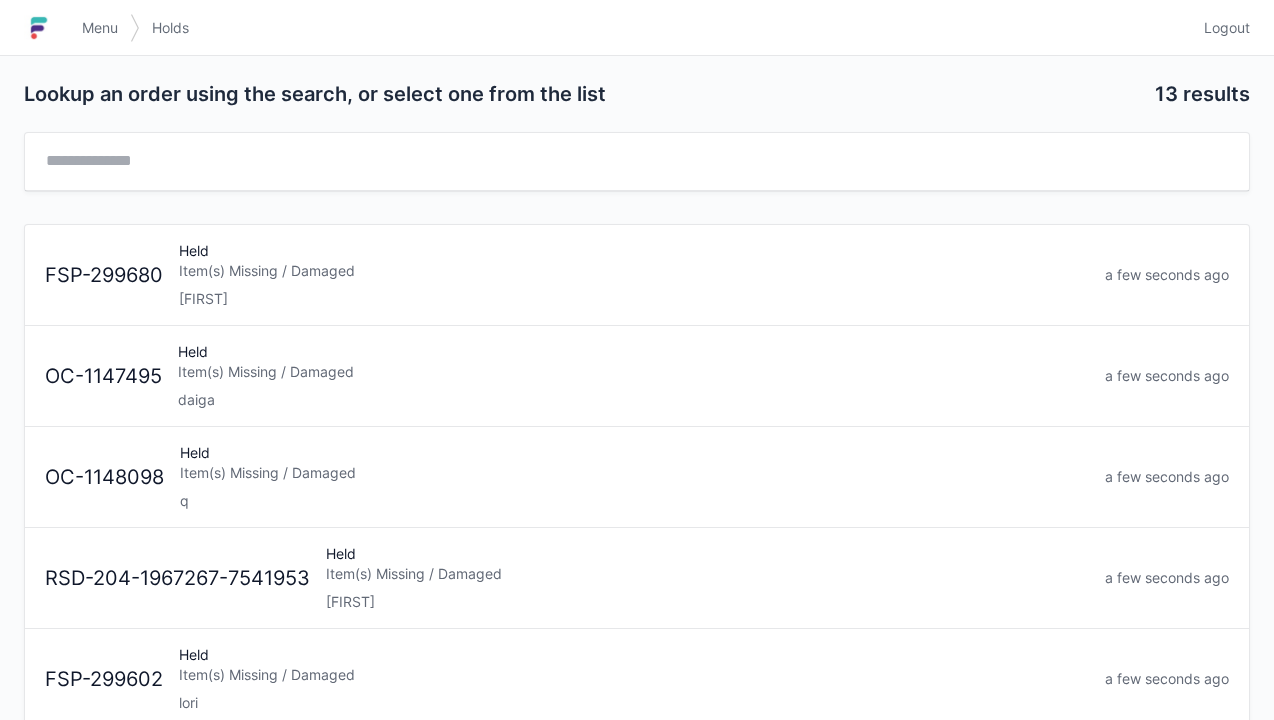 click on "[FIRST]" at bounding box center [634, 299] 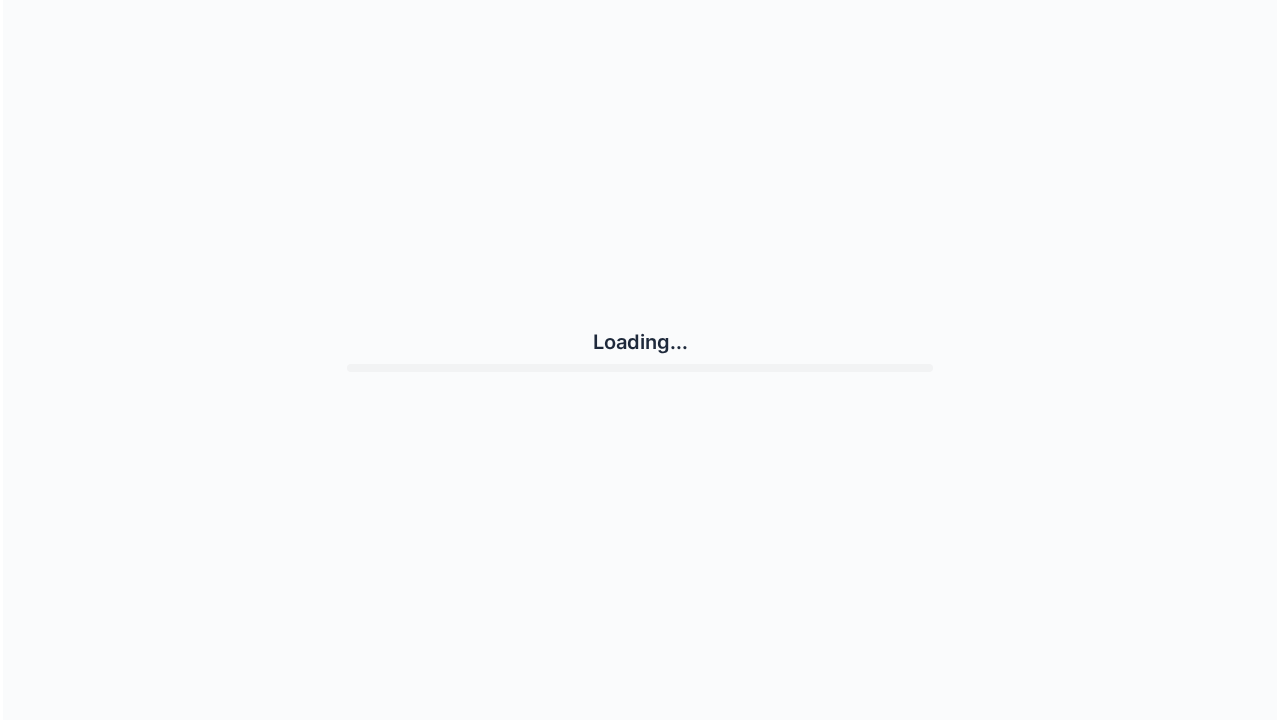 scroll, scrollTop: 0, scrollLeft: 0, axis: both 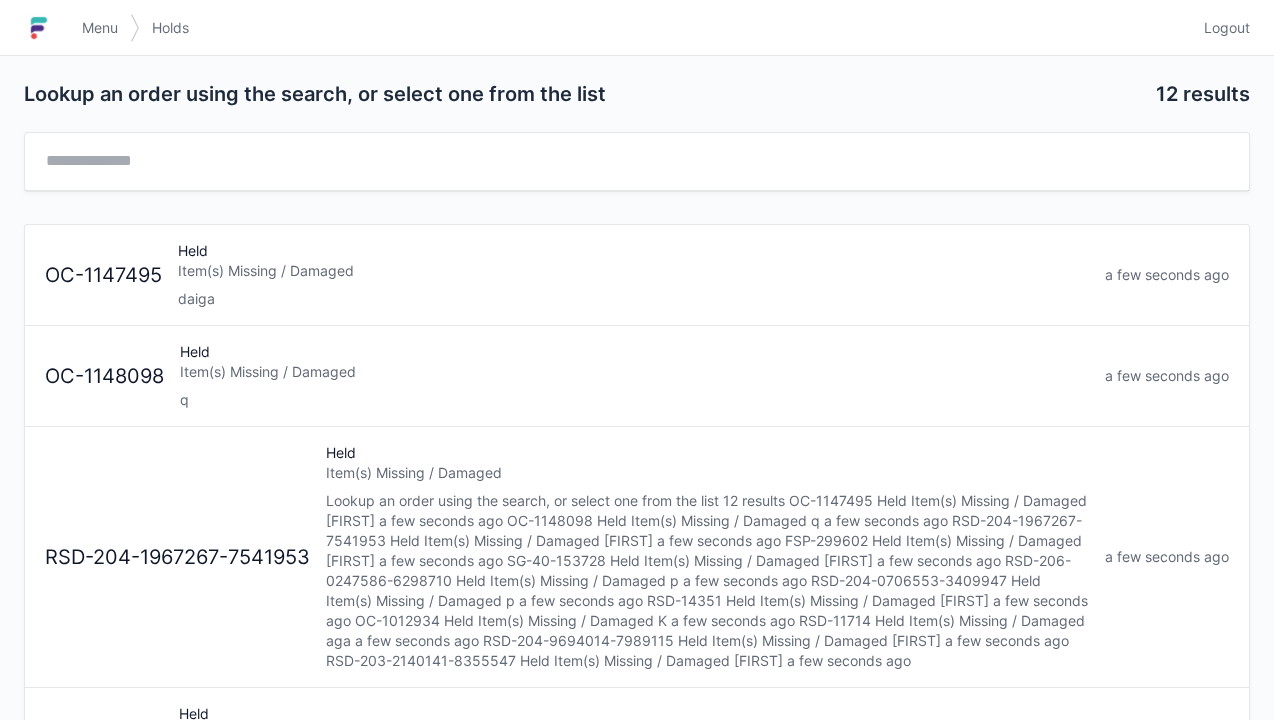 click on "Lookup an order using the search, or select one from the list  12 results  OC-1147495  Held  Item(s) Missing / Damaged [FIRST] a few seconds ago OC-1148098  Held  Item(s) Missing / Damaged q a few seconds ago RSD-204-1967267-7541953  Held  Item(s) Missing / Damaged [FIRST] a few seconds ago FSP-299602  Held  Item(s) Missing / Damaged [FIRST] a few seconds ago SG-40-153728  Held  Item(s) Missing / Damaged [FIRST] a few seconds ago RSD-206-0247586-6298710  Held  Item(s) Missing / Damaged p a few seconds ago RSD-204-0706553-3409947  Held  Item(s) Missing / Damaged p a few seconds ago RSD-14351  Held  Item(s) Missing / Damaged [FIRST] a few seconds ago OC-1012934  Held  Item(s) Missing / Damaged K a few seconds ago RSD-11714  Held  Item(s) Missing / Damaged aga a few seconds ago RSD-204-9694014-7989115  Held  Item(s) Missing / Damaged [FIRST] a few seconds ago RSD-203-2140141-8355547  Held  Item(s) Missing / Damaged [FIRST] a few seconds ago" at bounding box center (637, 836) 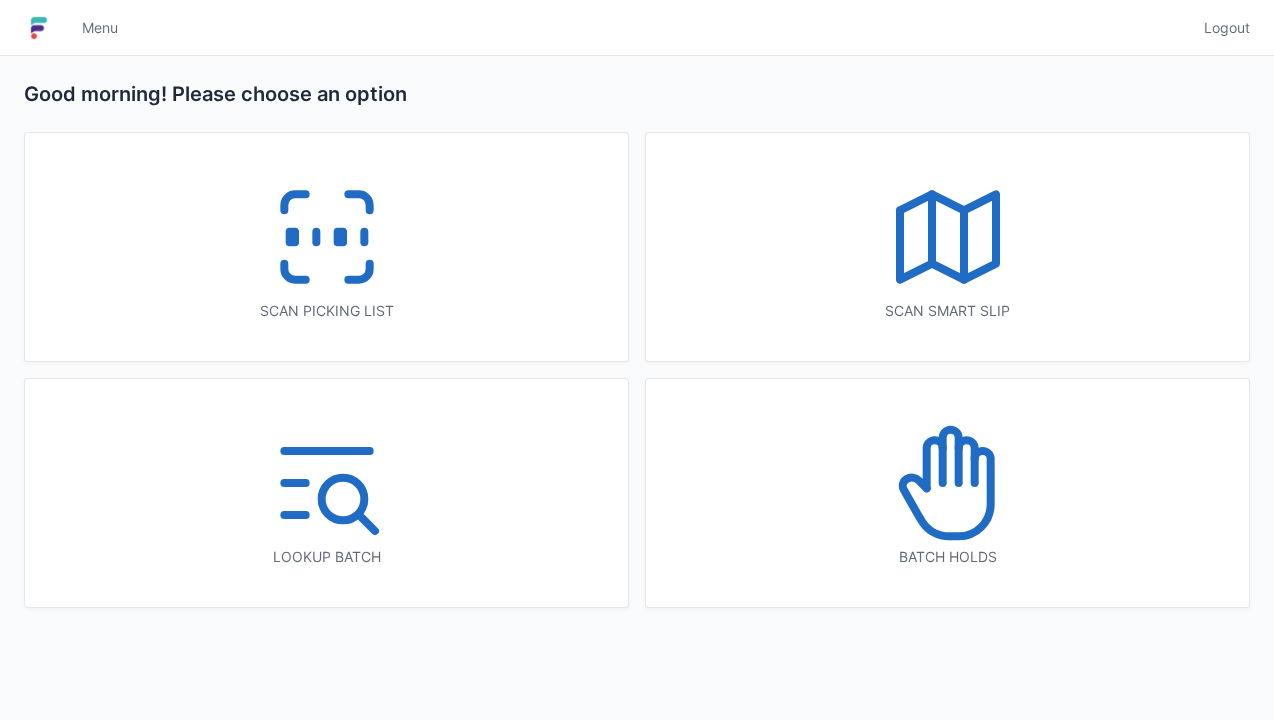 scroll, scrollTop: 0, scrollLeft: 0, axis: both 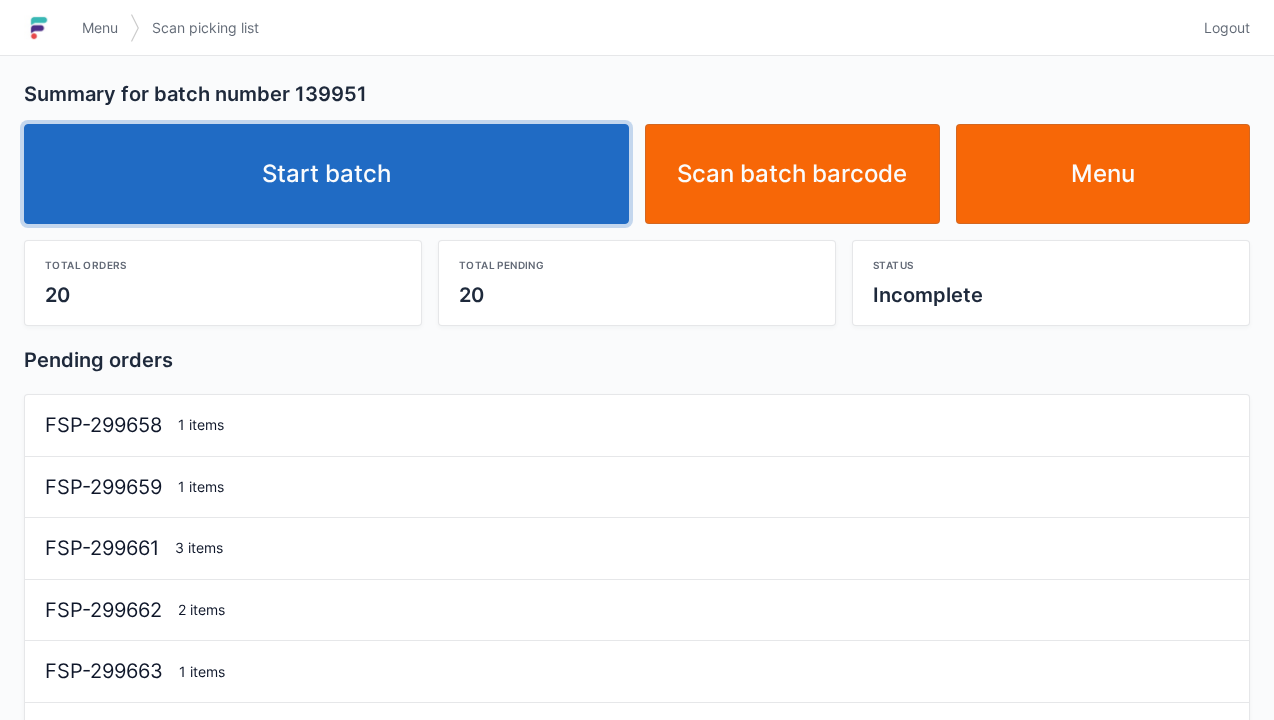 click on "Start batch" at bounding box center [326, 174] 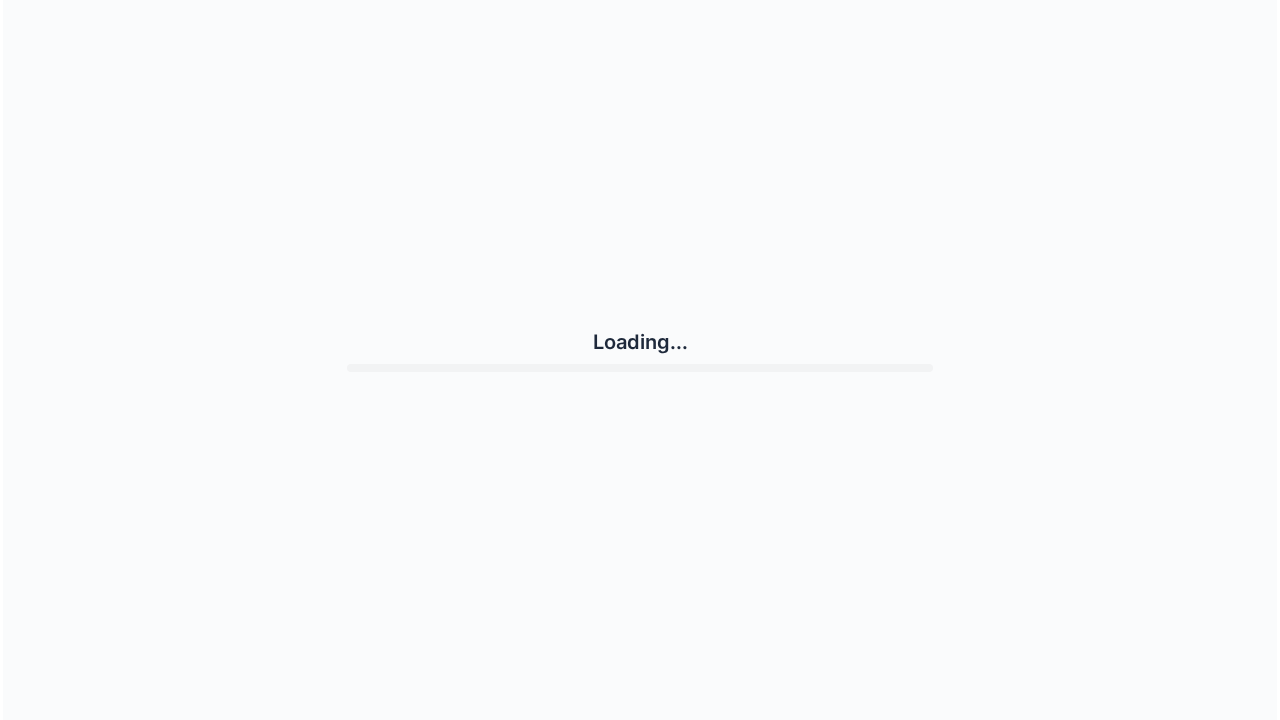 scroll, scrollTop: 0, scrollLeft: 0, axis: both 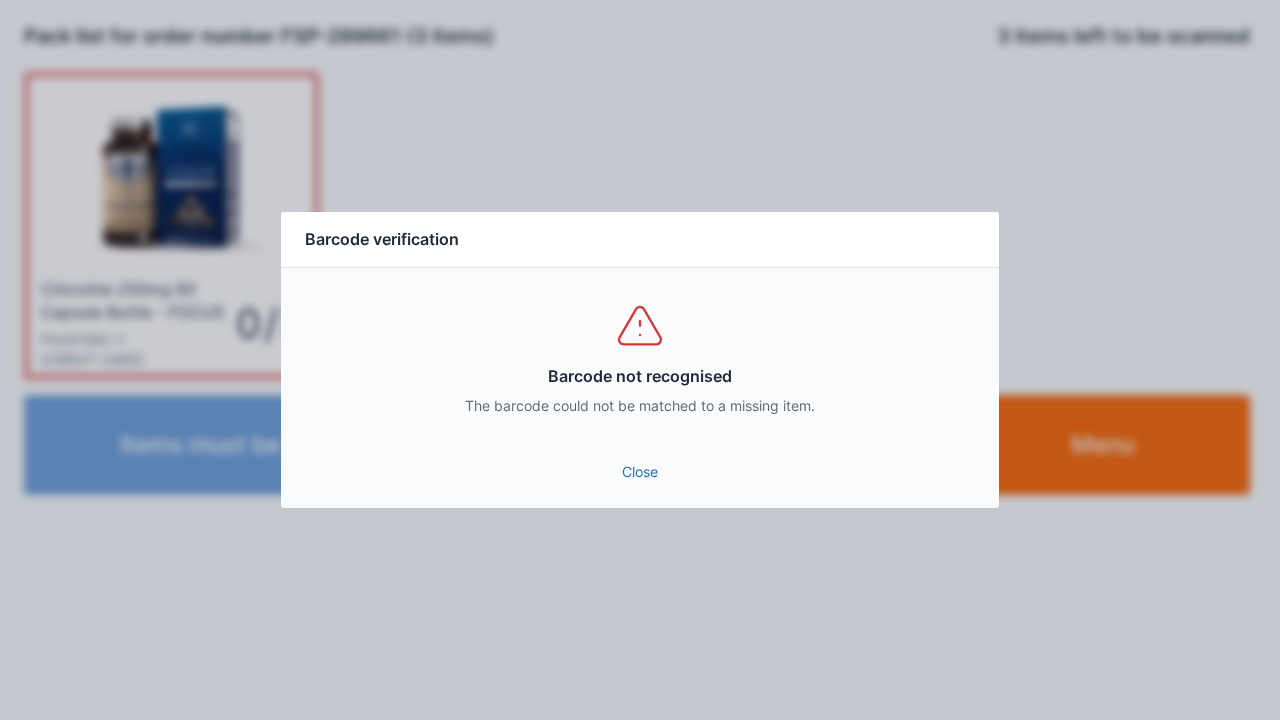 click on "Close" at bounding box center [640, 472] 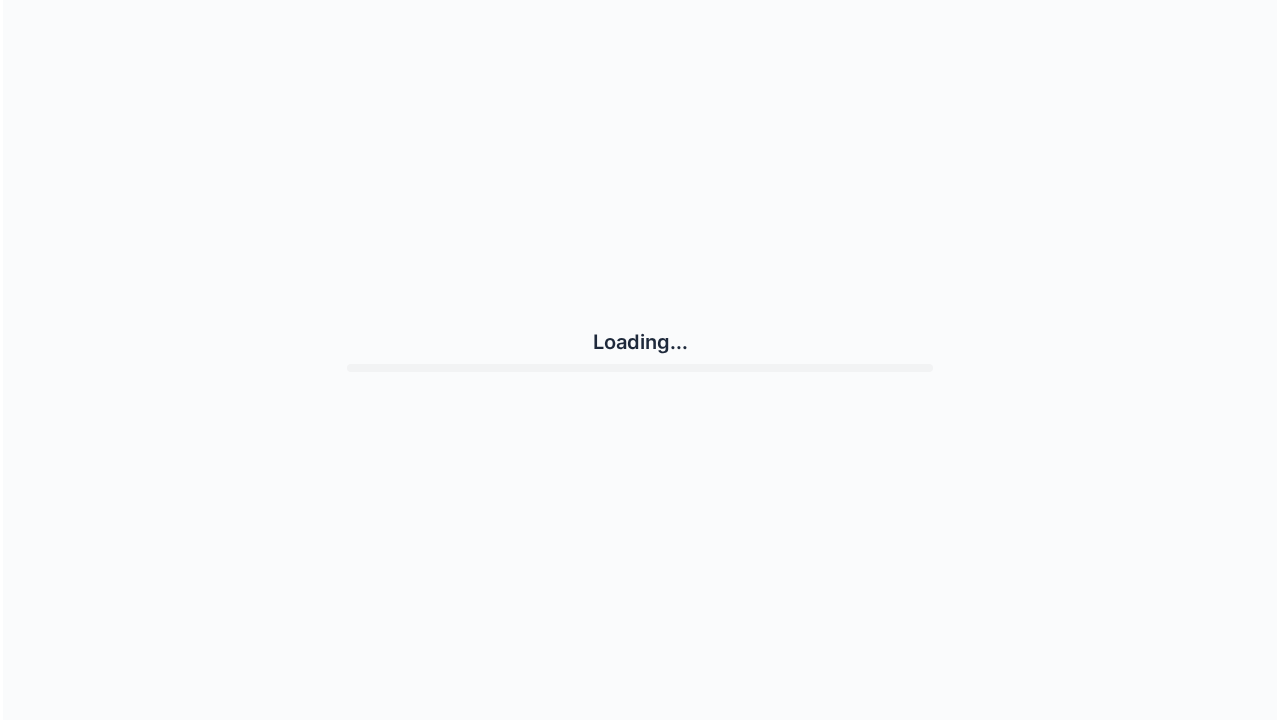 scroll, scrollTop: 0, scrollLeft: 0, axis: both 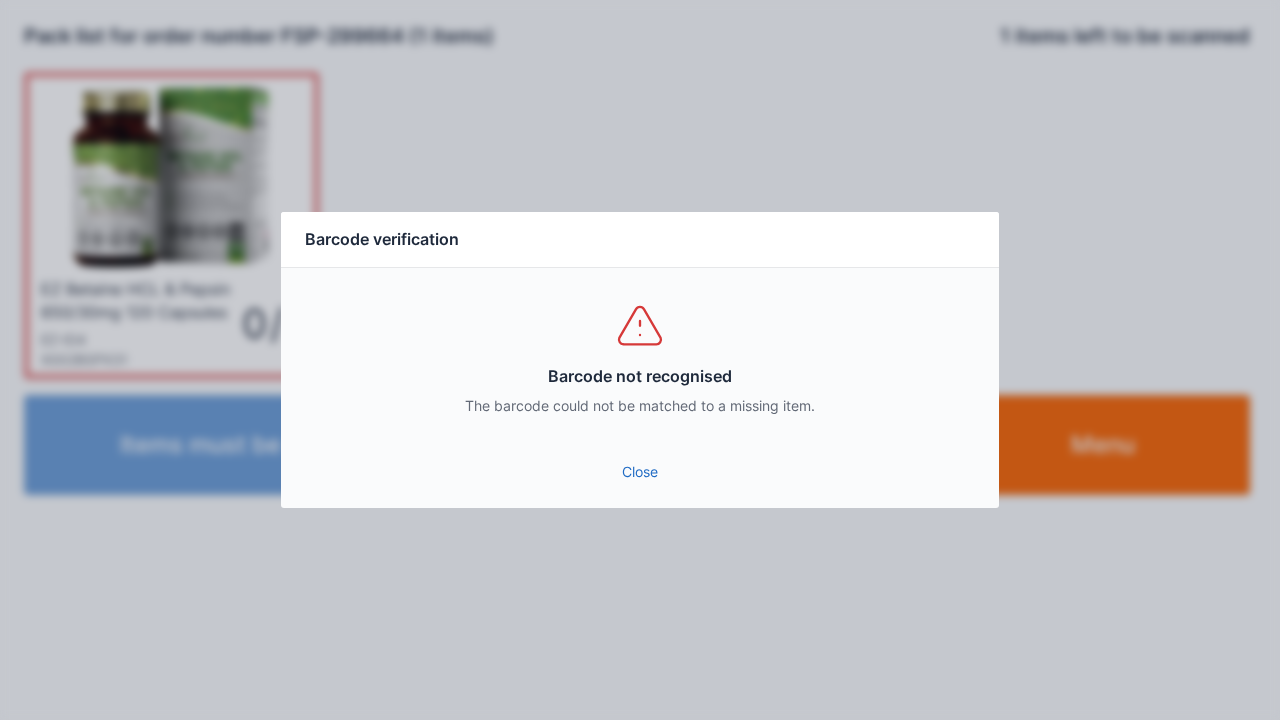 click on "Close" at bounding box center (640, 472) 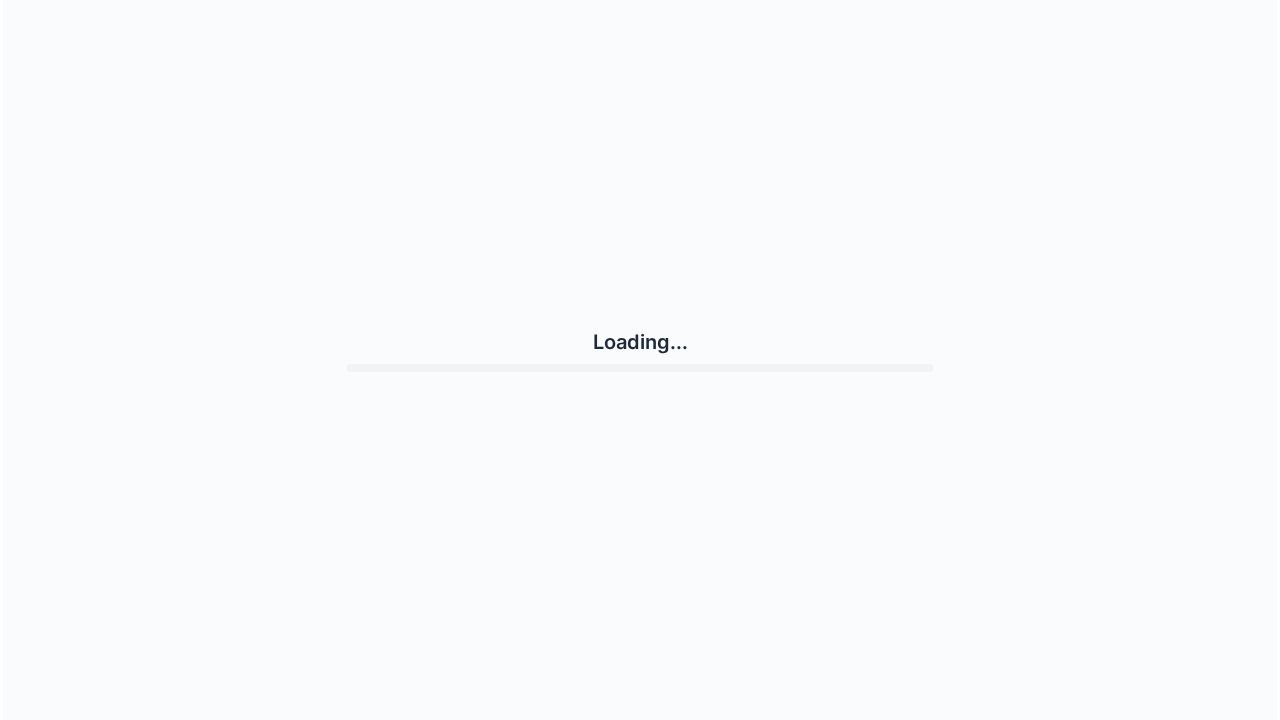 scroll, scrollTop: 0, scrollLeft: 0, axis: both 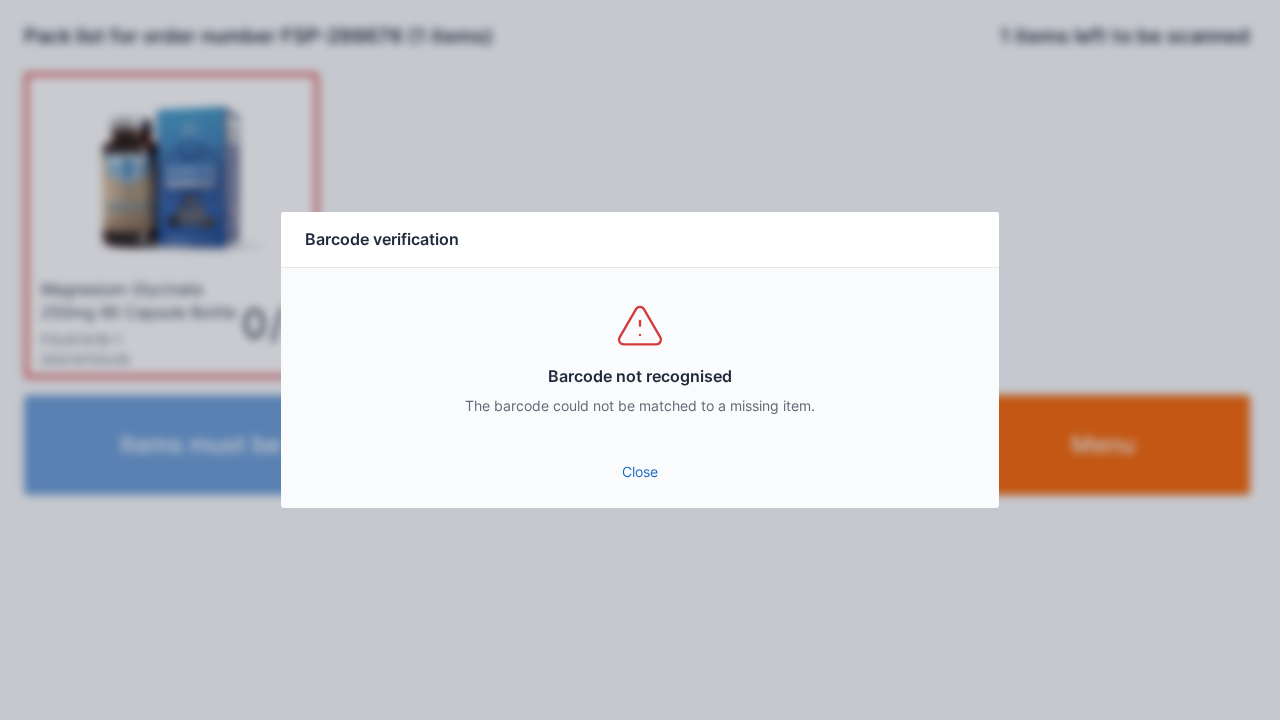 click on "Close" at bounding box center [640, 472] 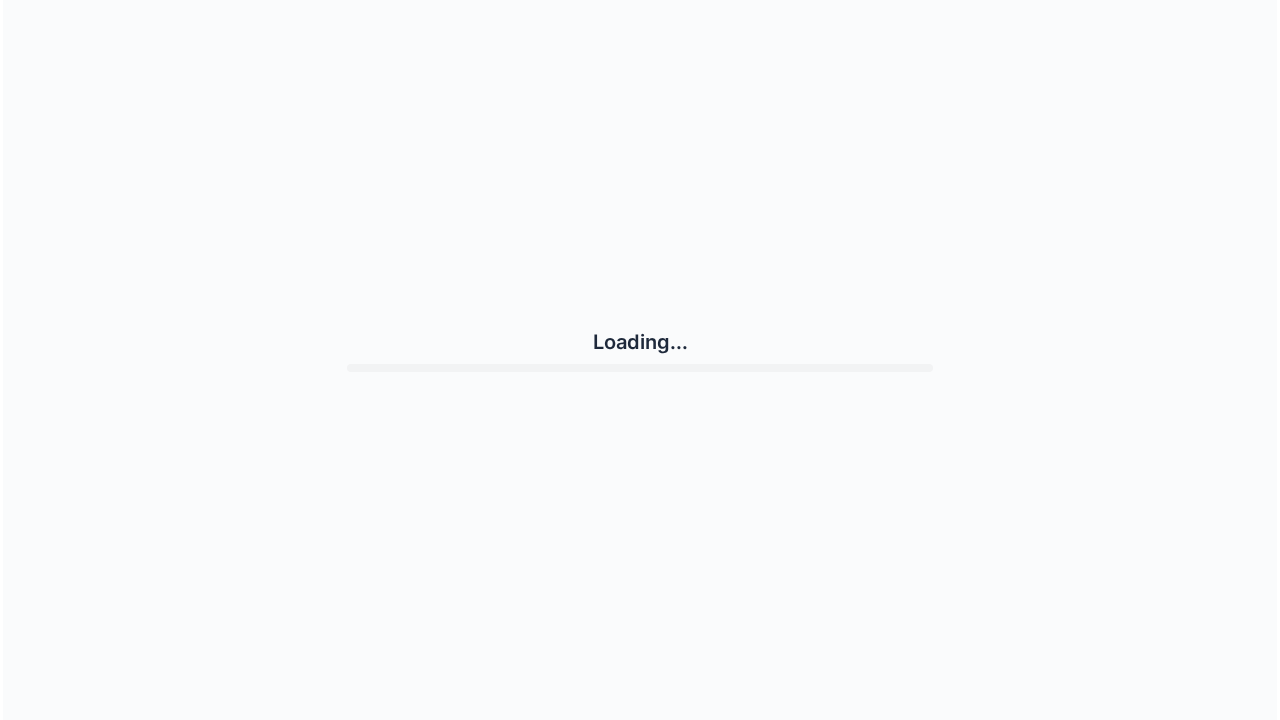 scroll, scrollTop: 0, scrollLeft: 0, axis: both 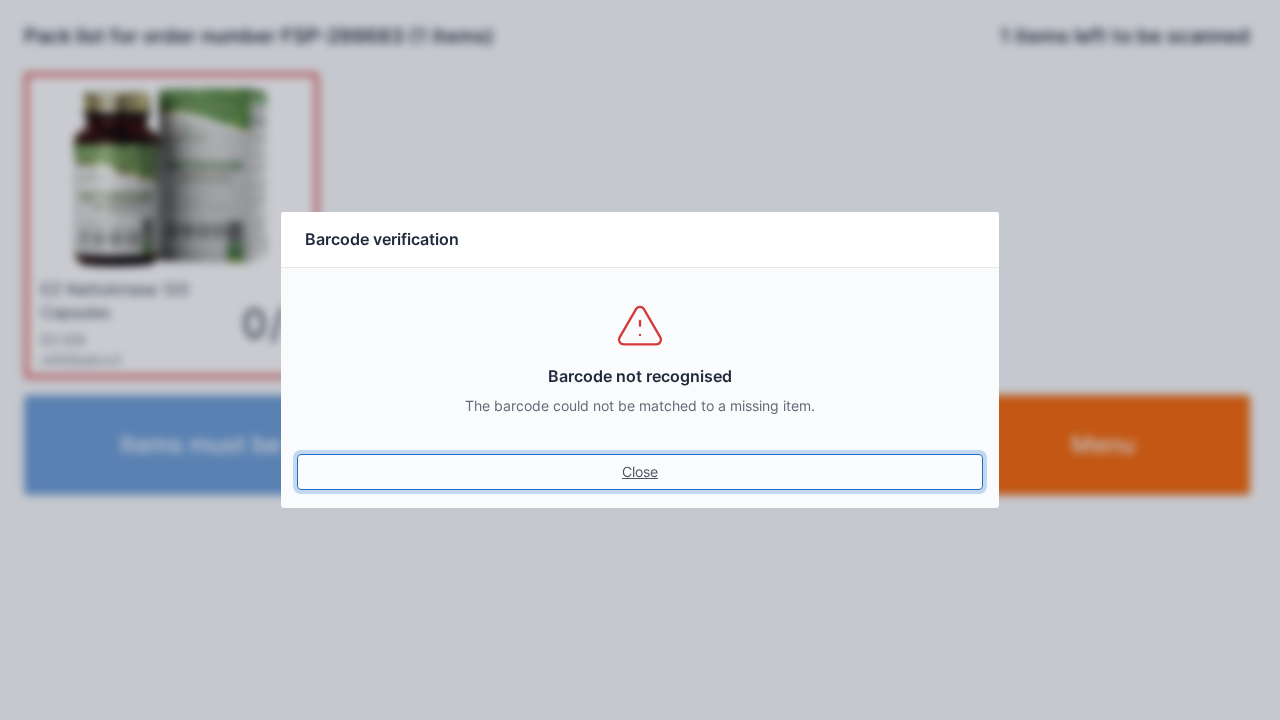 click on "Close" at bounding box center (640, 472) 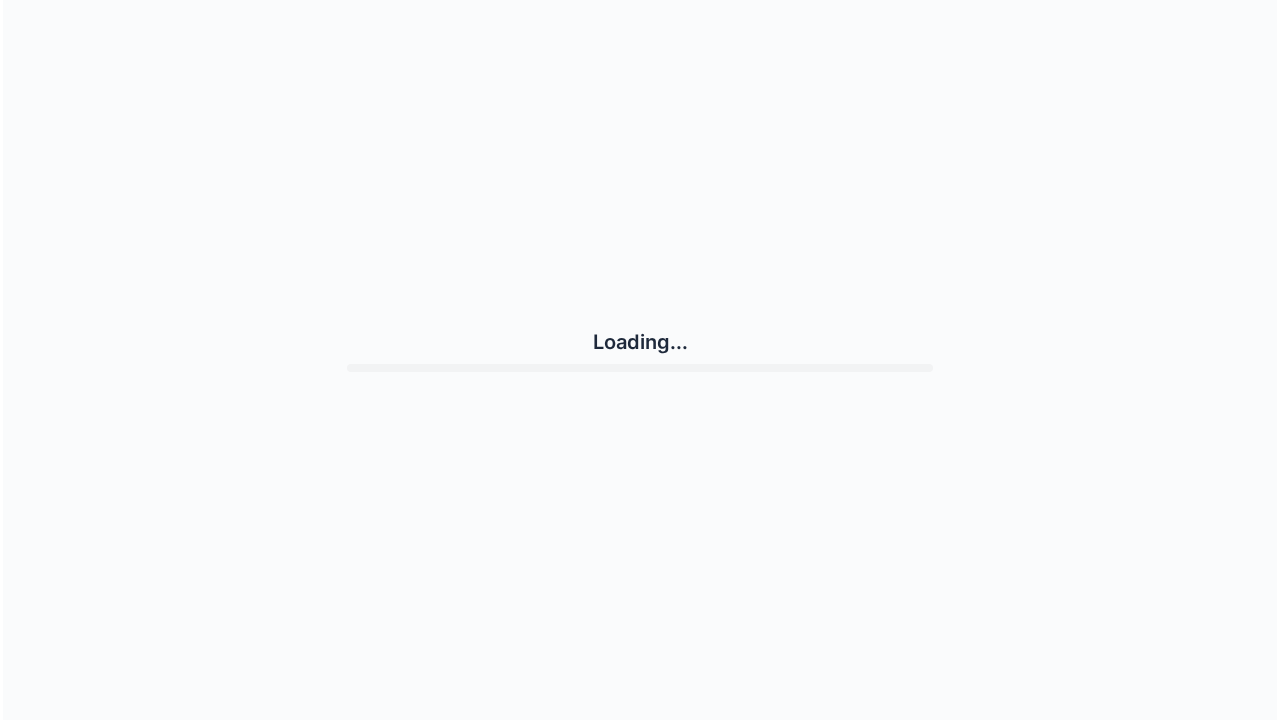 scroll, scrollTop: 0, scrollLeft: 0, axis: both 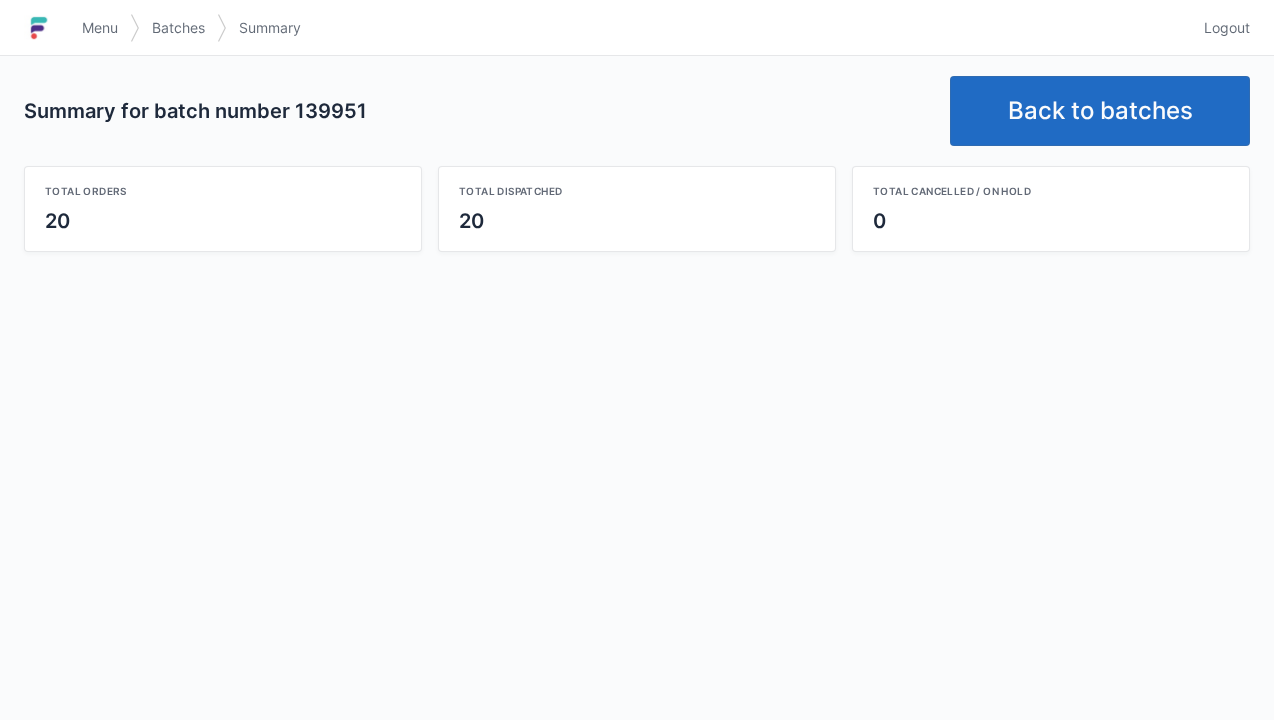 click on "Back to batches" at bounding box center (1100, 111) 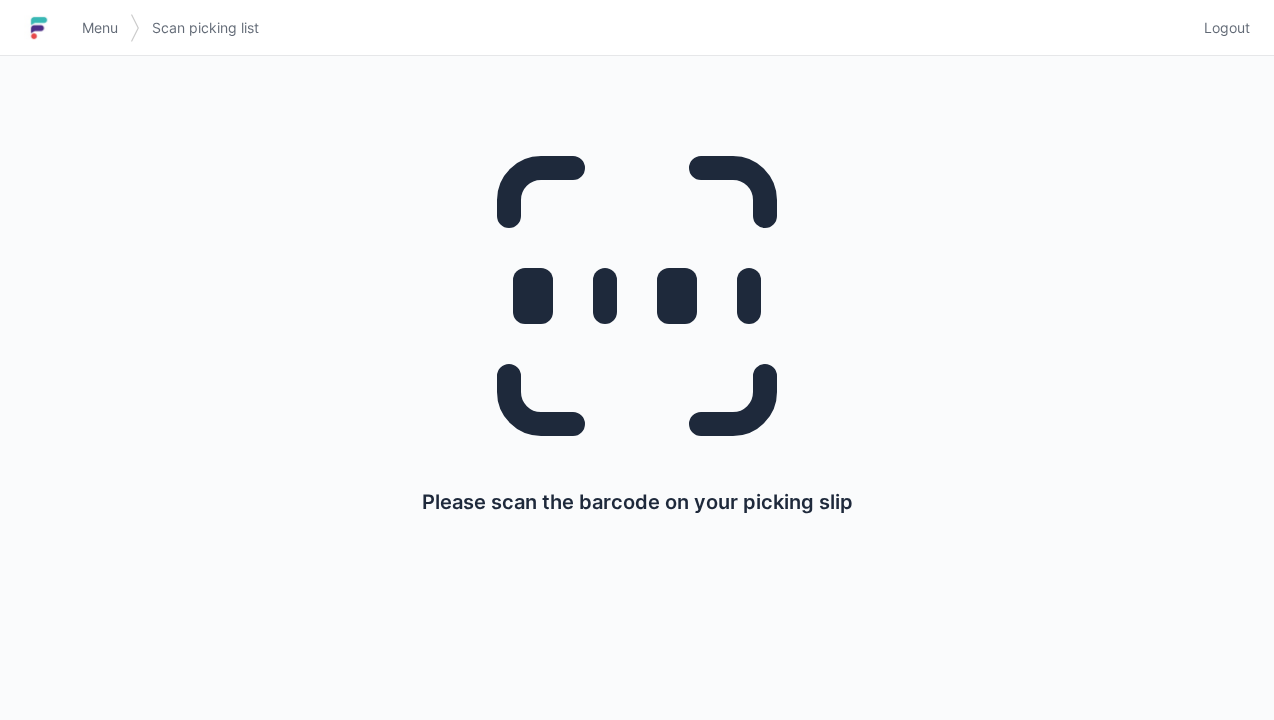 scroll, scrollTop: 0, scrollLeft: 0, axis: both 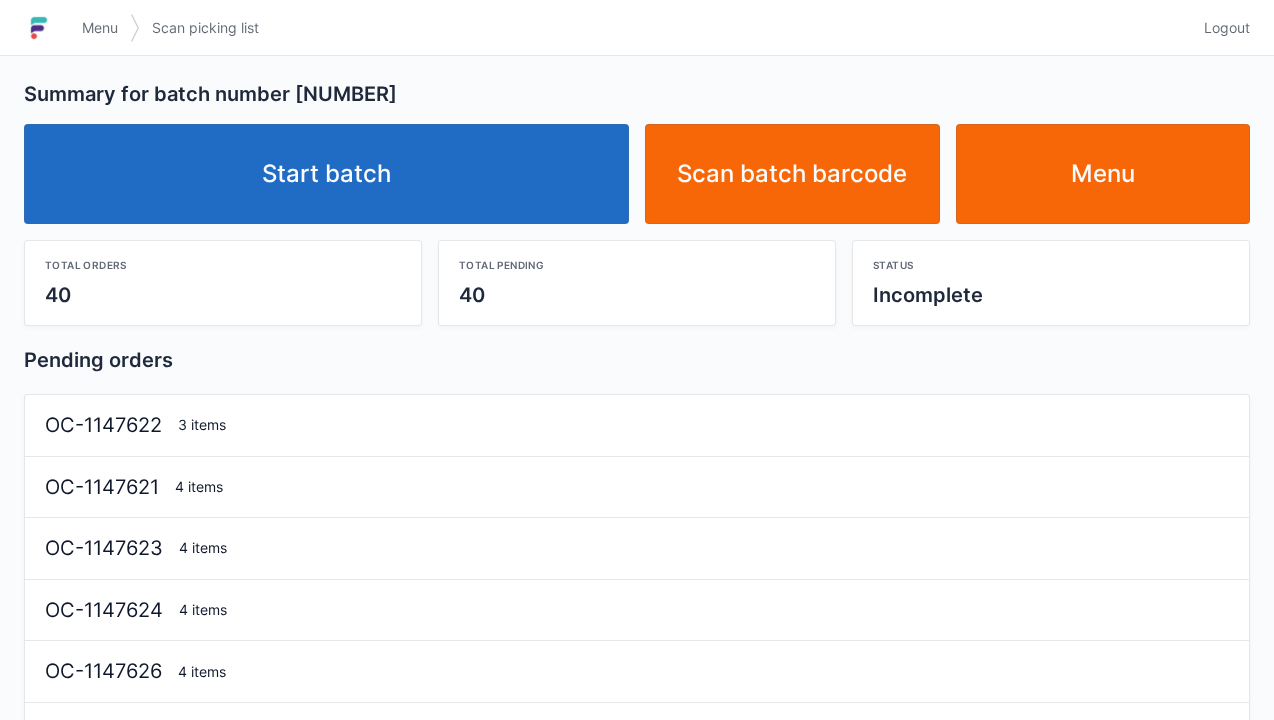 click on "Start batch" at bounding box center (326, 174) 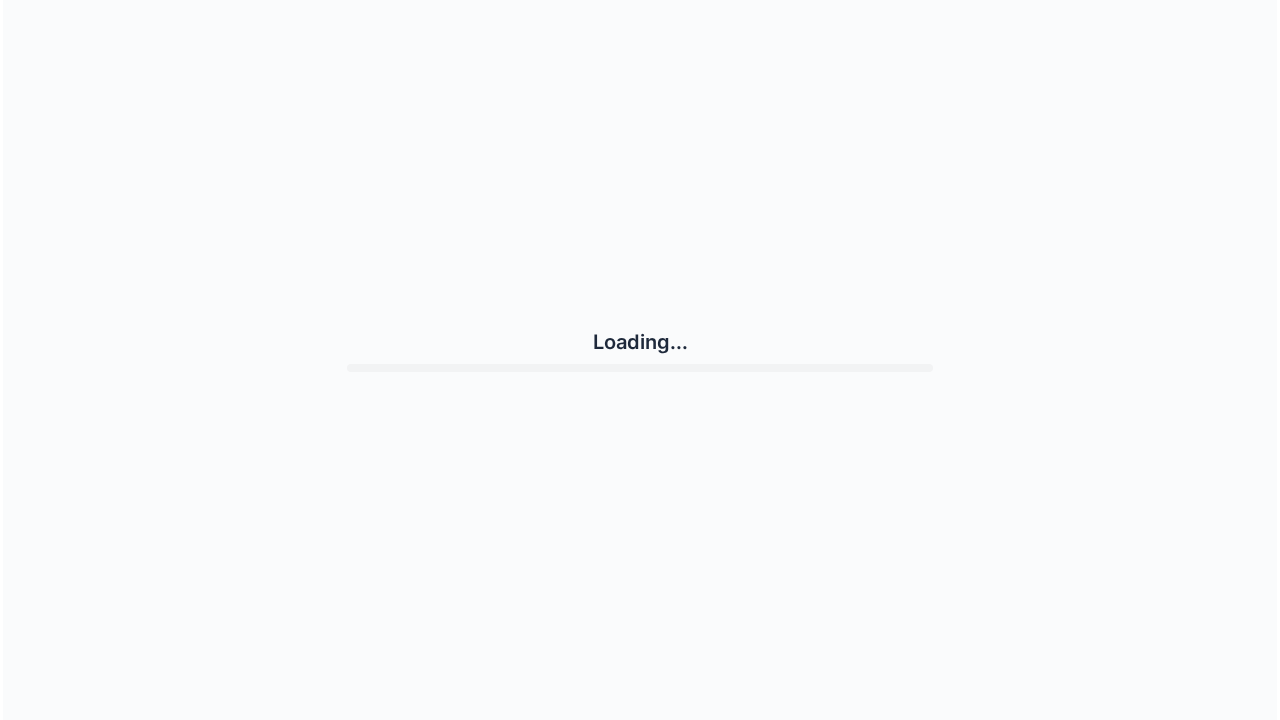 scroll, scrollTop: 0, scrollLeft: 0, axis: both 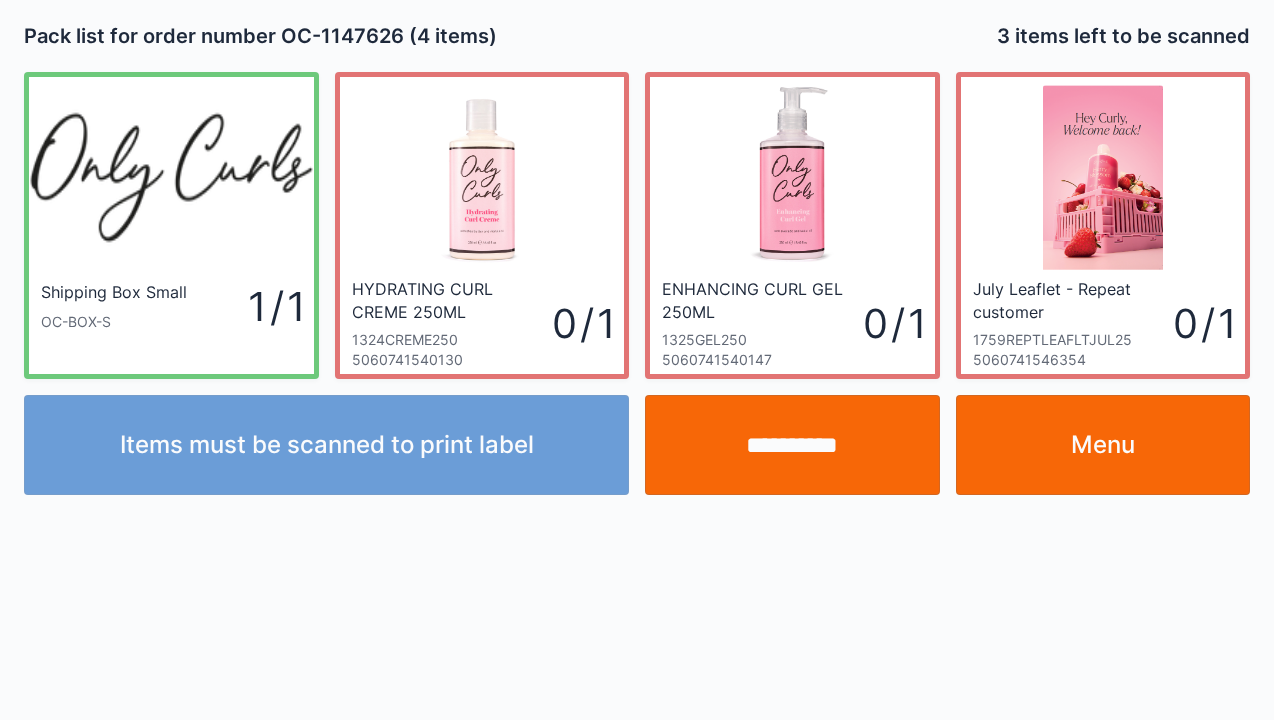 click on "Menu" at bounding box center [1103, 445] 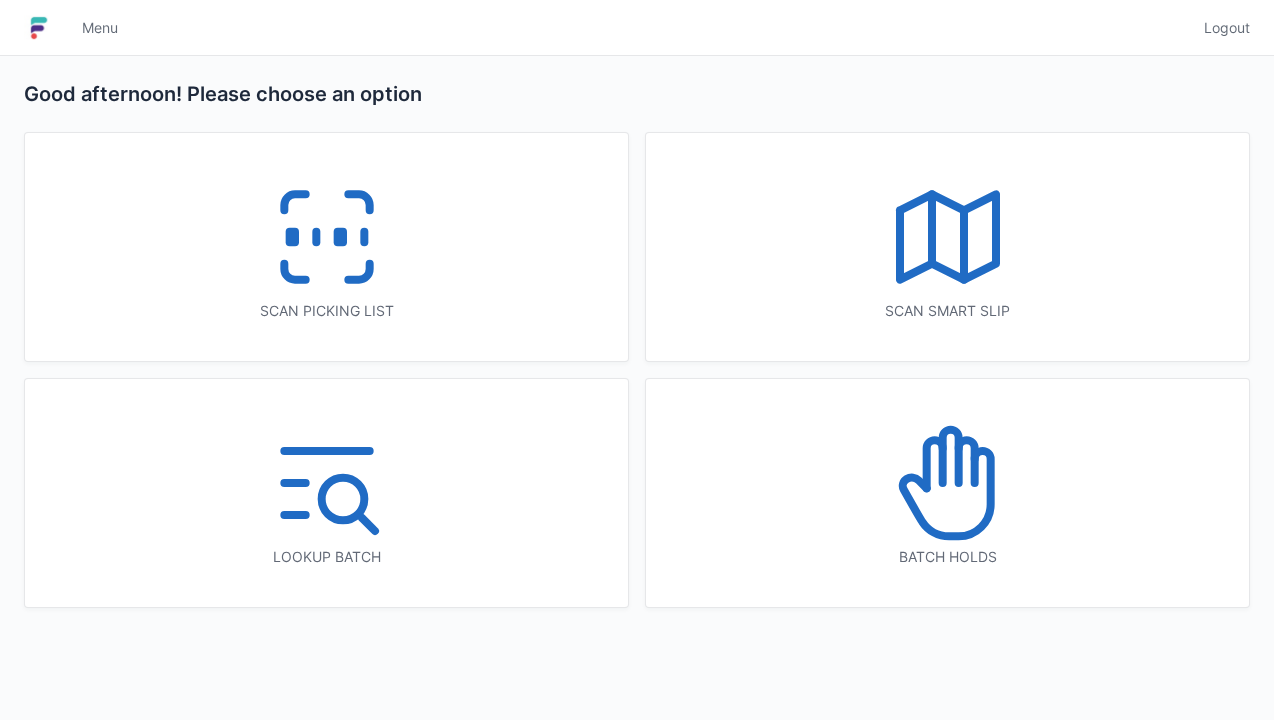 scroll, scrollTop: 0, scrollLeft: 0, axis: both 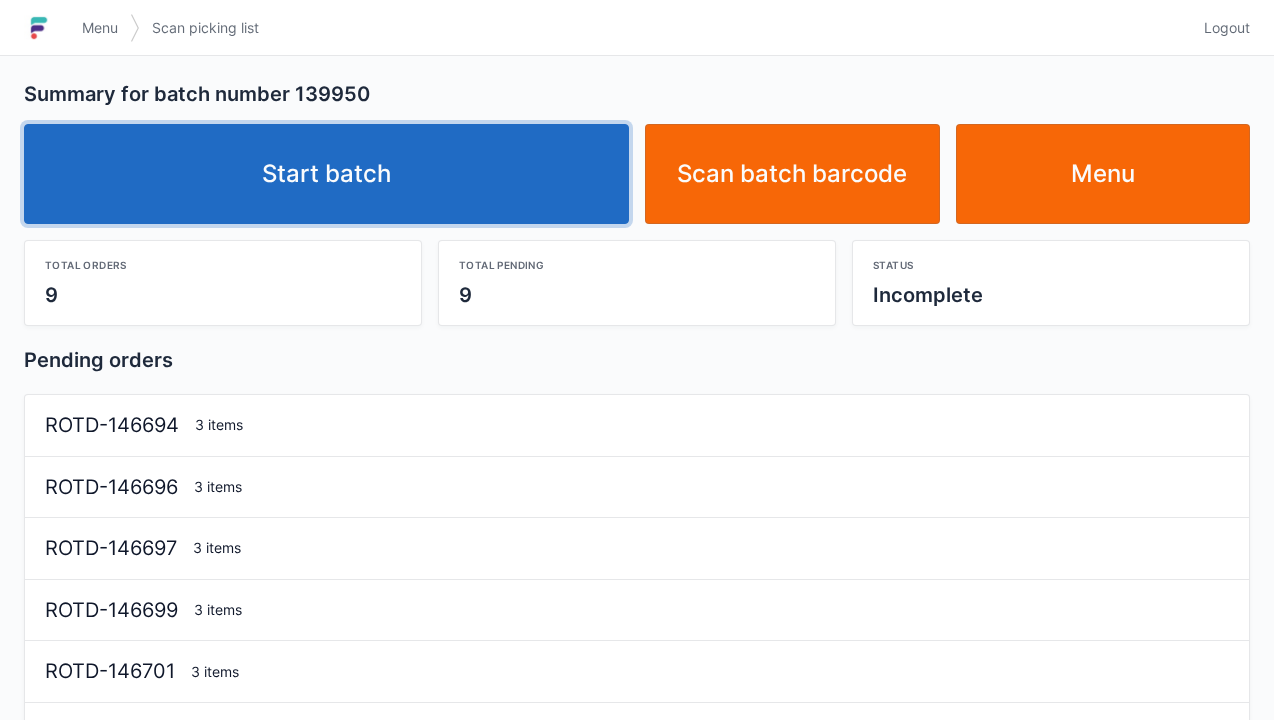 click on "Start batch" at bounding box center [326, 174] 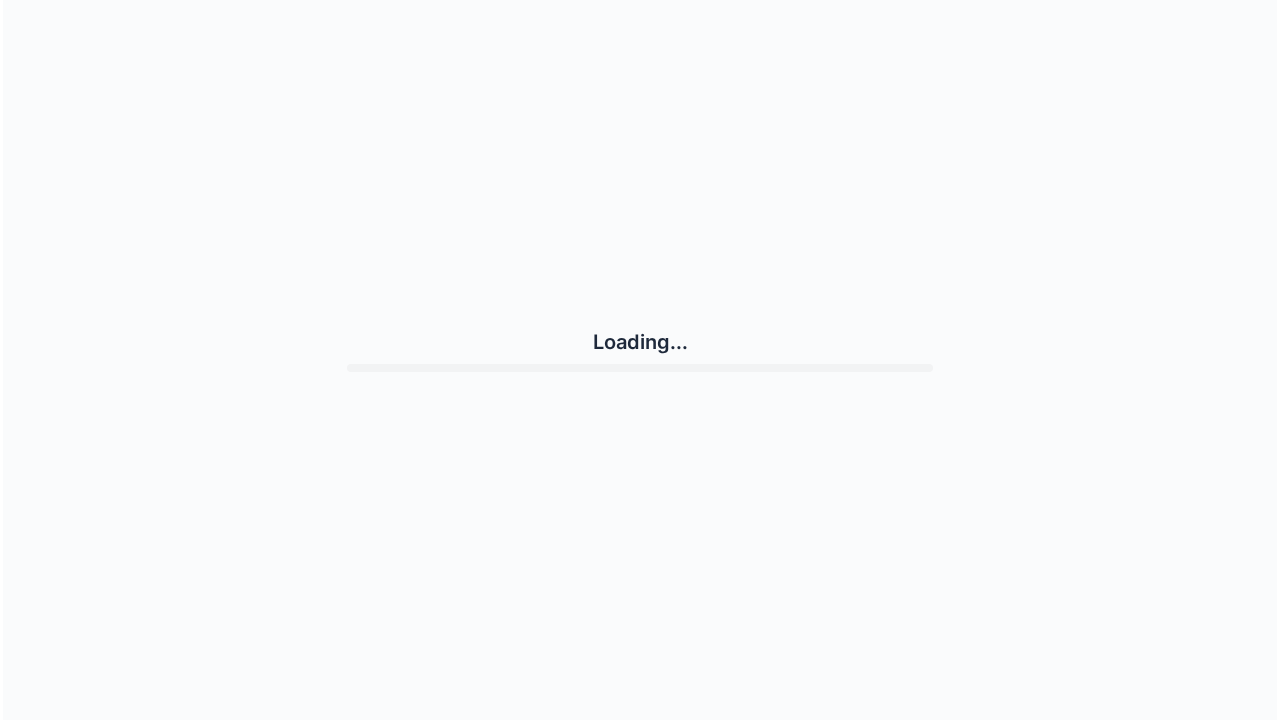 scroll, scrollTop: 0, scrollLeft: 0, axis: both 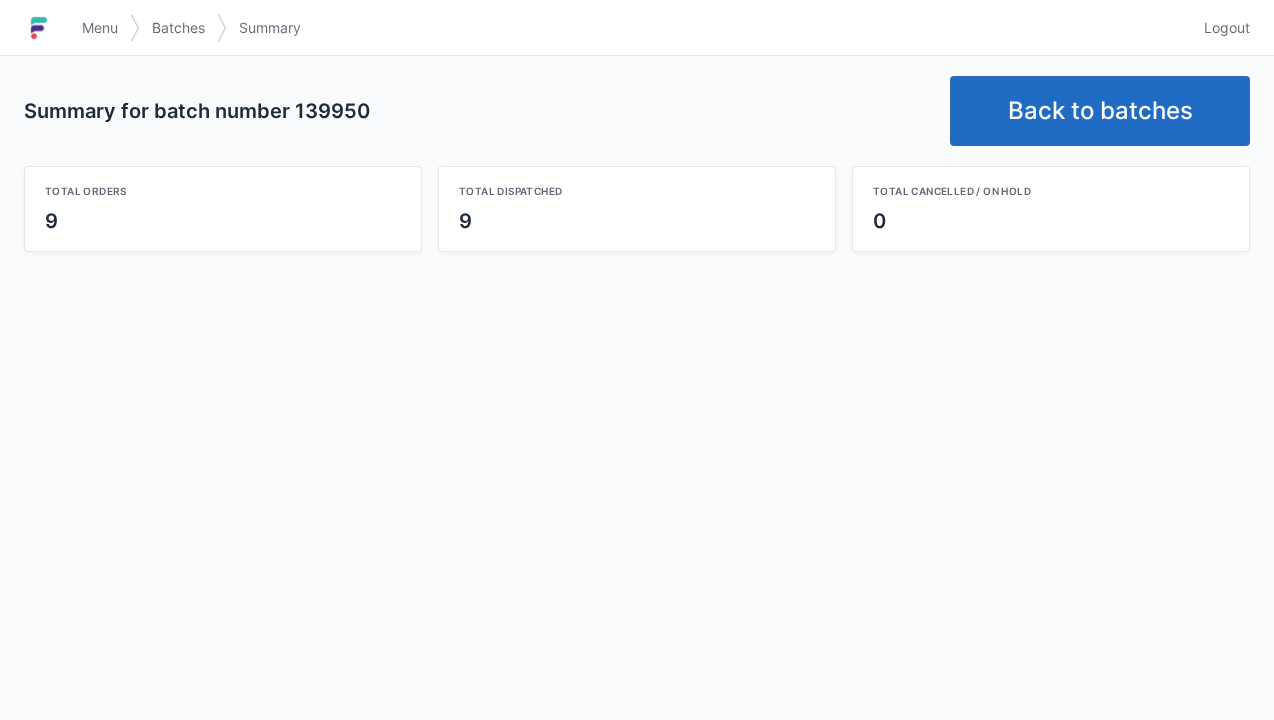 click on "Back to batches" at bounding box center (1100, 111) 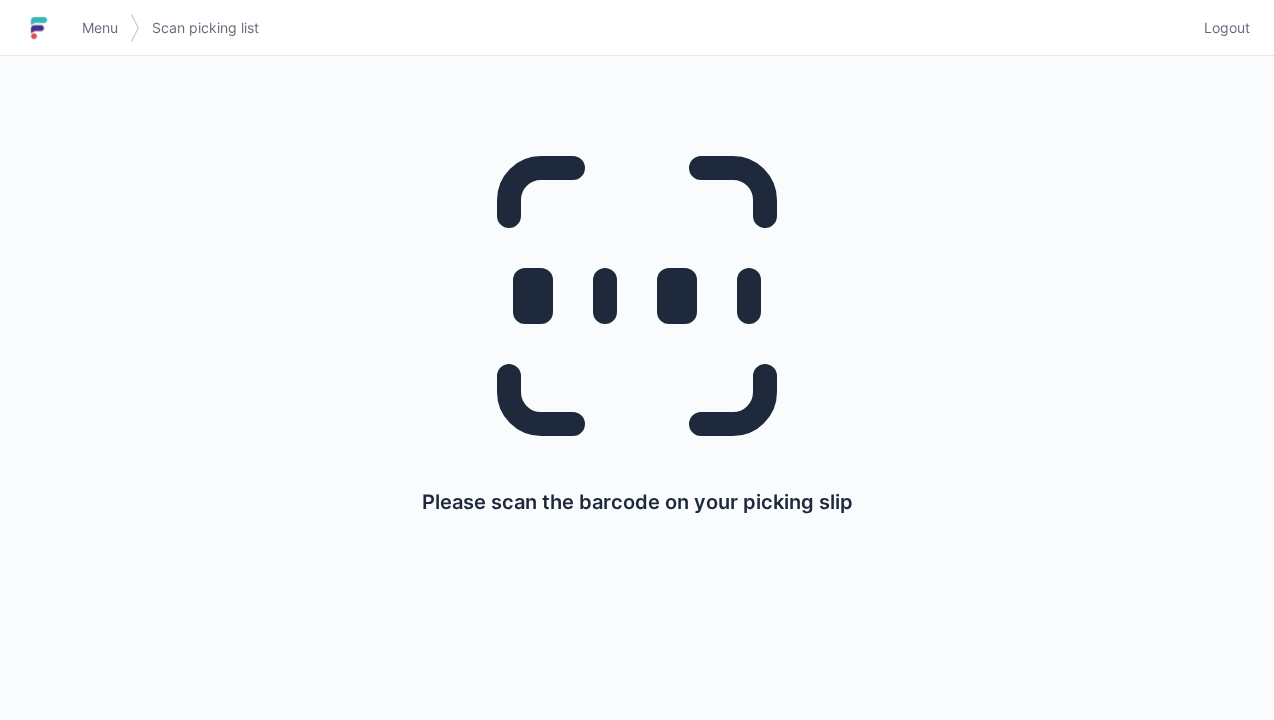 scroll, scrollTop: 0, scrollLeft: 0, axis: both 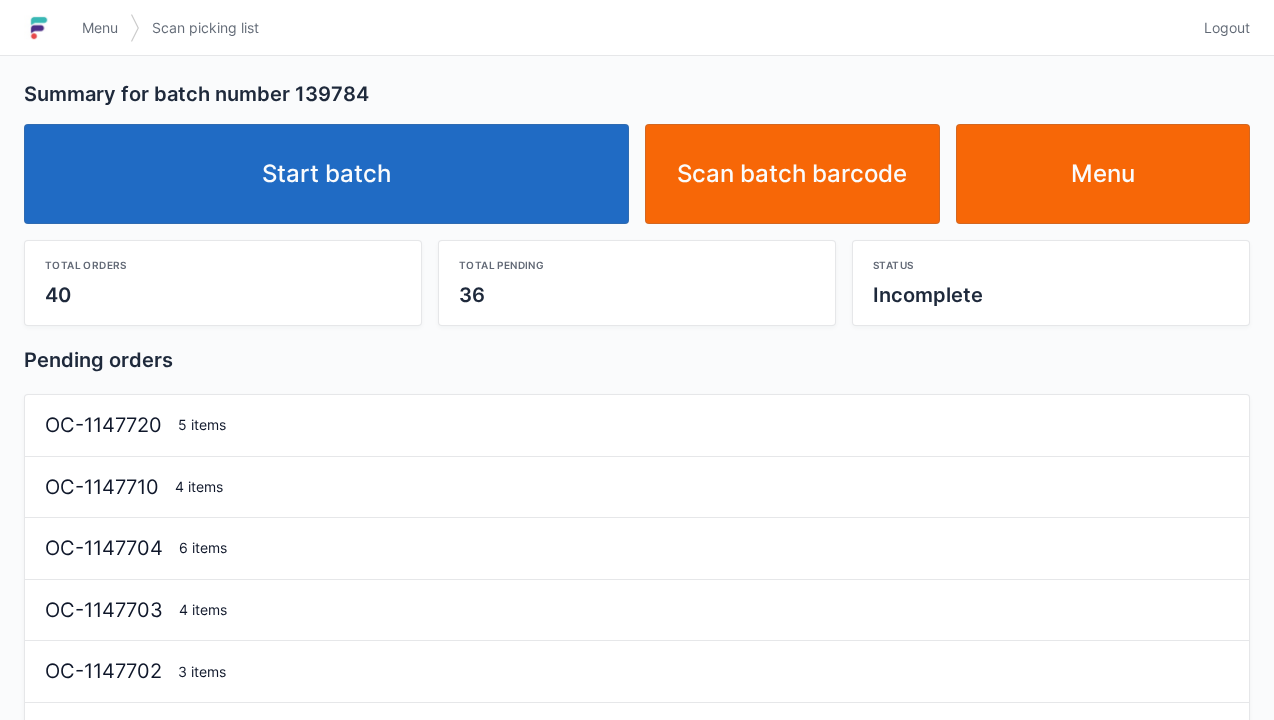 click on "Start batch" at bounding box center [326, 174] 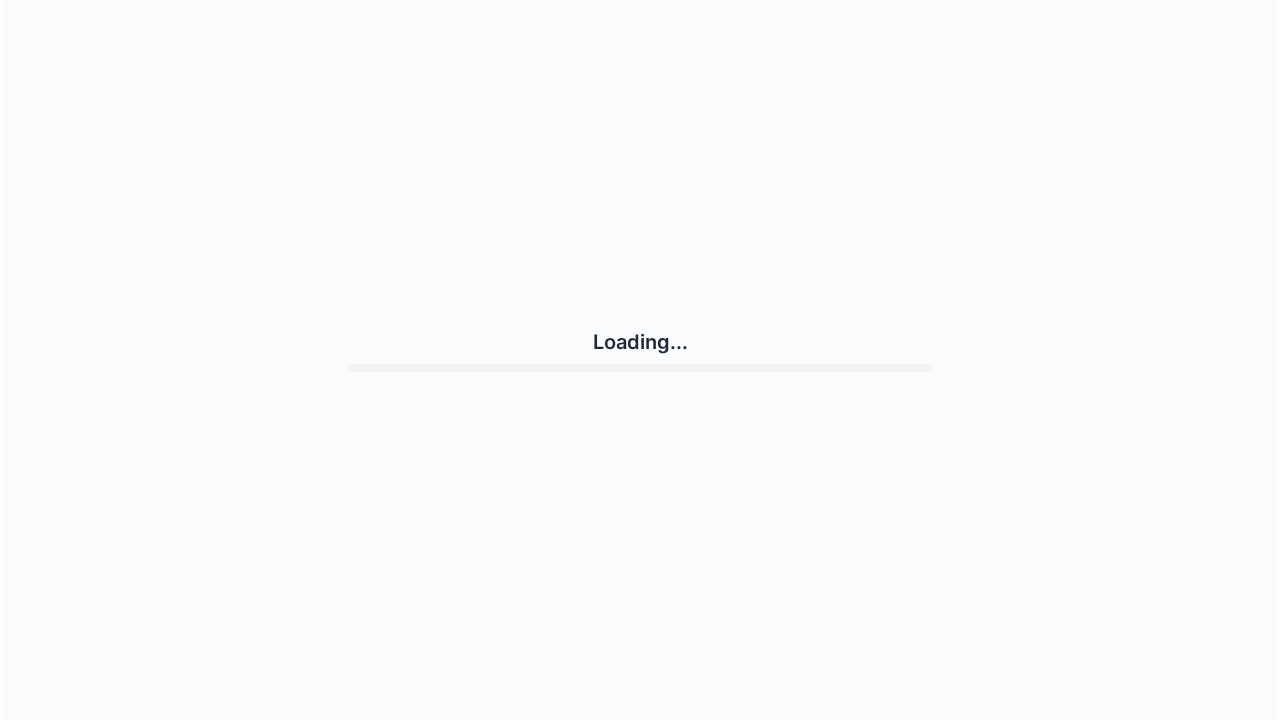 scroll, scrollTop: 0, scrollLeft: 0, axis: both 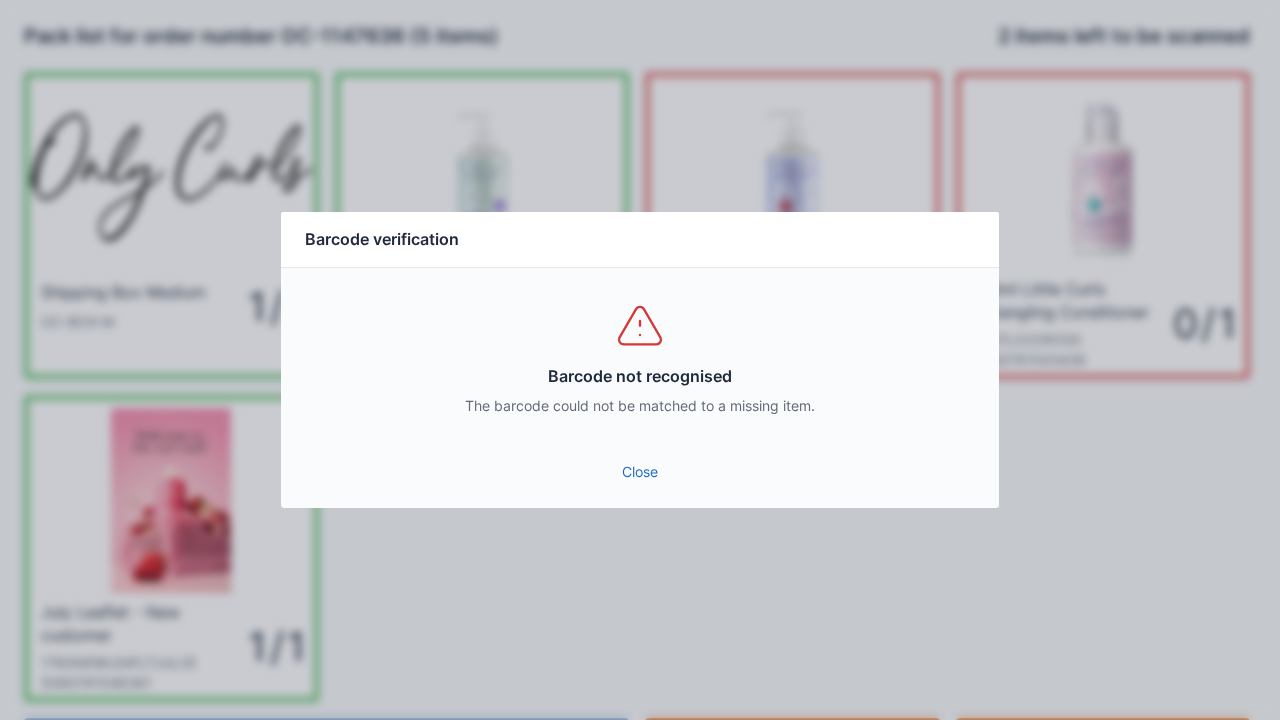 click on "Close" at bounding box center (640, 472) 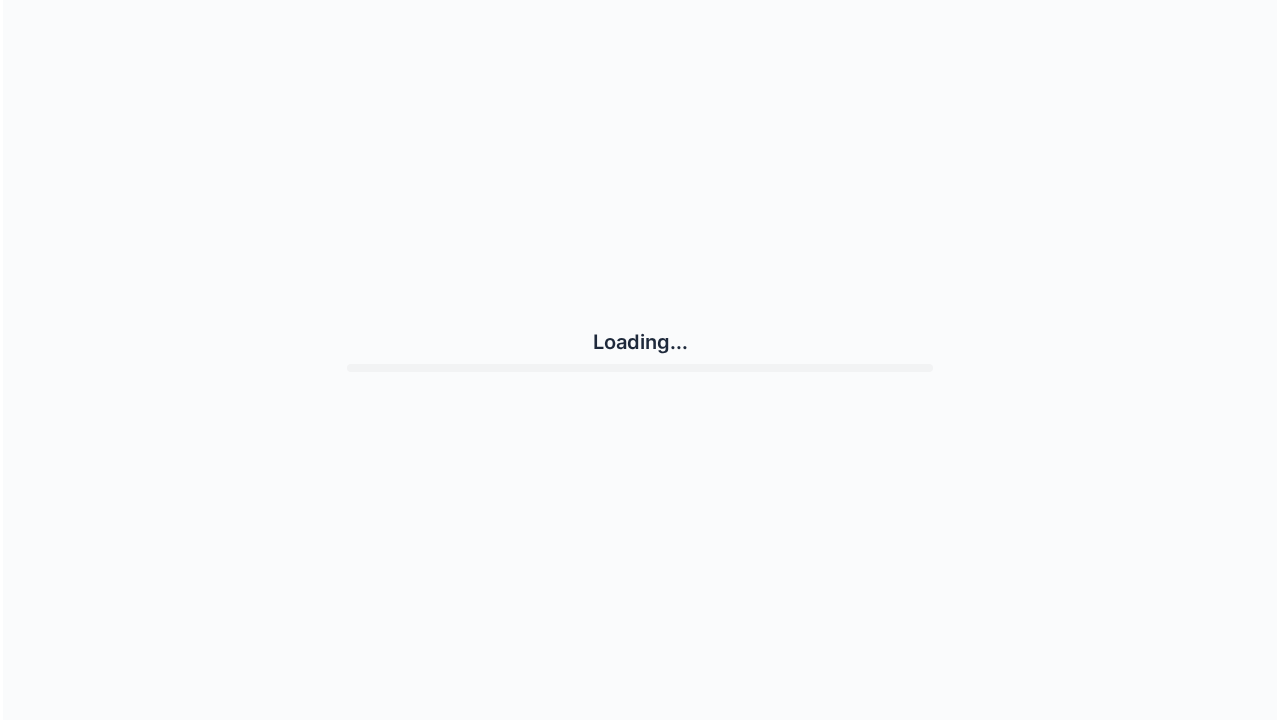 scroll, scrollTop: 0, scrollLeft: 0, axis: both 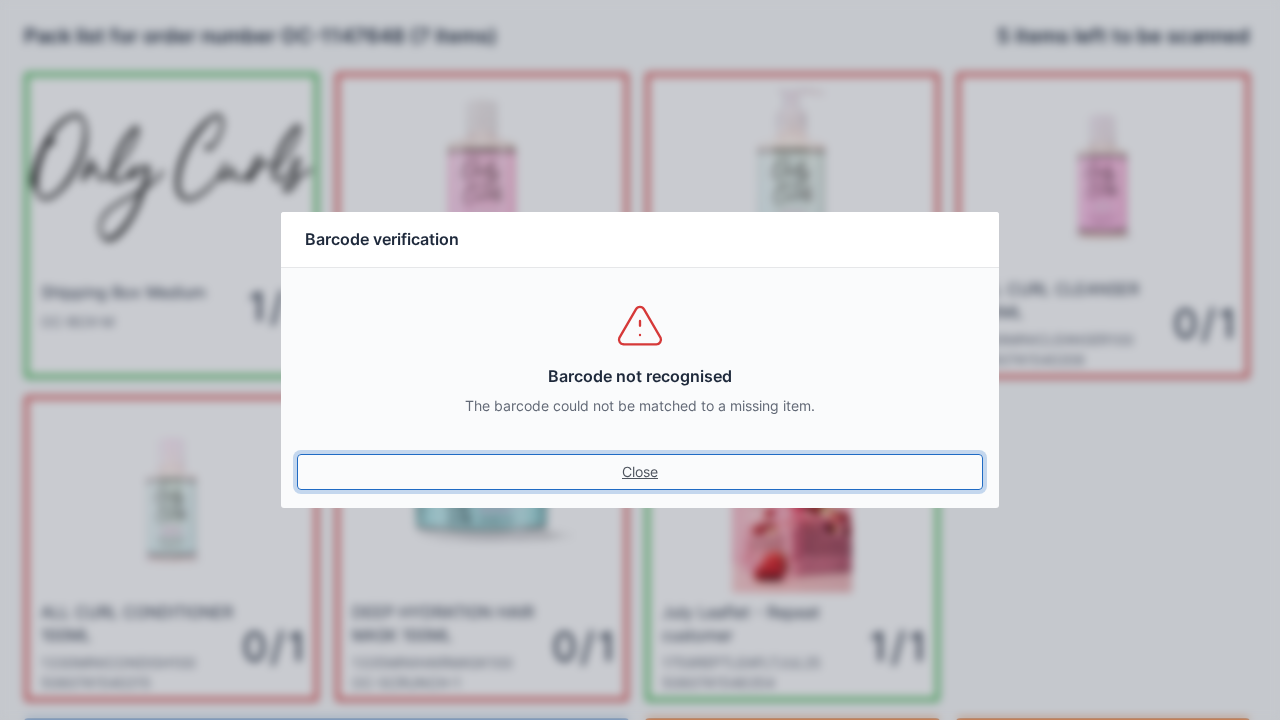 click on "Close" at bounding box center (640, 472) 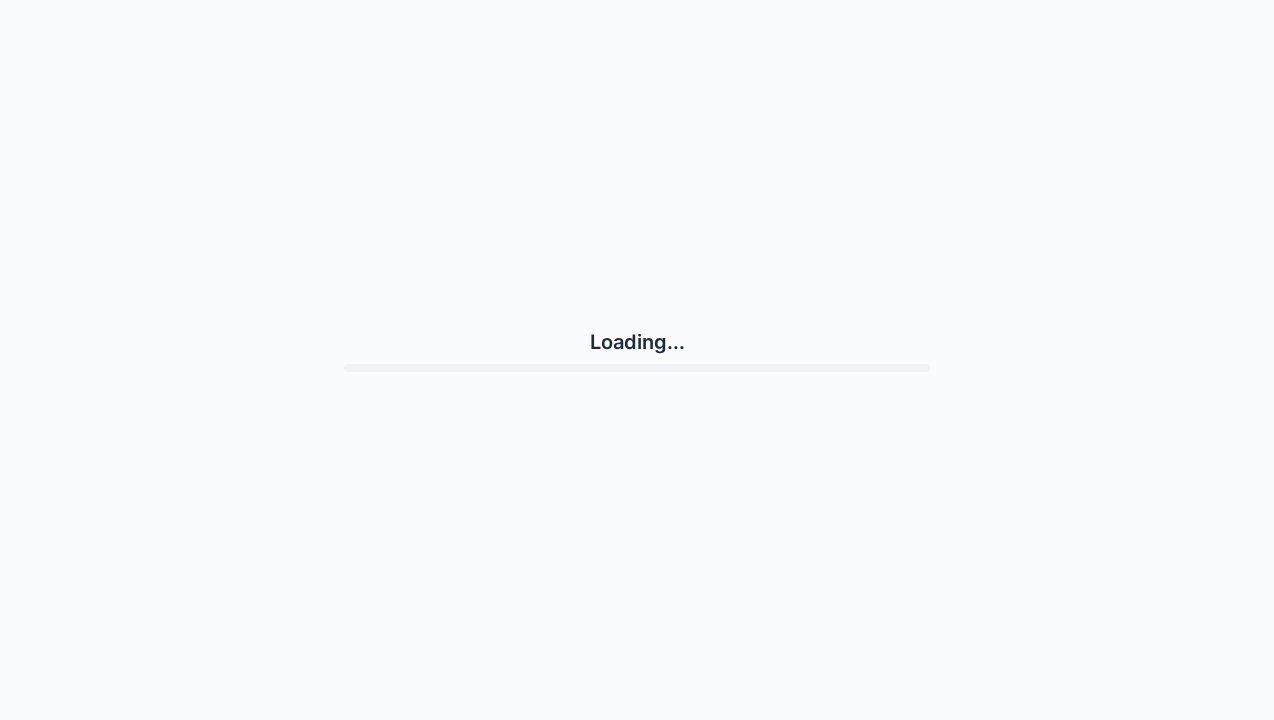 scroll, scrollTop: 0, scrollLeft: 0, axis: both 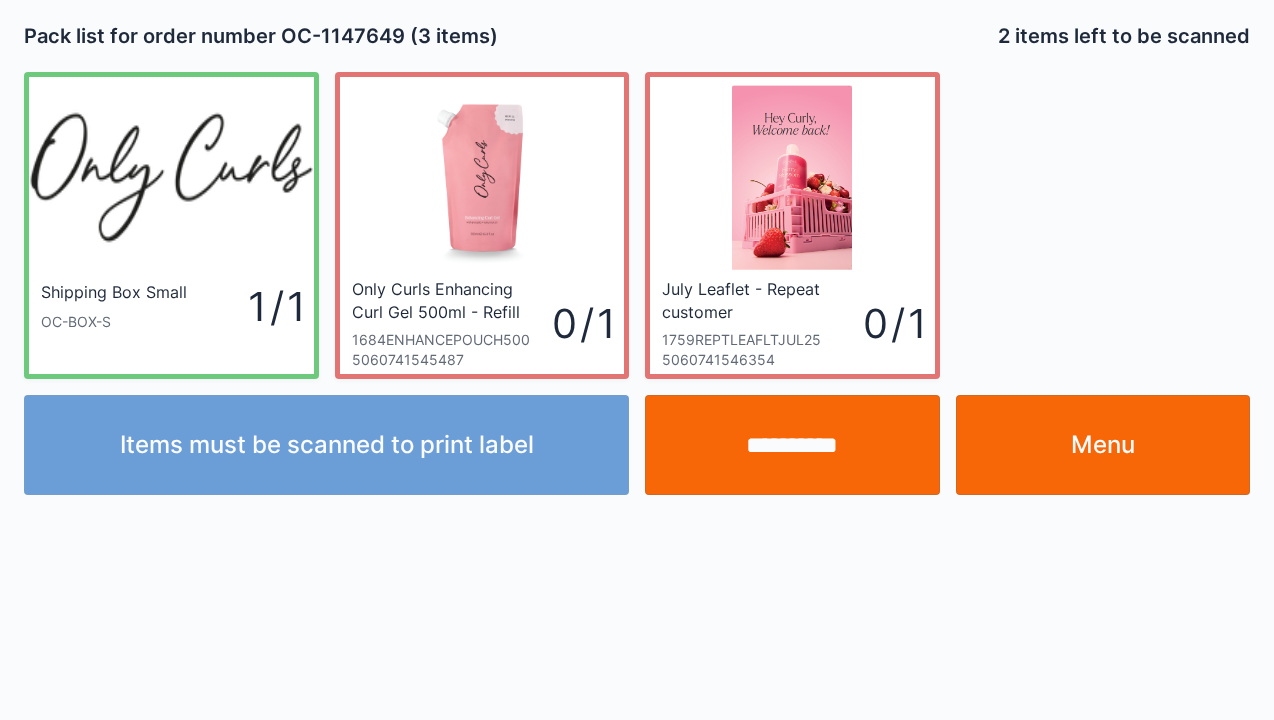 click on "Menu" at bounding box center [1103, 445] 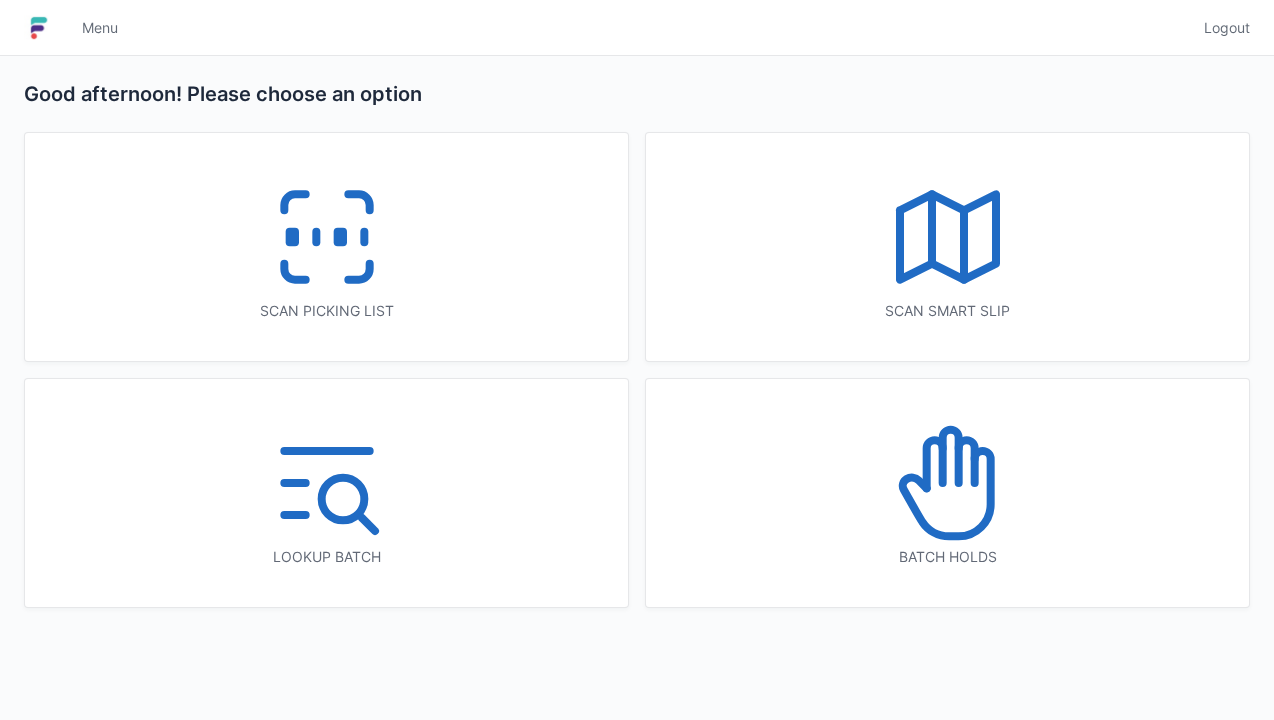 scroll, scrollTop: 0, scrollLeft: 0, axis: both 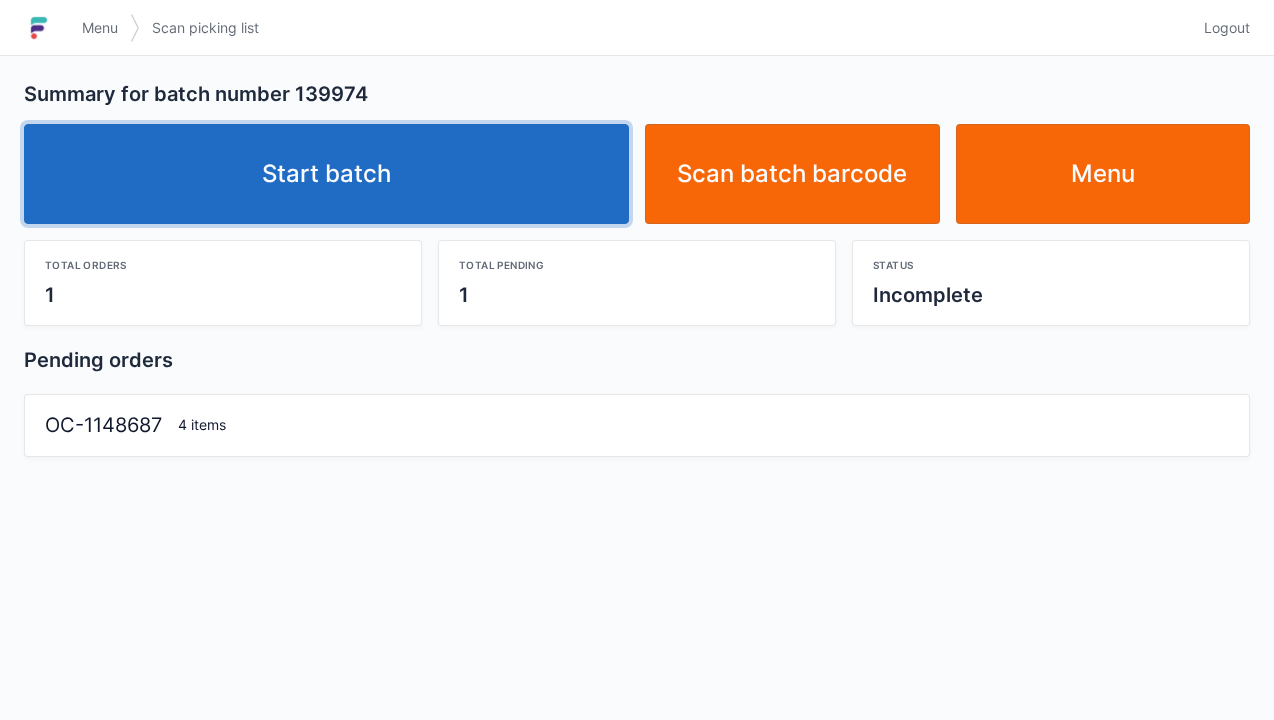 click on "Start batch" at bounding box center (326, 174) 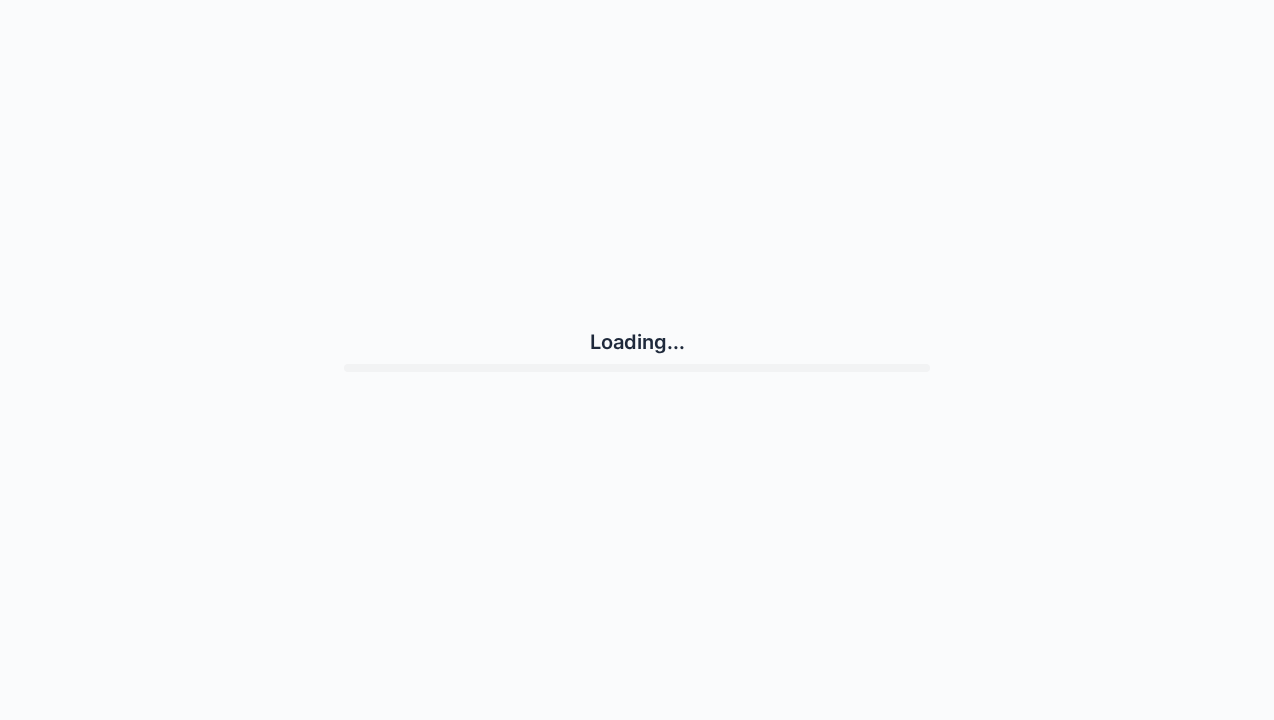 scroll, scrollTop: 0, scrollLeft: 0, axis: both 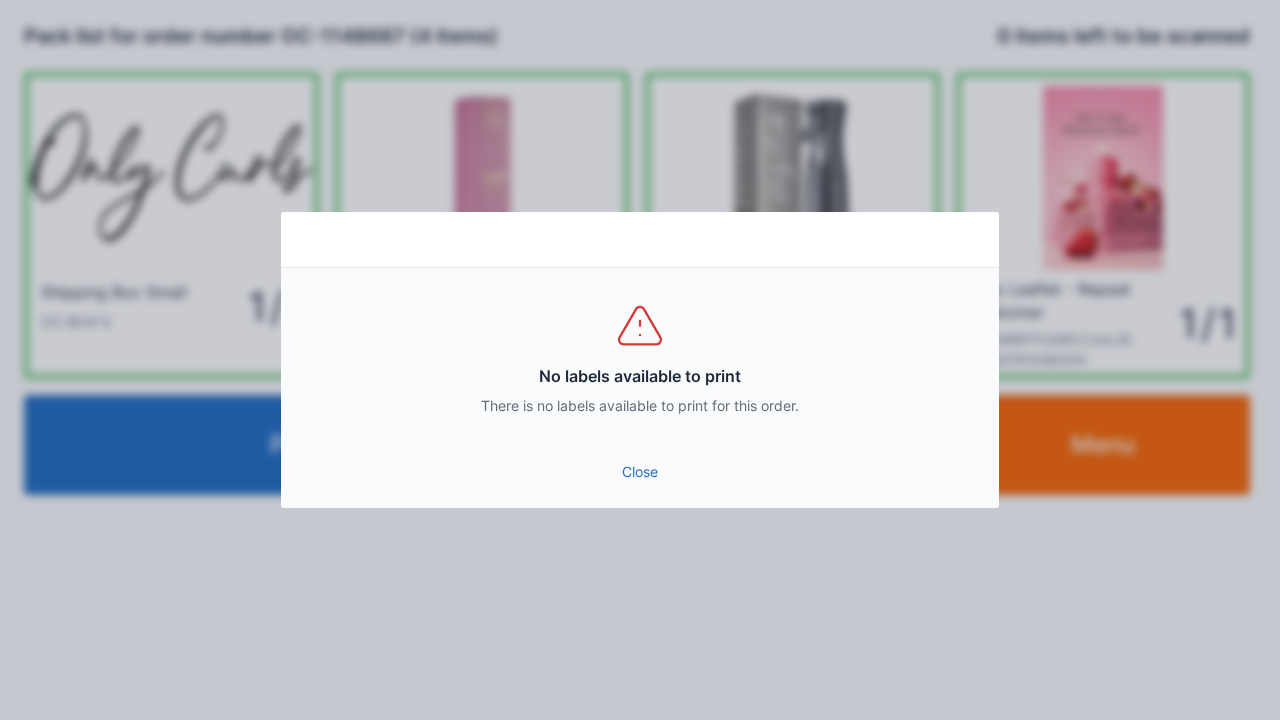 click on "Close" at bounding box center [640, 472] 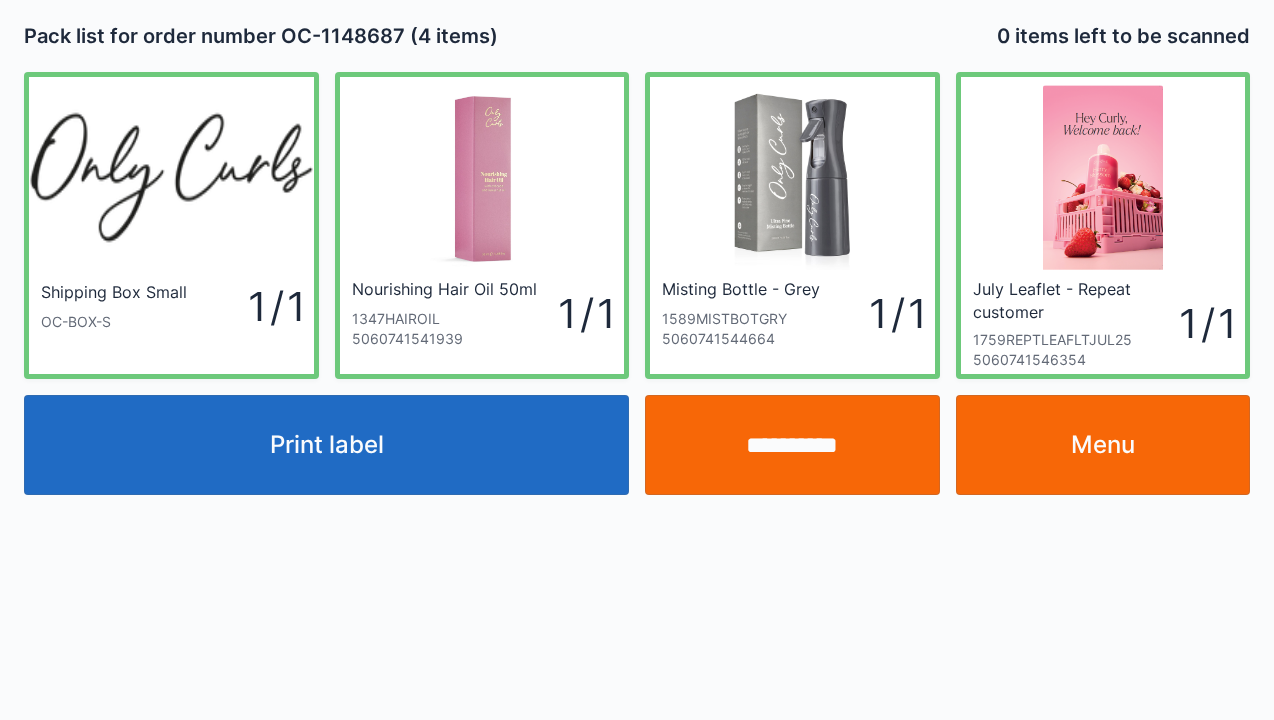 click on "Menu" at bounding box center (1103, 445) 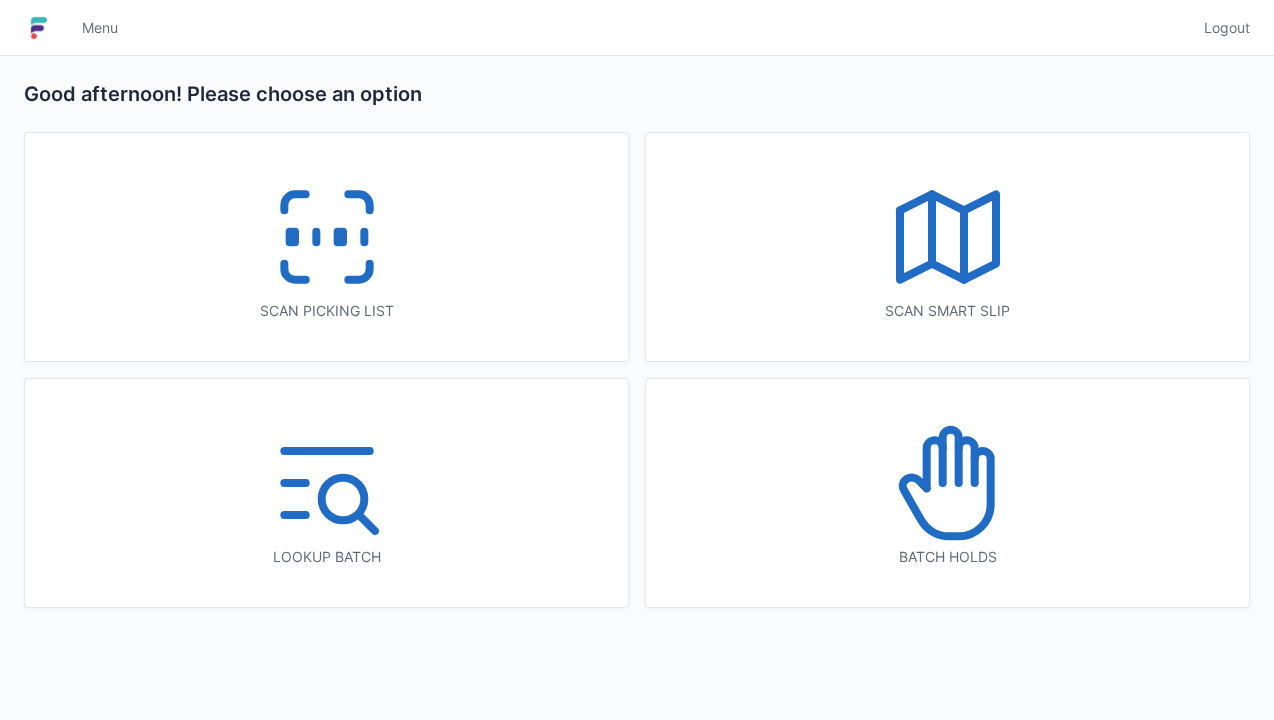 scroll, scrollTop: 0, scrollLeft: 0, axis: both 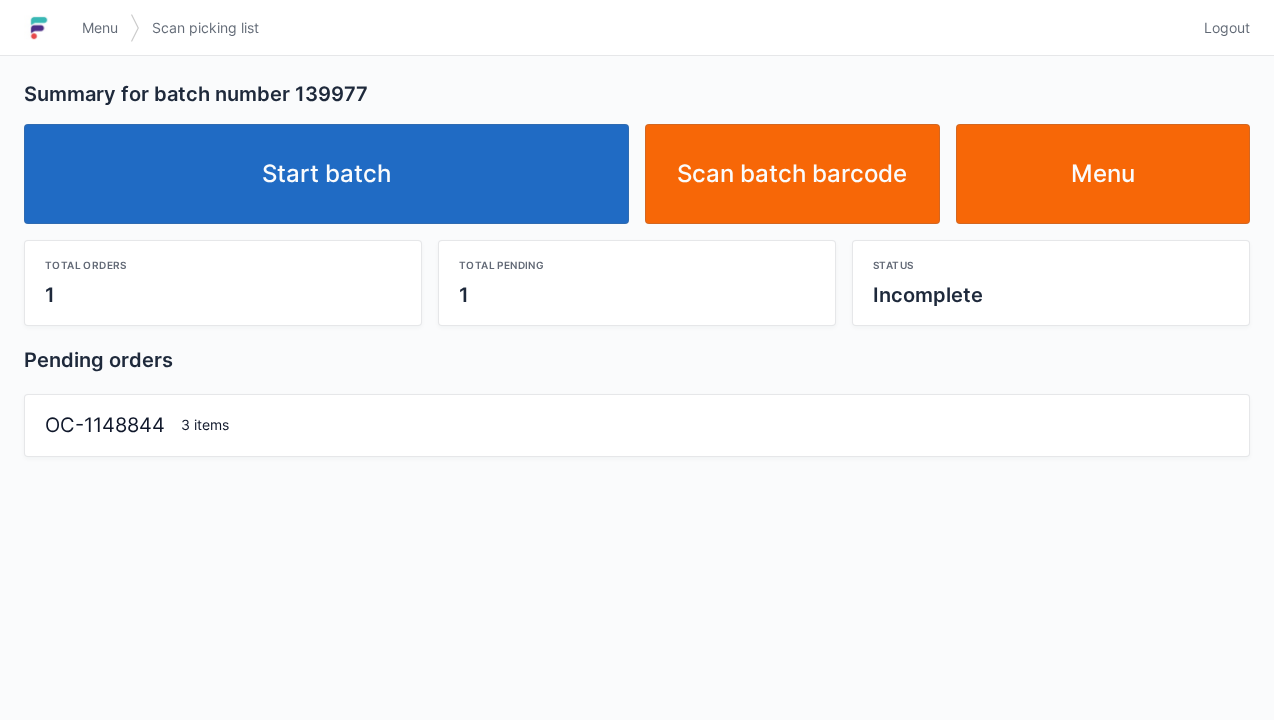 click on "Start batch" at bounding box center [326, 174] 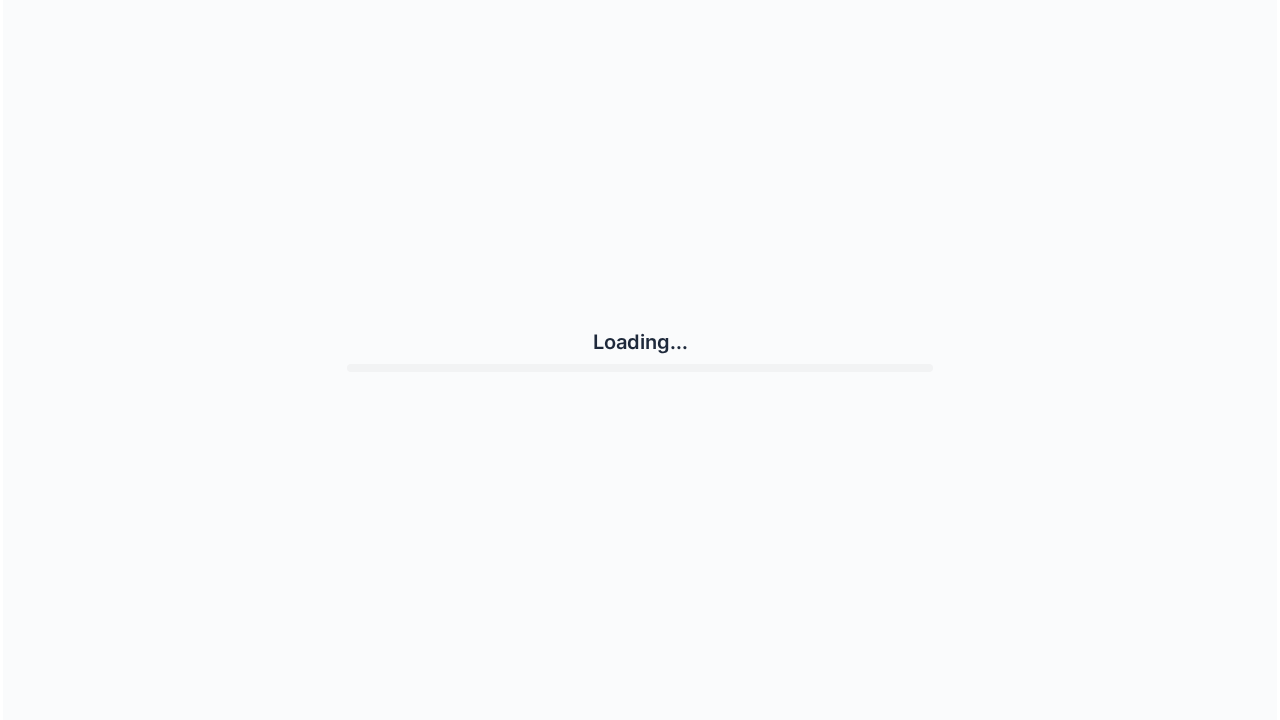 scroll, scrollTop: 0, scrollLeft: 0, axis: both 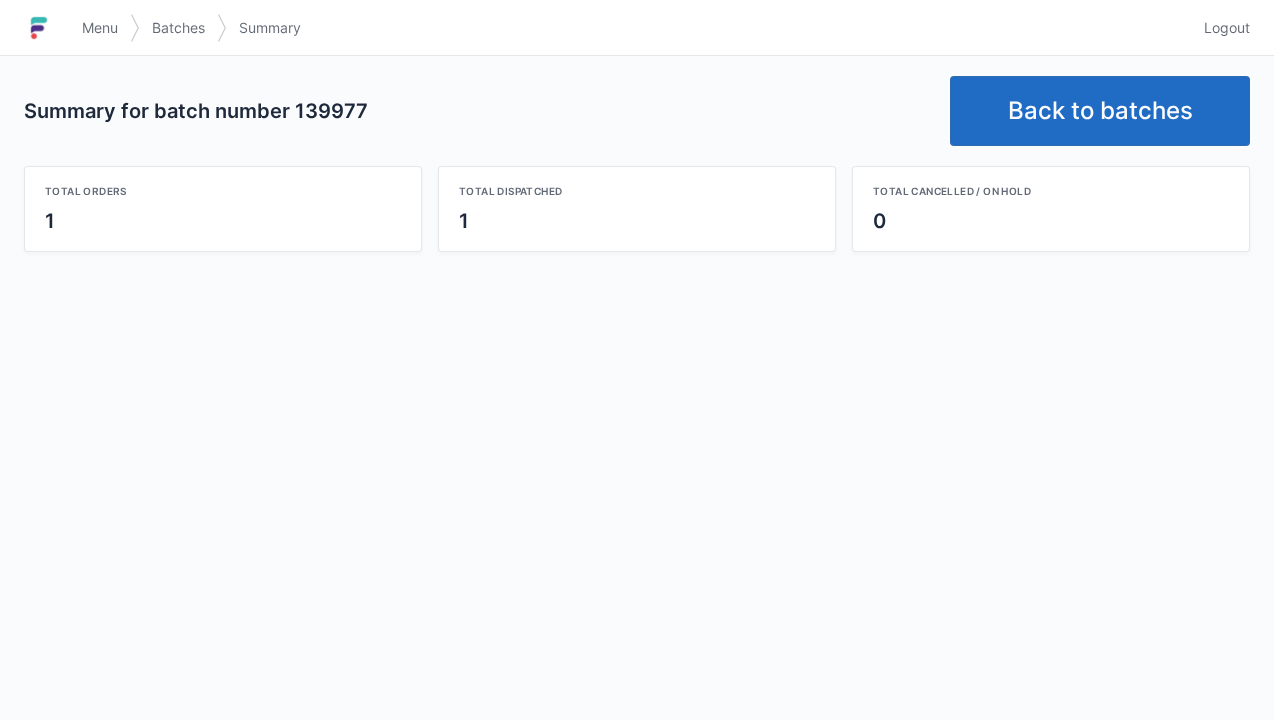 click on "Back to batches" at bounding box center (1100, 111) 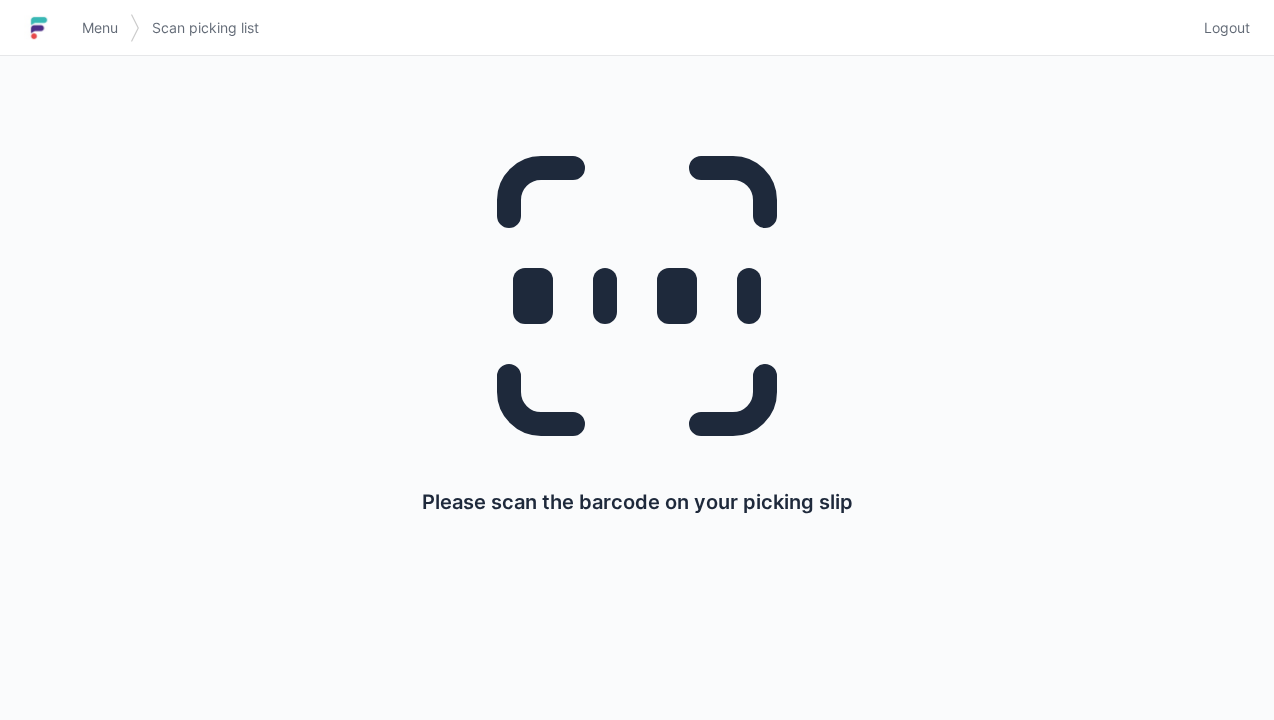 scroll, scrollTop: 0, scrollLeft: 0, axis: both 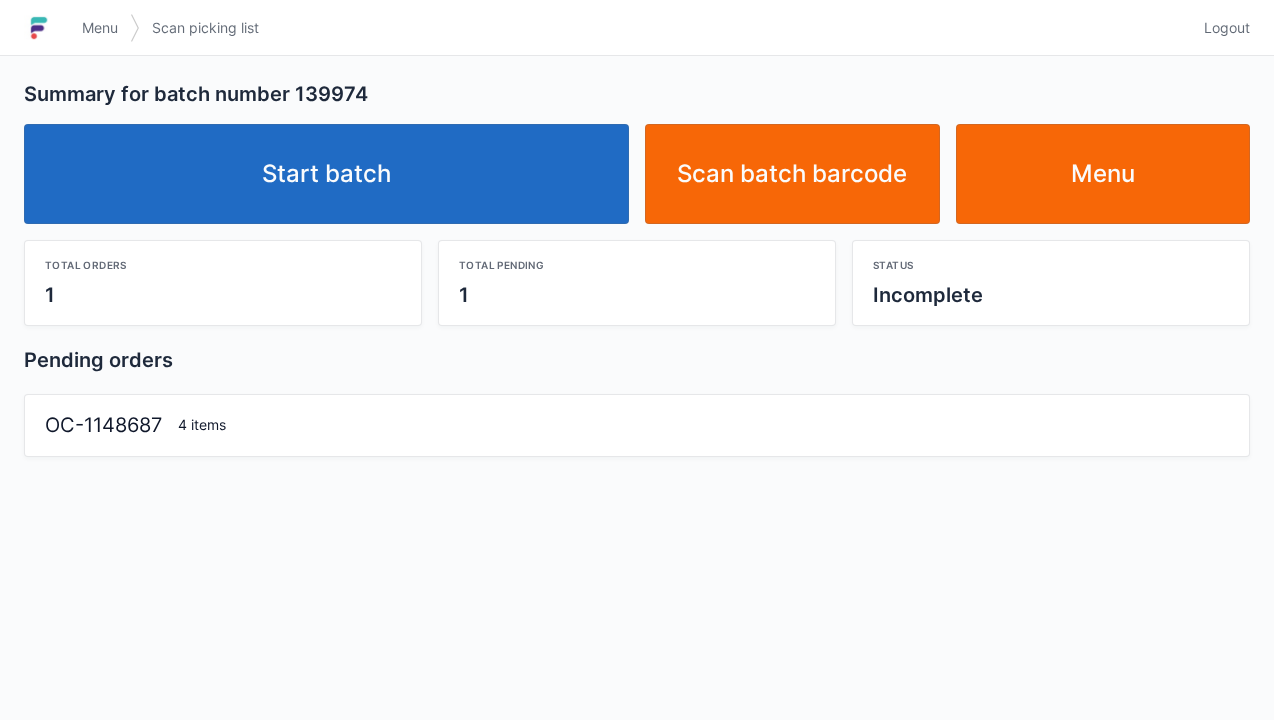 click on "Start batch" at bounding box center [326, 174] 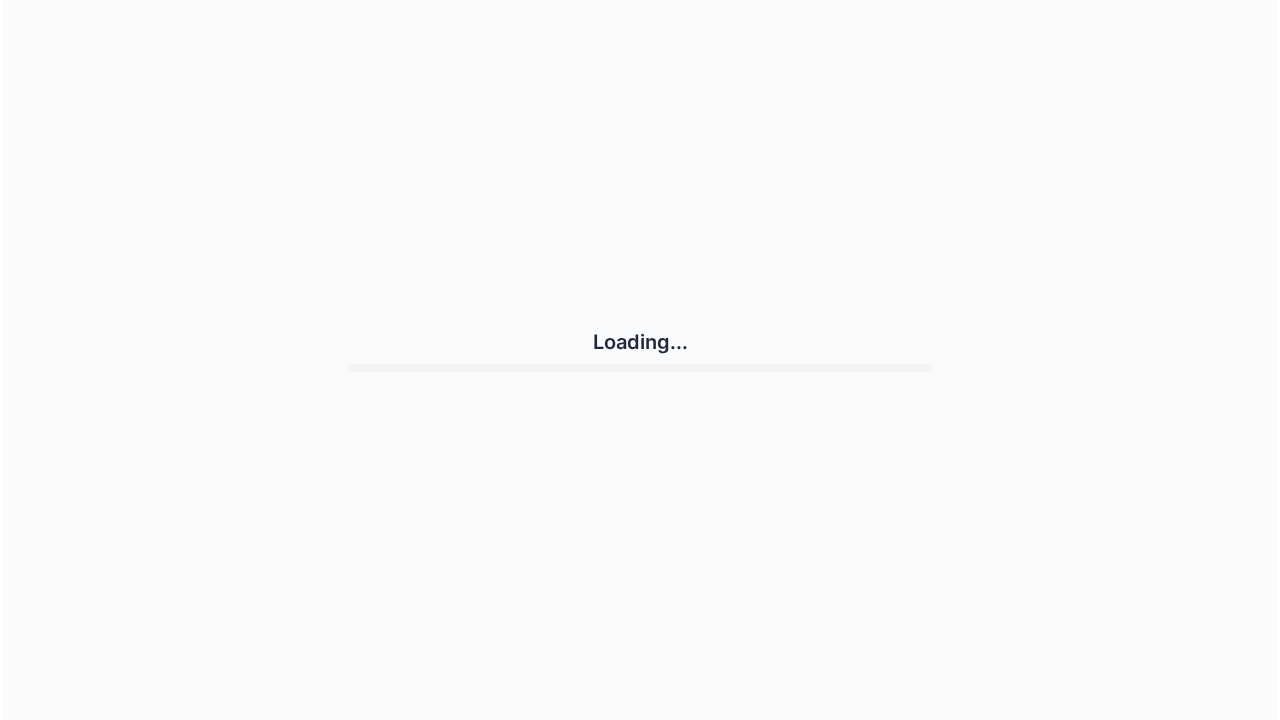 scroll, scrollTop: 0, scrollLeft: 0, axis: both 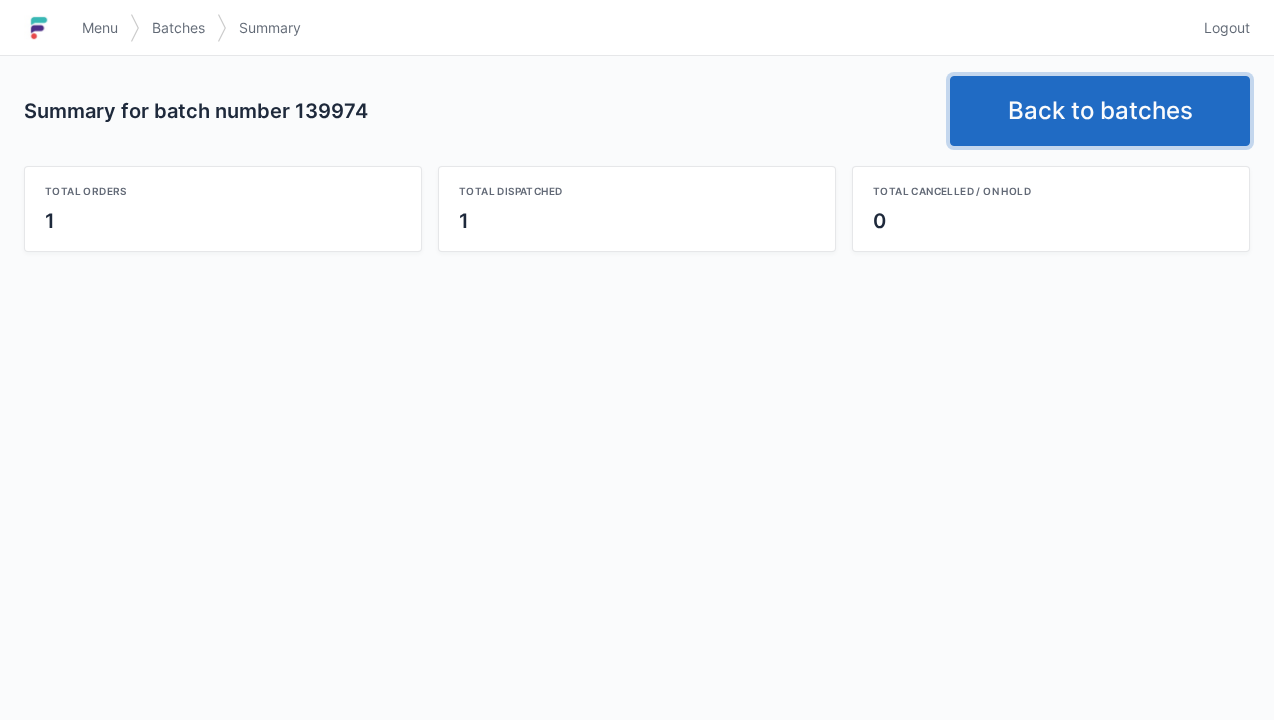 click on "Back to batches" at bounding box center (1100, 111) 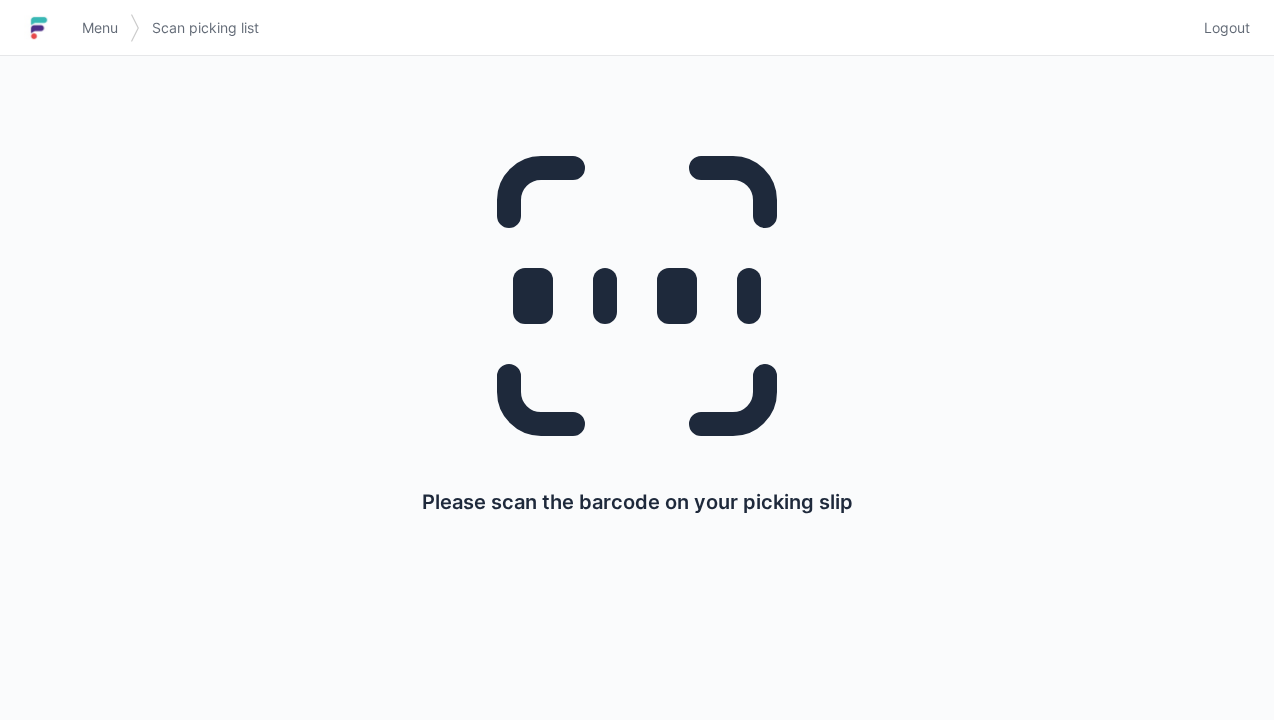 scroll, scrollTop: 0, scrollLeft: 0, axis: both 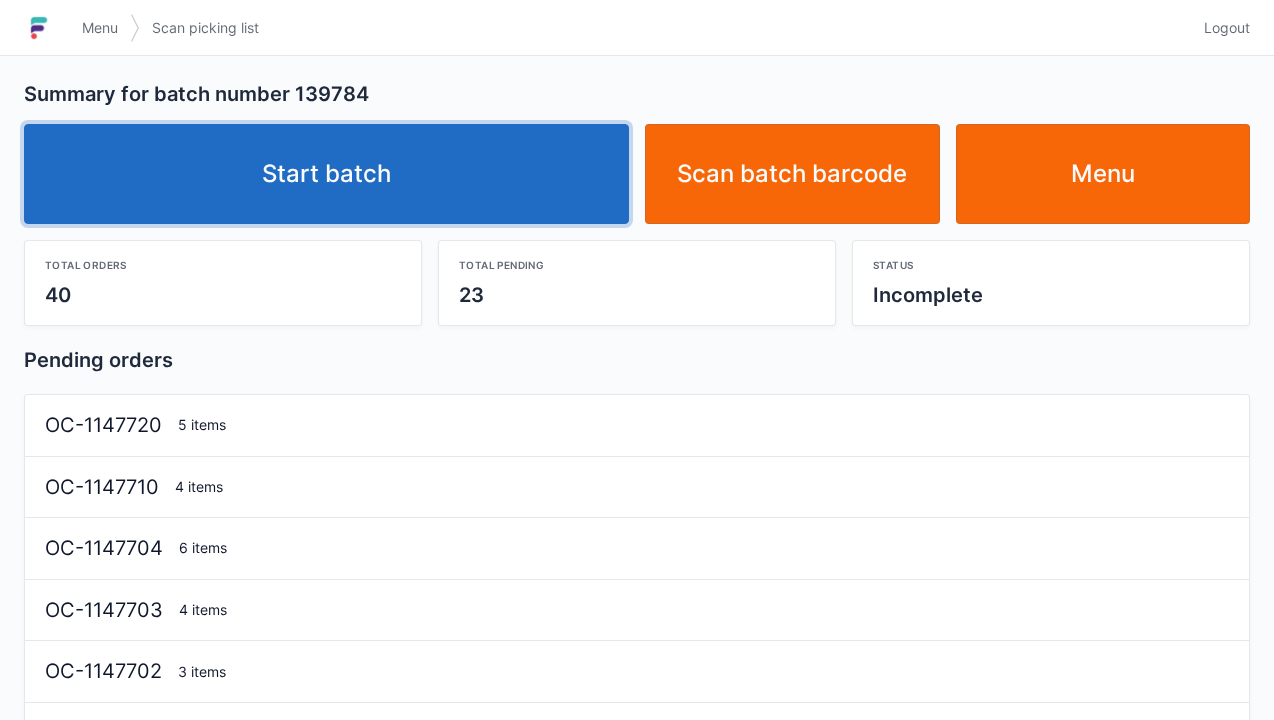 click on "Start batch" at bounding box center (326, 174) 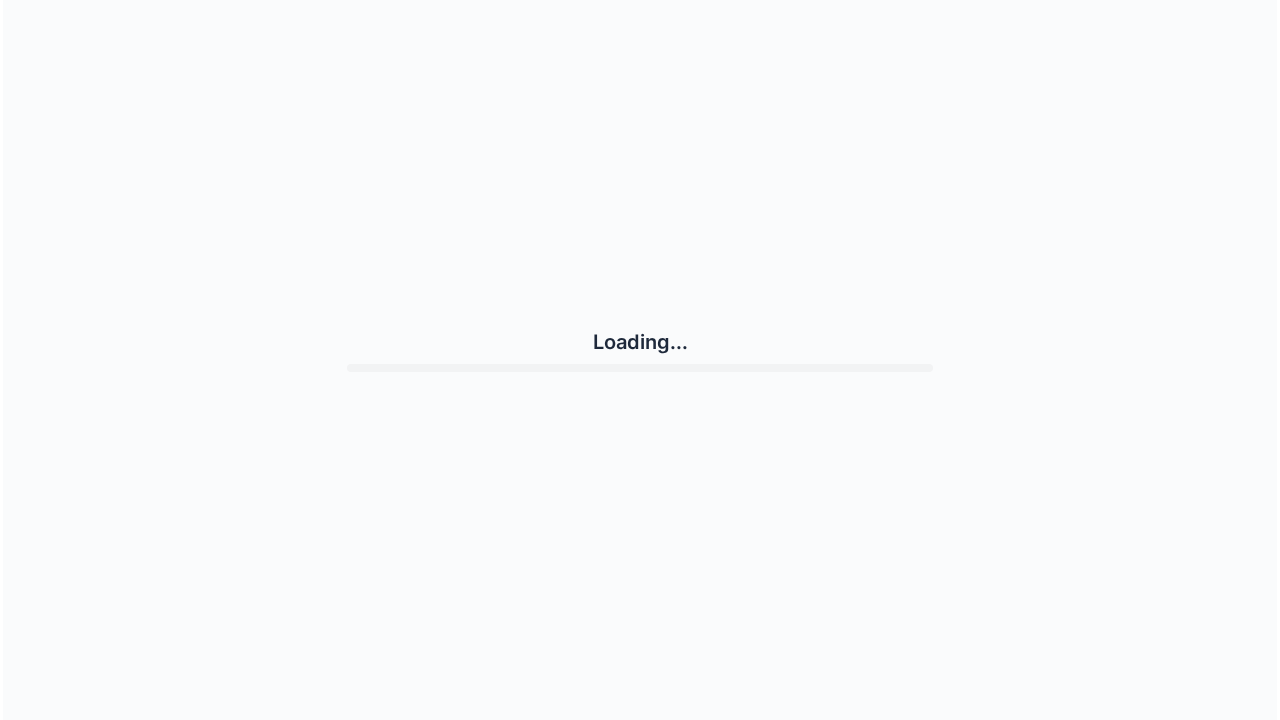 scroll, scrollTop: 0, scrollLeft: 0, axis: both 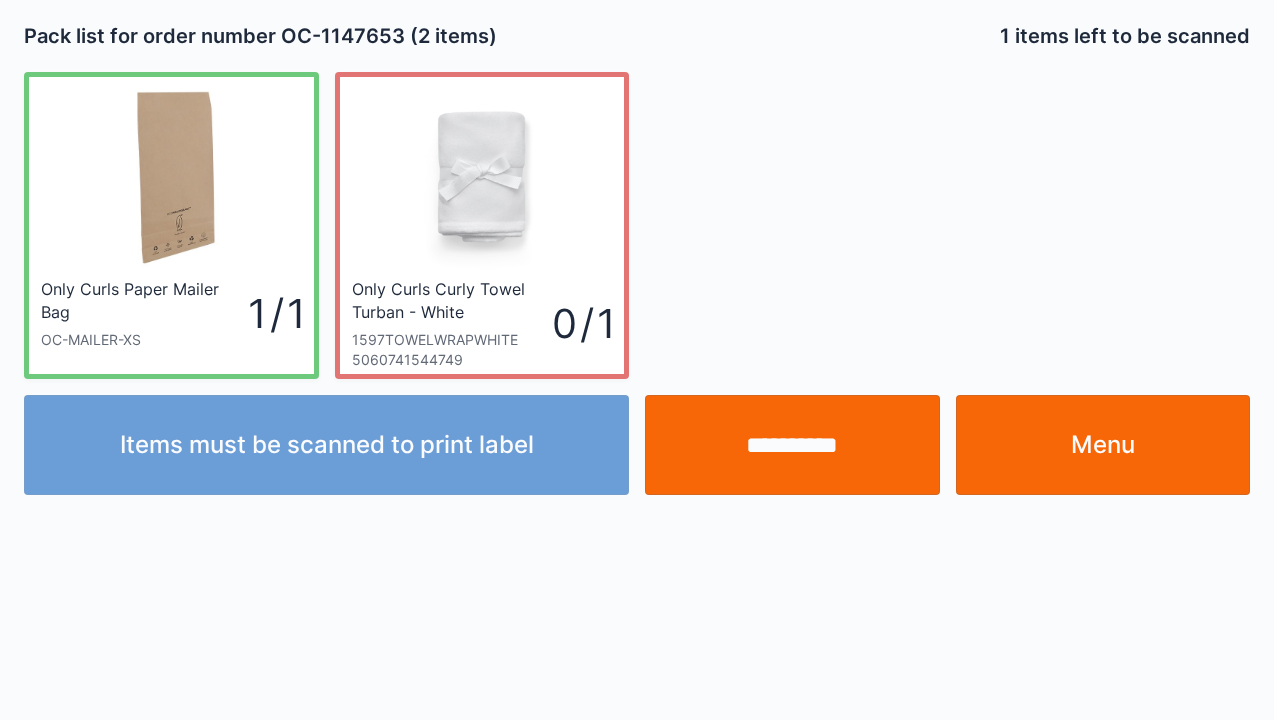 click on "Menu" at bounding box center (1103, 445) 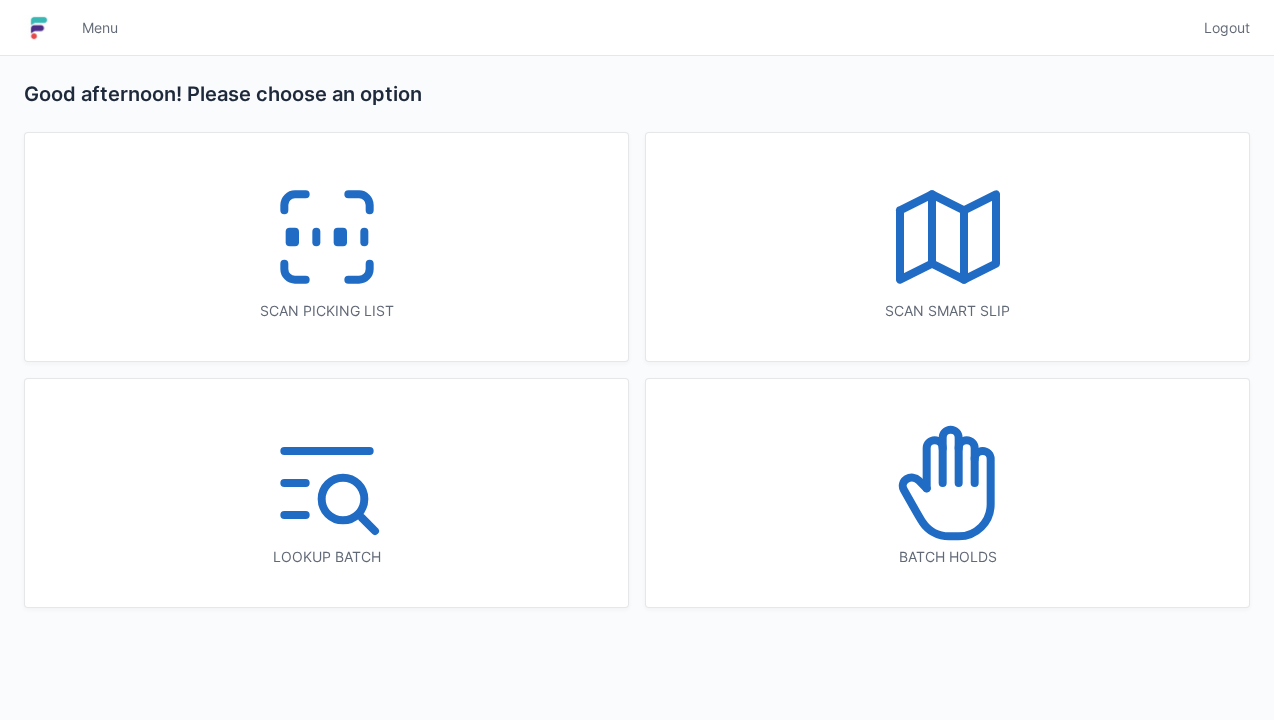 scroll, scrollTop: 0, scrollLeft: 0, axis: both 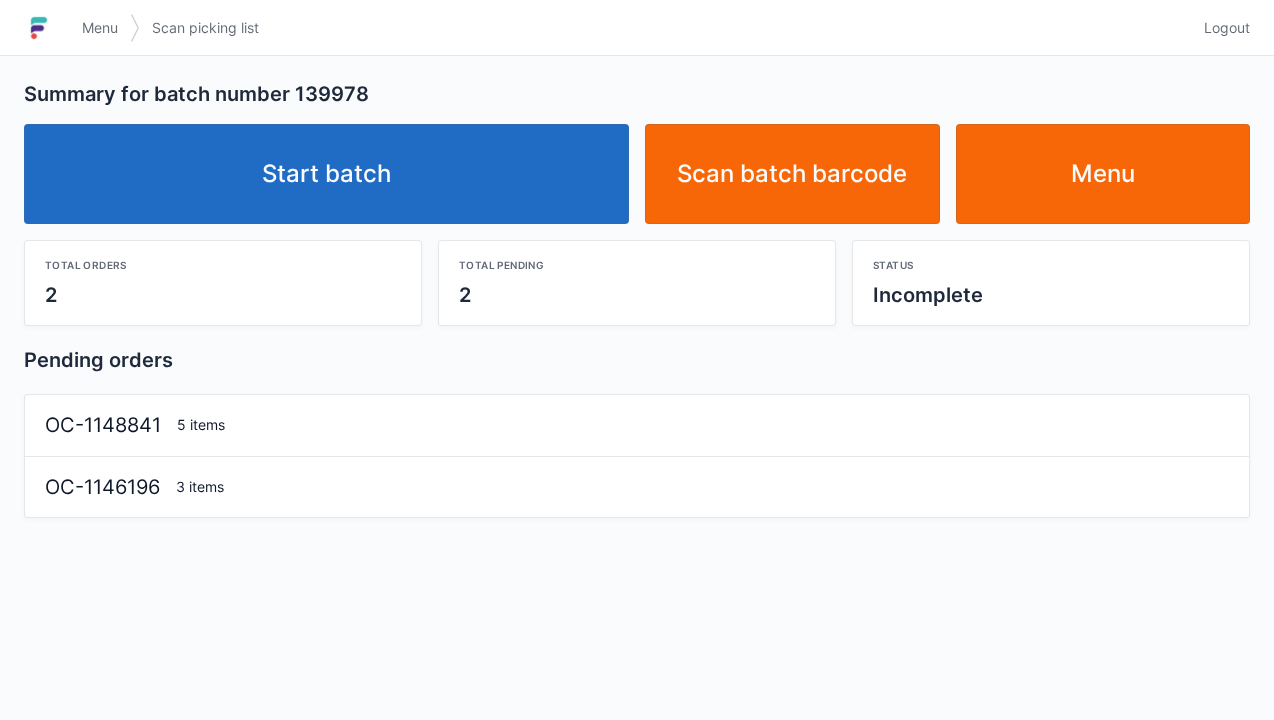 click on "Start batch" at bounding box center (326, 174) 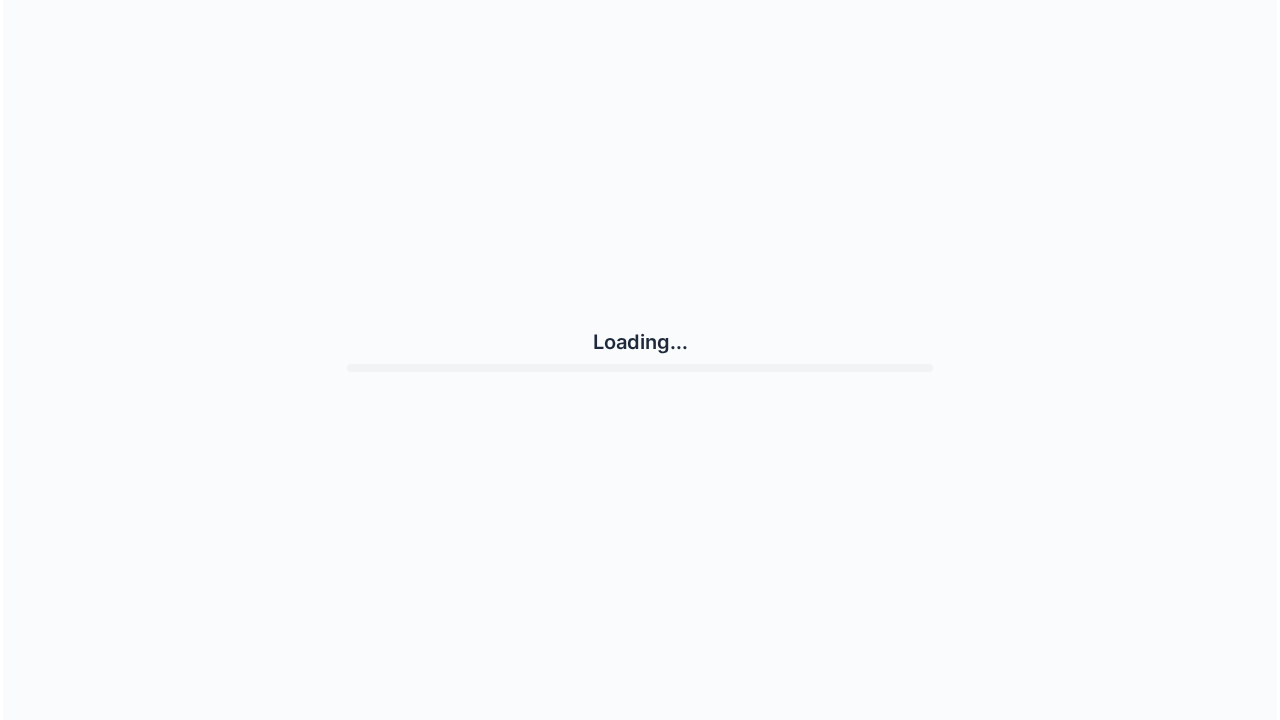 scroll, scrollTop: 0, scrollLeft: 0, axis: both 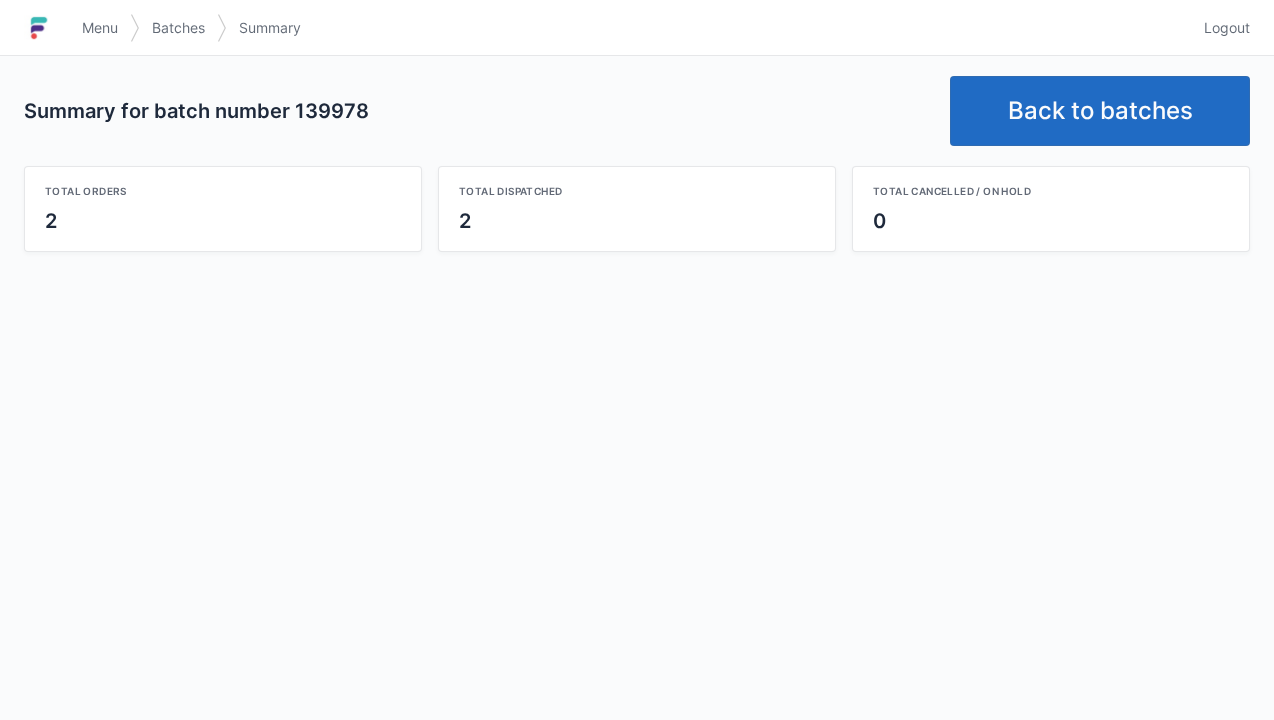 click on "Back to batches" at bounding box center (1100, 111) 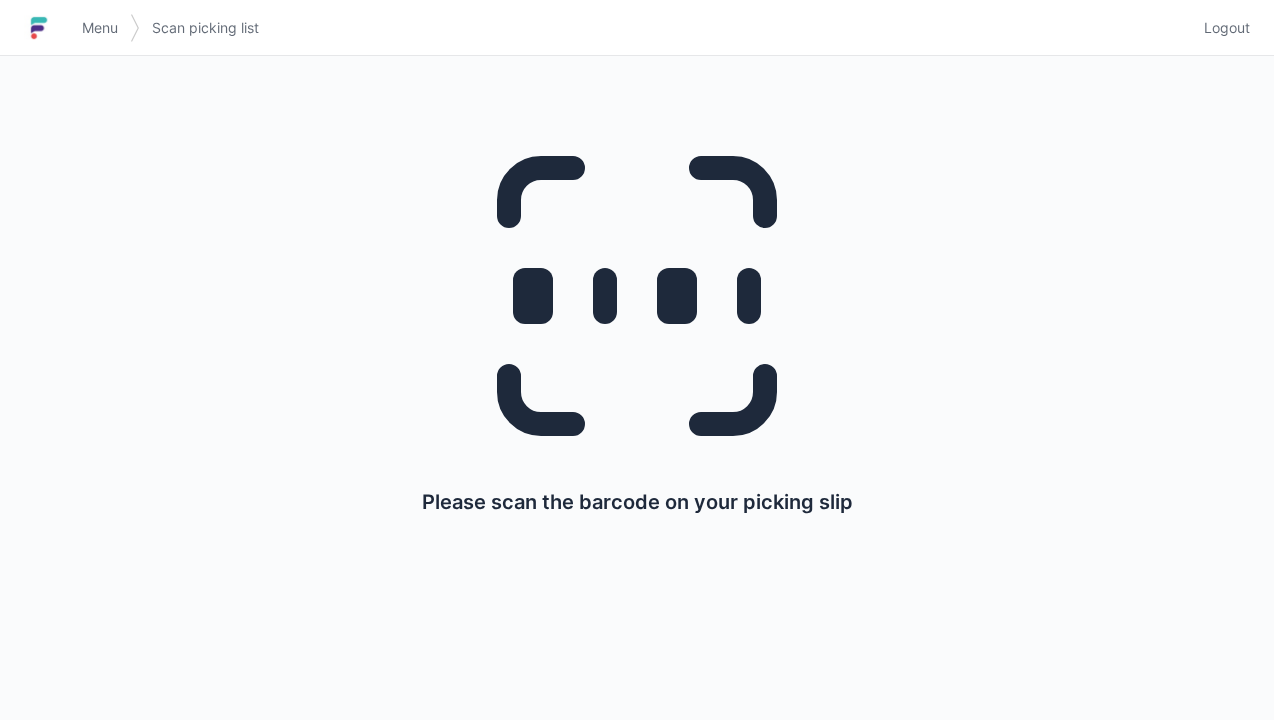 scroll, scrollTop: 0, scrollLeft: 0, axis: both 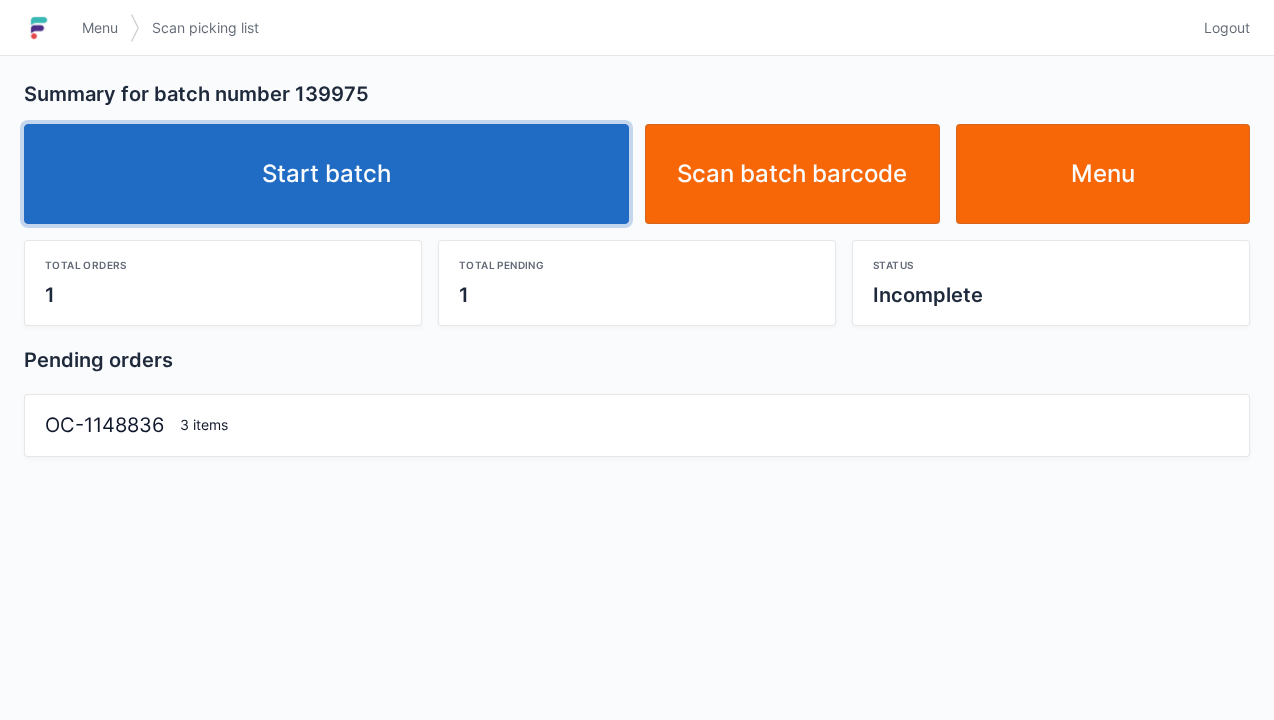click on "Start batch" at bounding box center (326, 174) 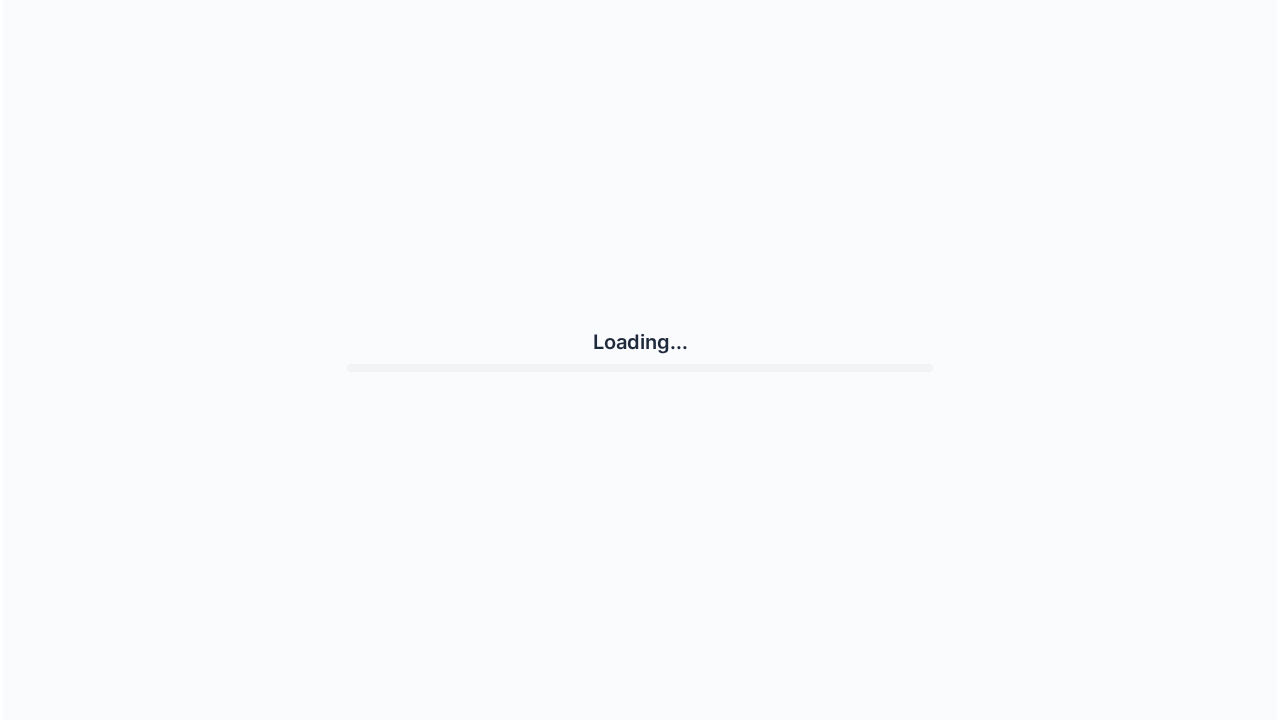 scroll, scrollTop: 0, scrollLeft: 0, axis: both 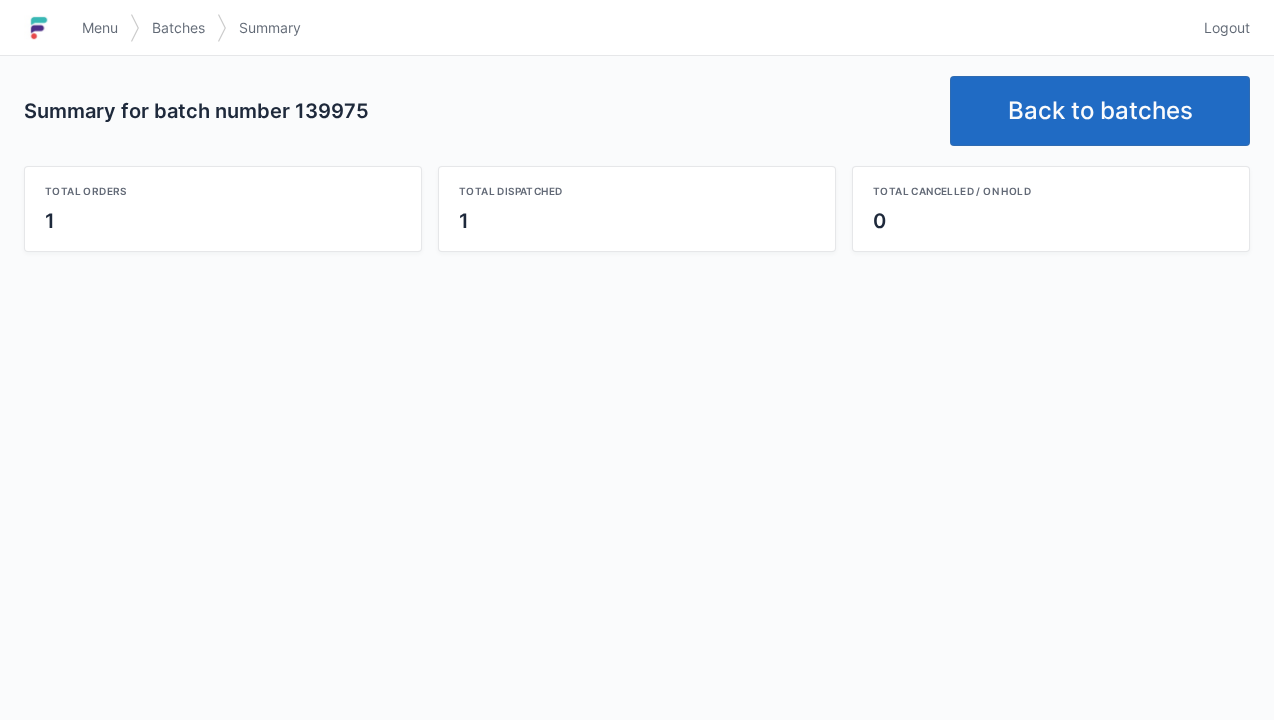 click on "Back to batches" at bounding box center [1100, 111] 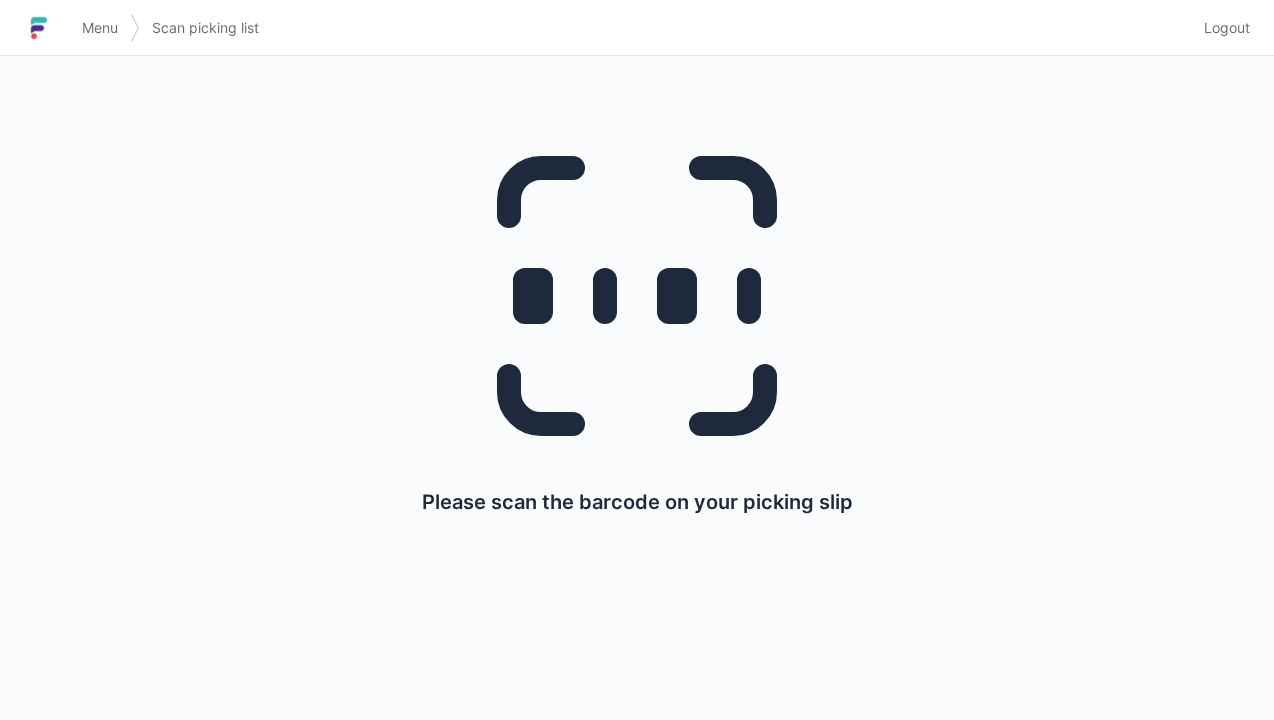 scroll, scrollTop: 0, scrollLeft: 0, axis: both 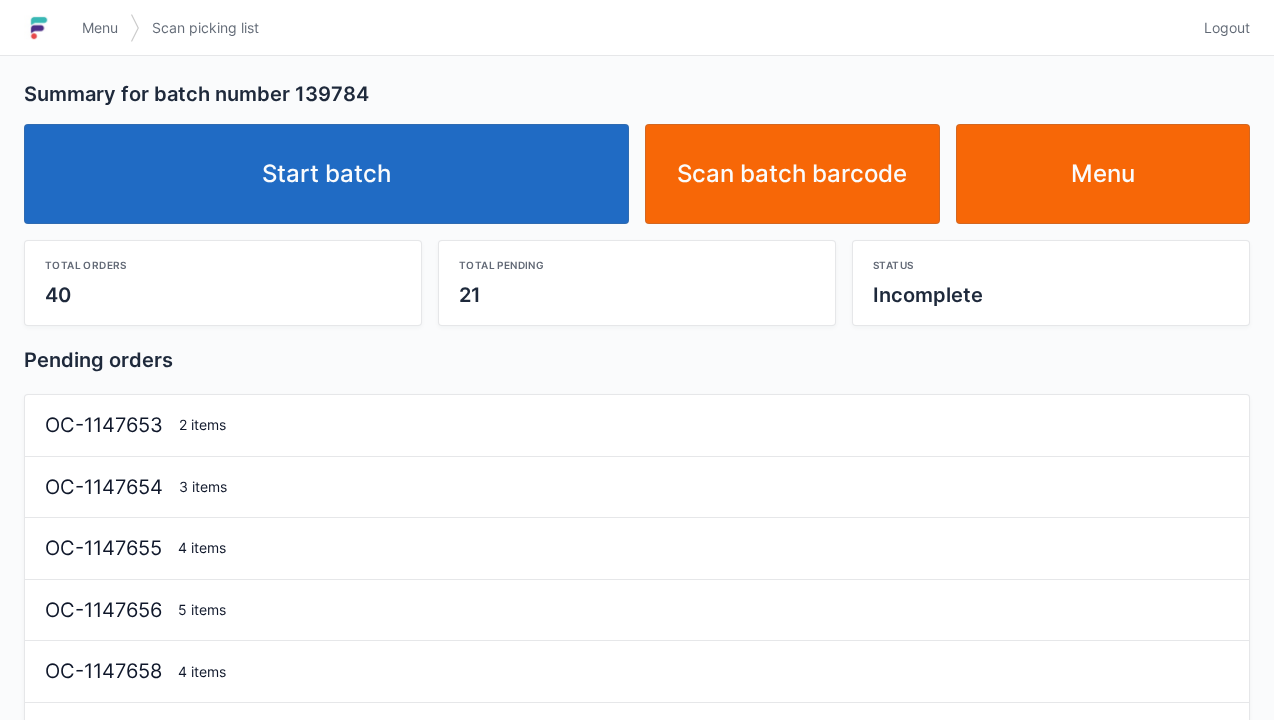 click on "Start batch" at bounding box center [326, 174] 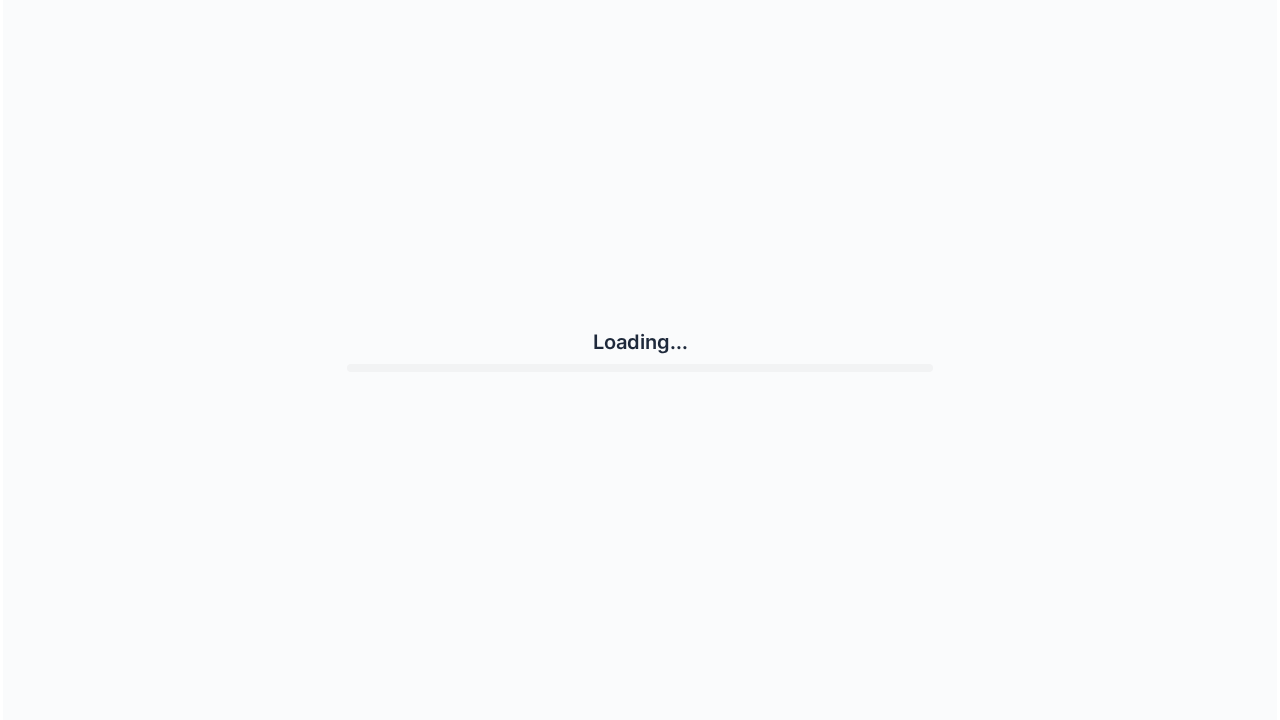 scroll, scrollTop: 0, scrollLeft: 0, axis: both 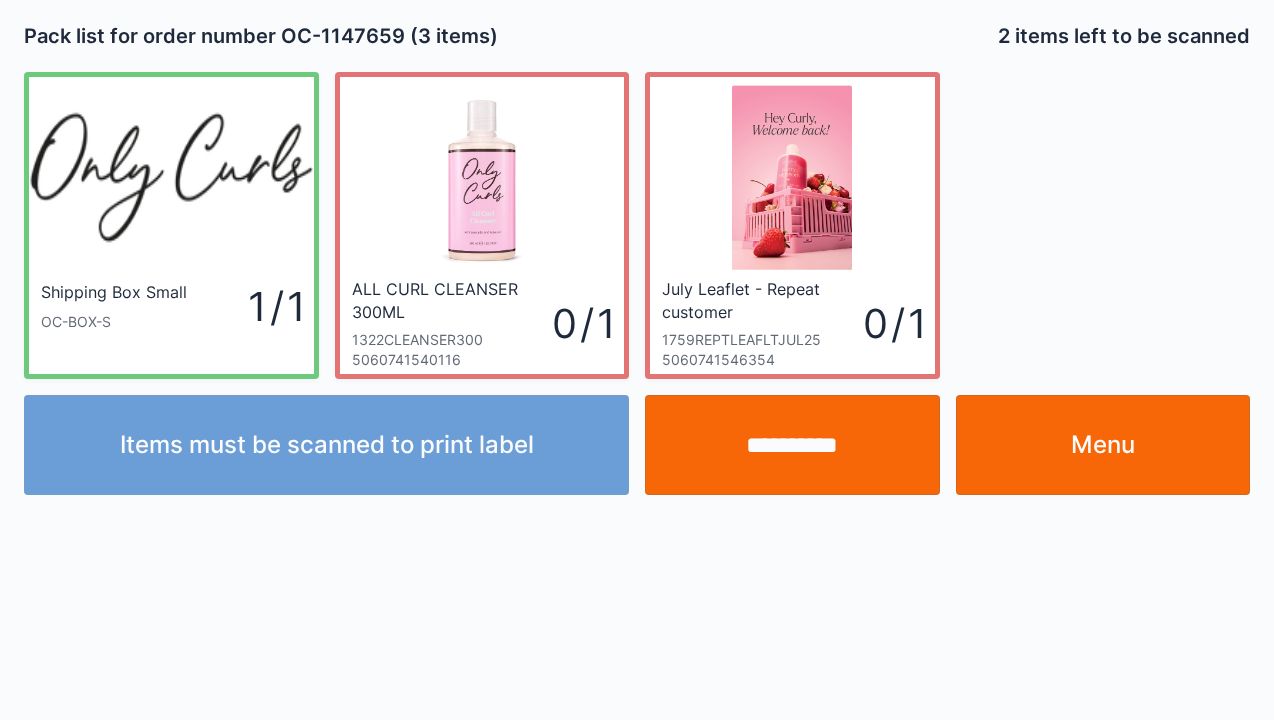click on "Menu" at bounding box center (1103, 445) 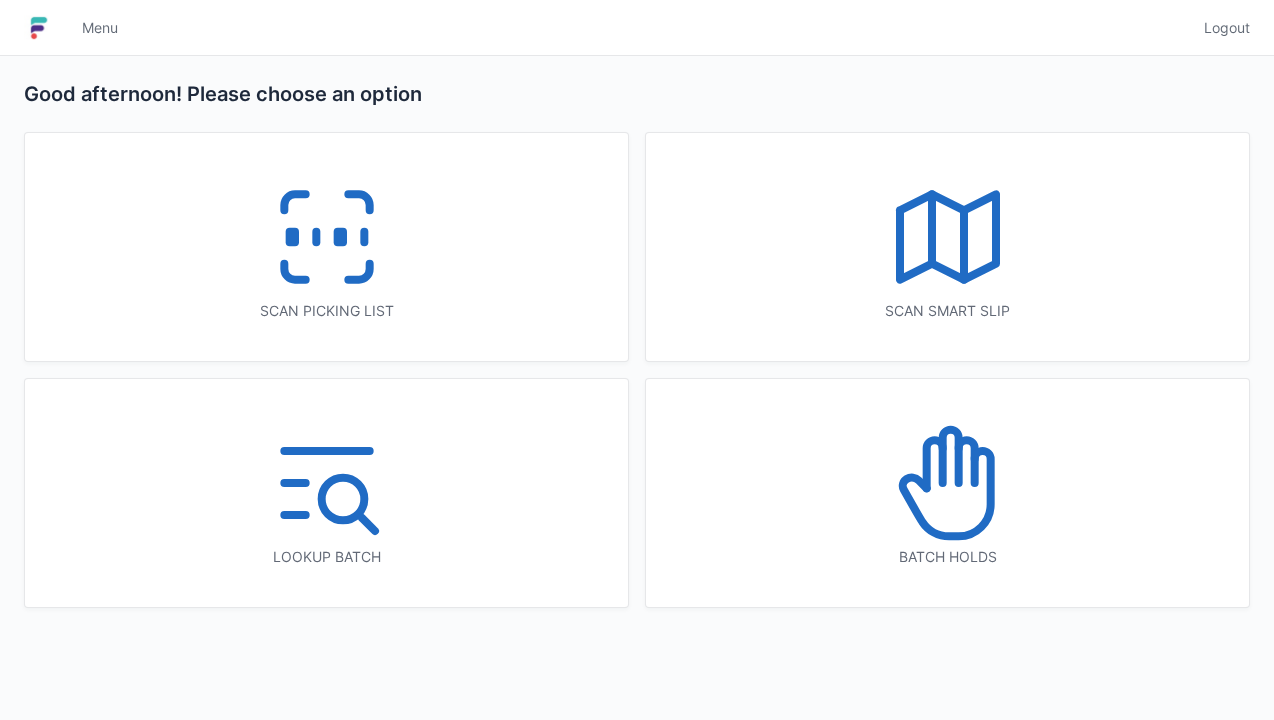 scroll, scrollTop: 0, scrollLeft: 0, axis: both 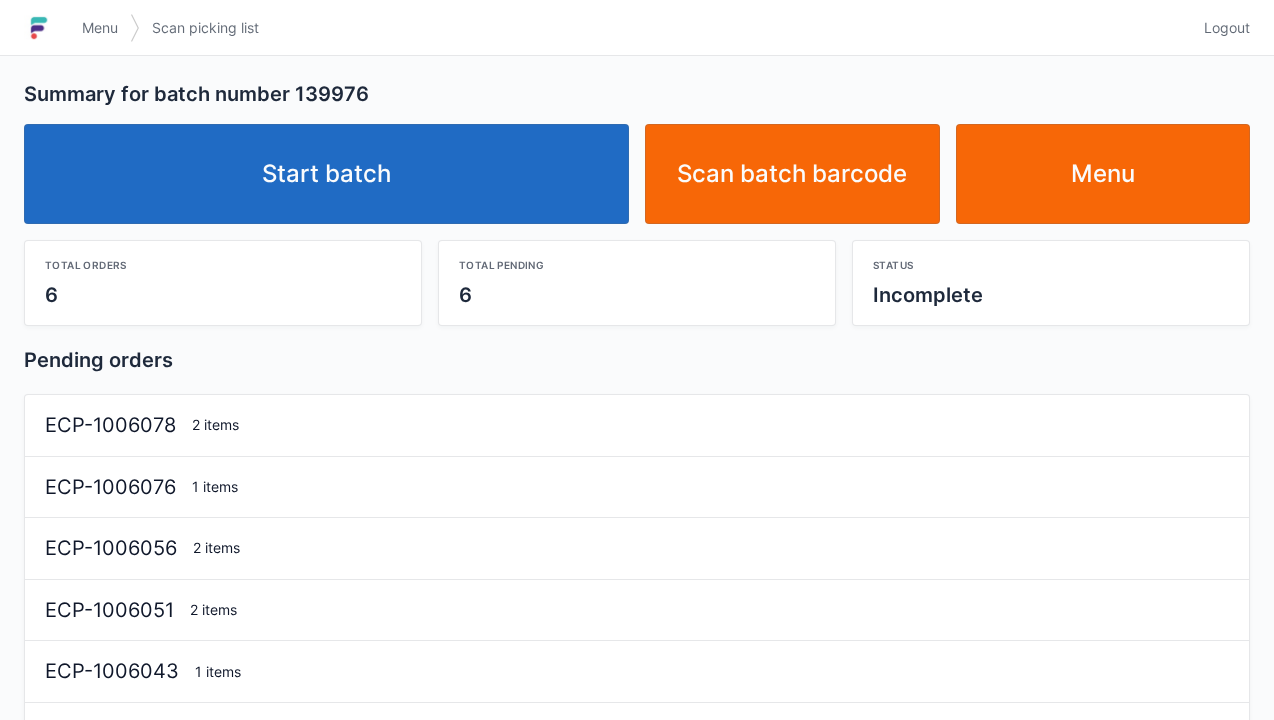 click on "Start batch" at bounding box center (326, 174) 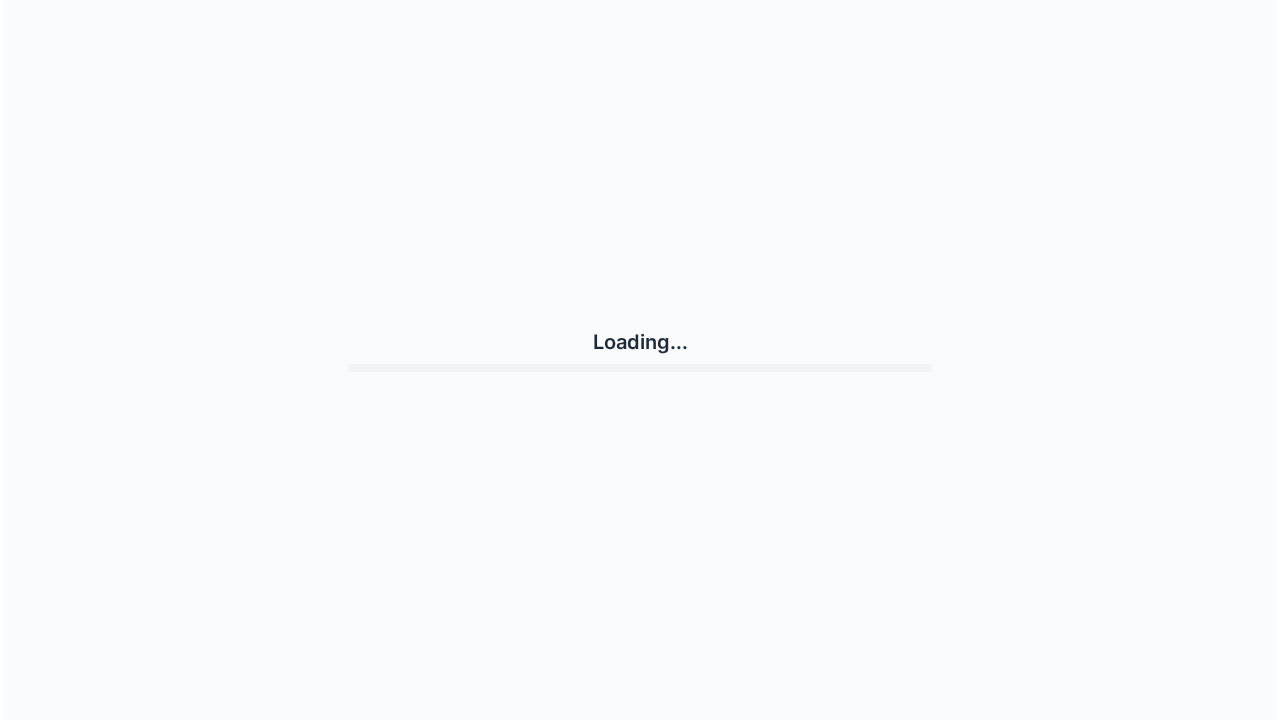 scroll, scrollTop: 0, scrollLeft: 0, axis: both 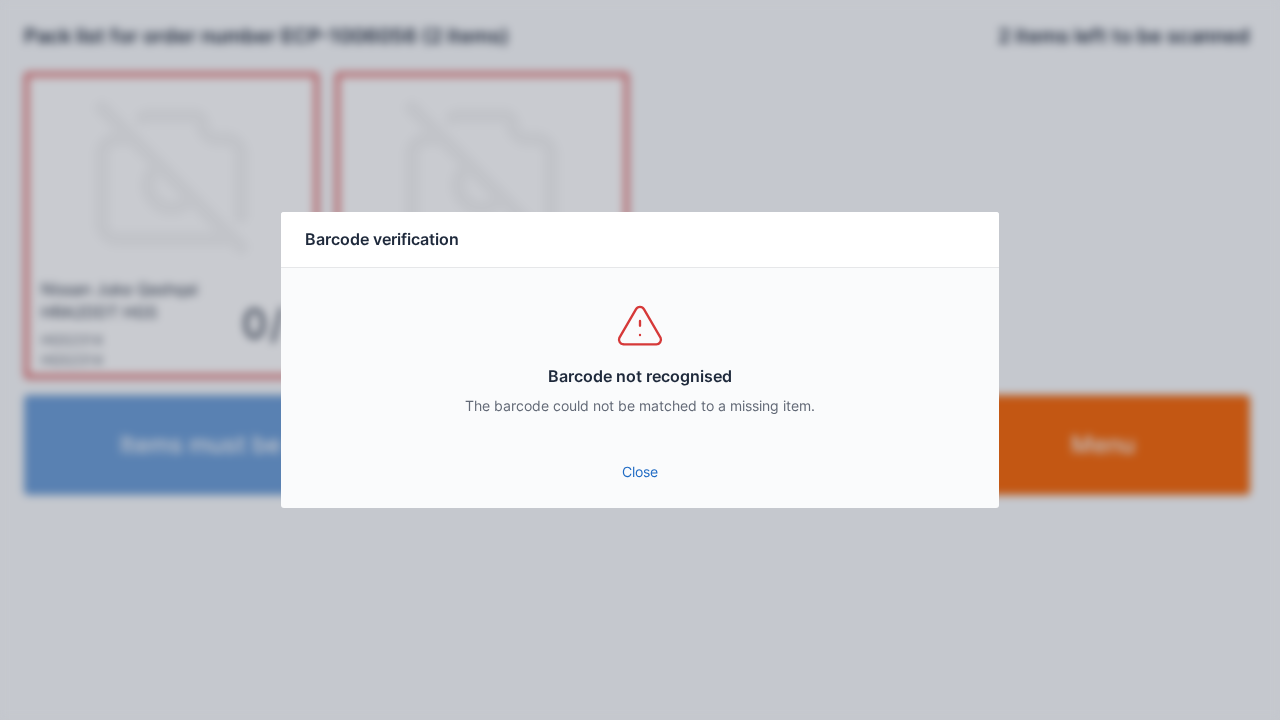 click on "Close" at bounding box center [640, 472] 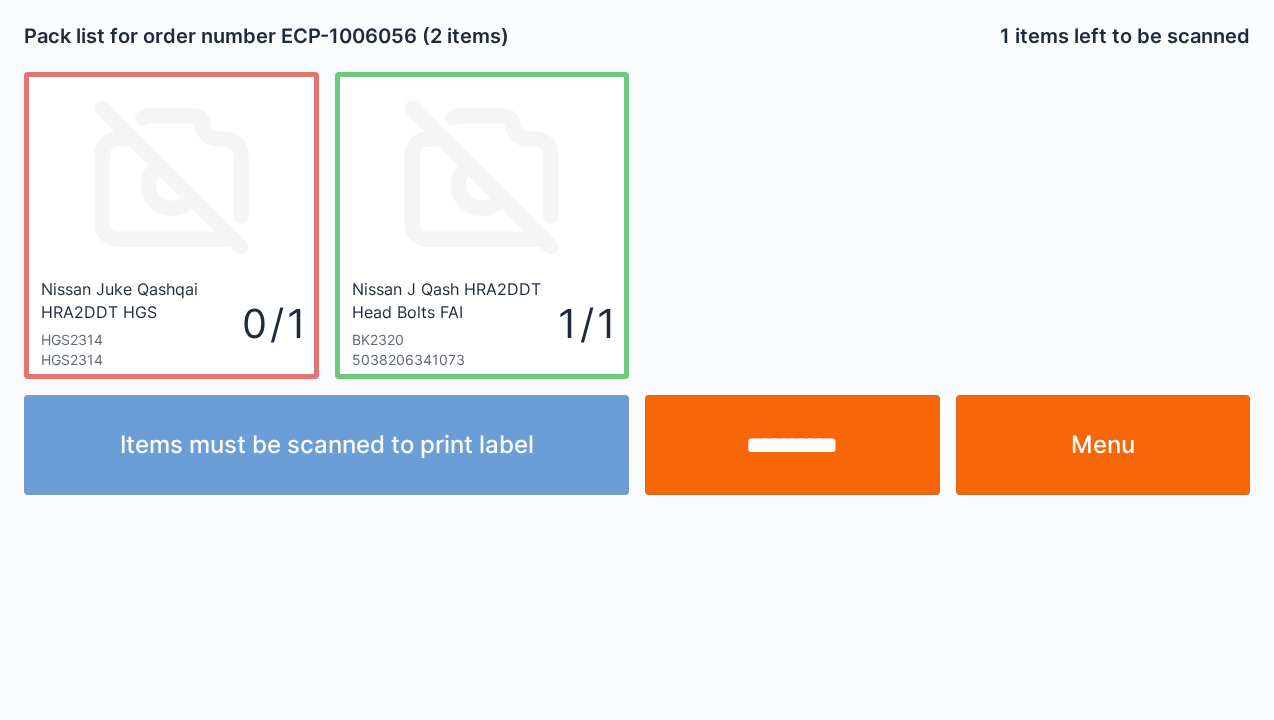 click on "Menu" at bounding box center (1103, 445) 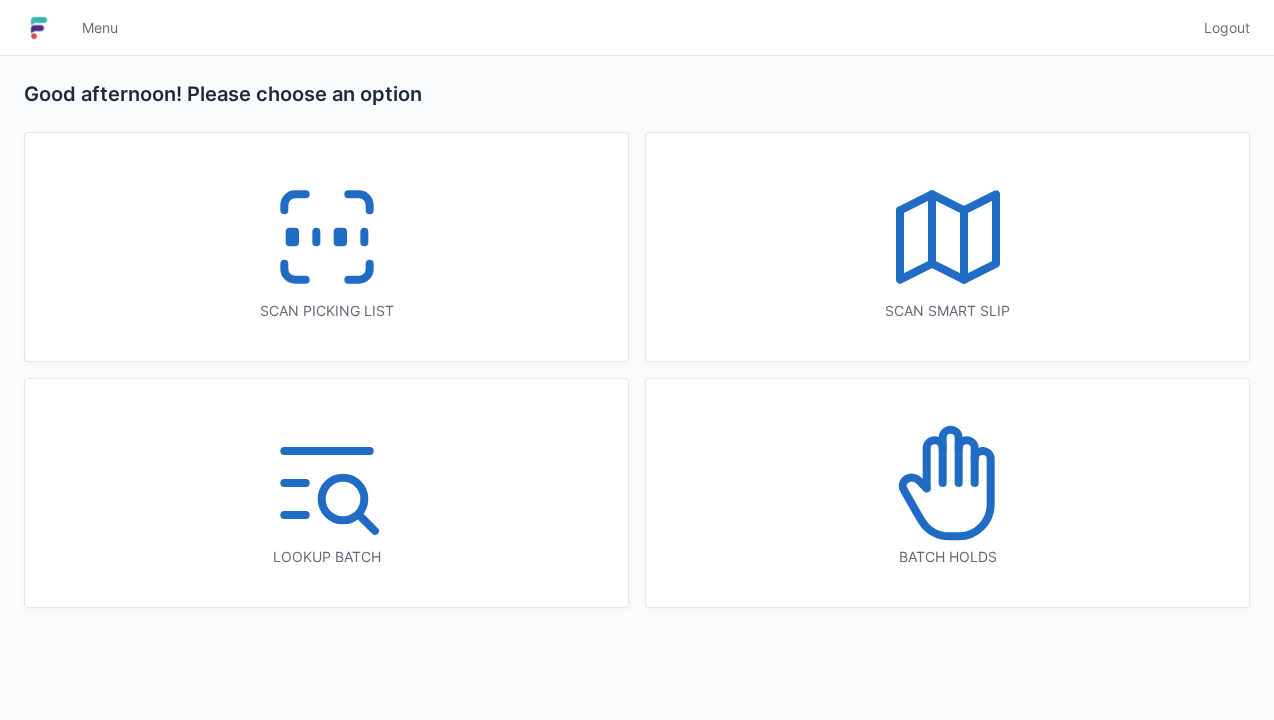 scroll, scrollTop: 0, scrollLeft: 0, axis: both 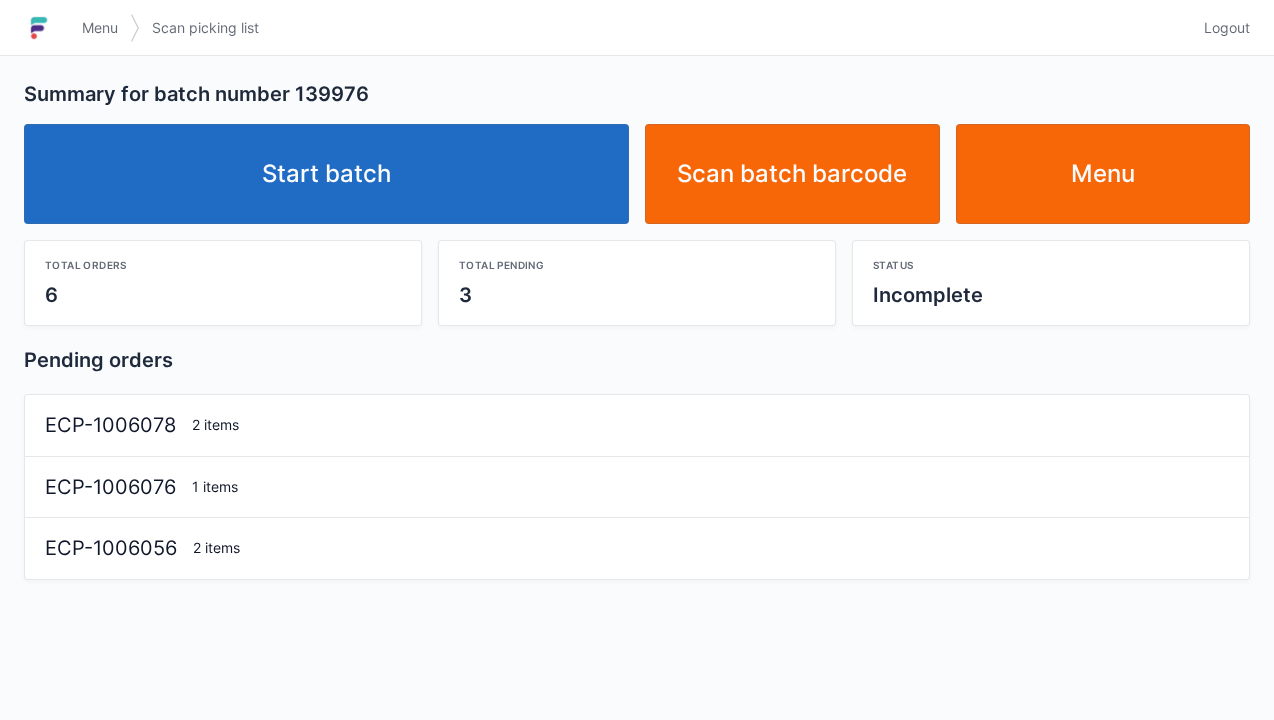 click on "Start batch" at bounding box center [326, 174] 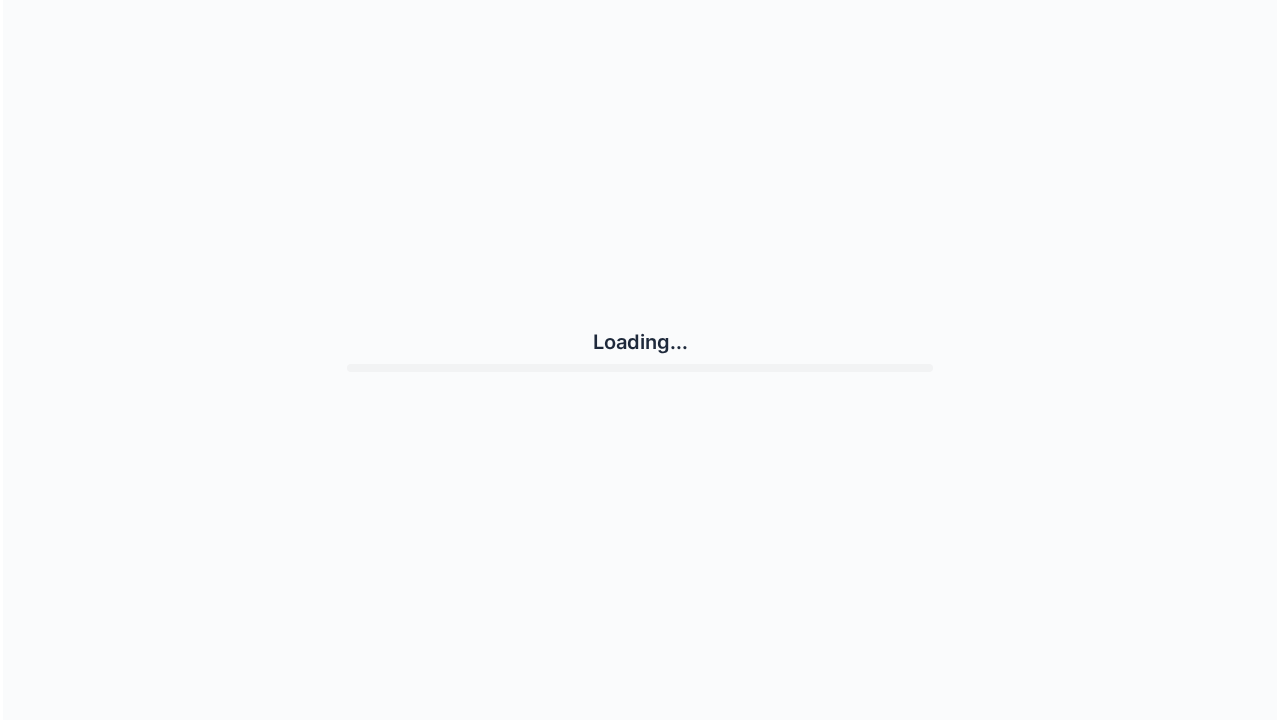 scroll, scrollTop: 0, scrollLeft: 0, axis: both 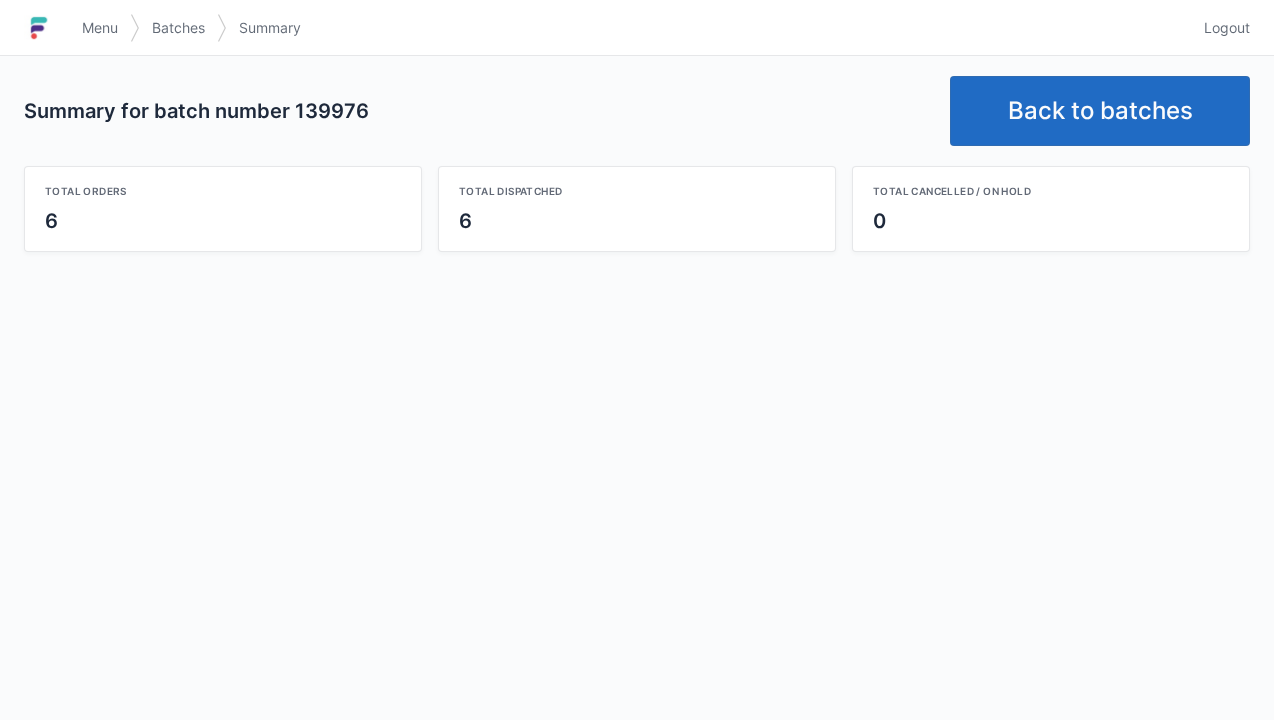 click on "Back to batches" at bounding box center [1100, 111] 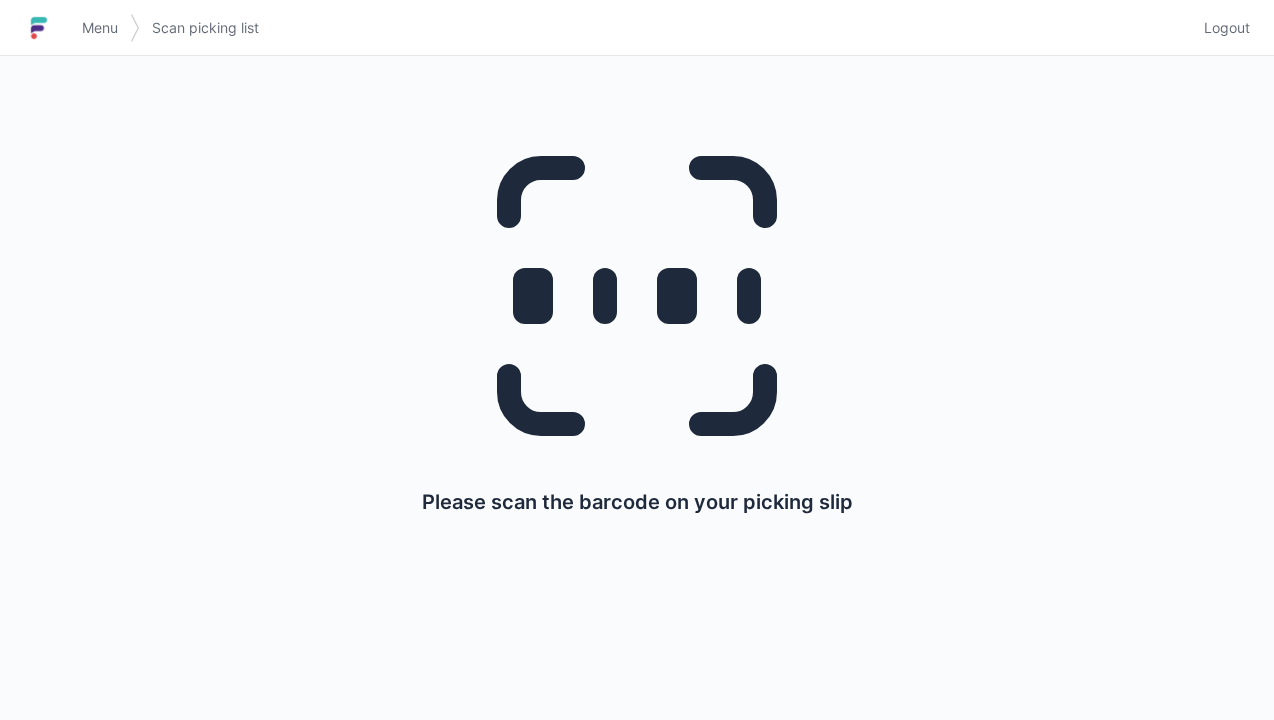 scroll, scrollTop: 0, scrollLeft: 0, axis: both 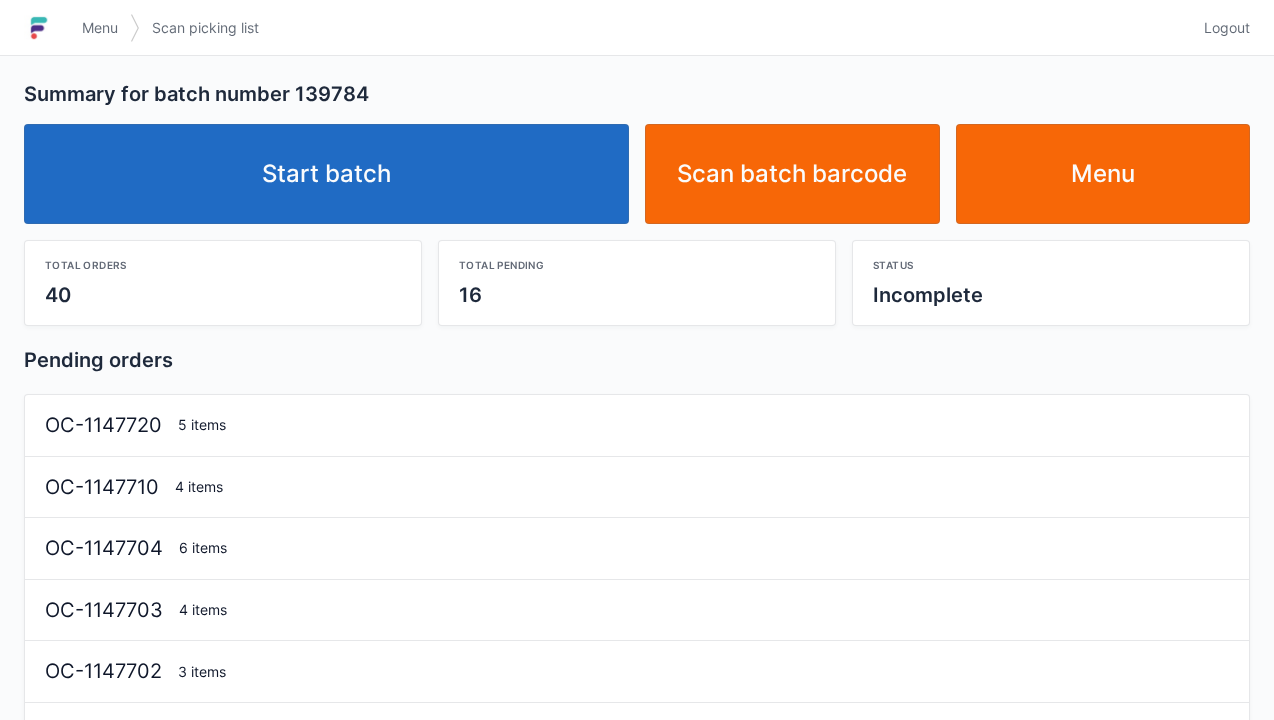 click on "Start batch" at bounding box center (326, 174) 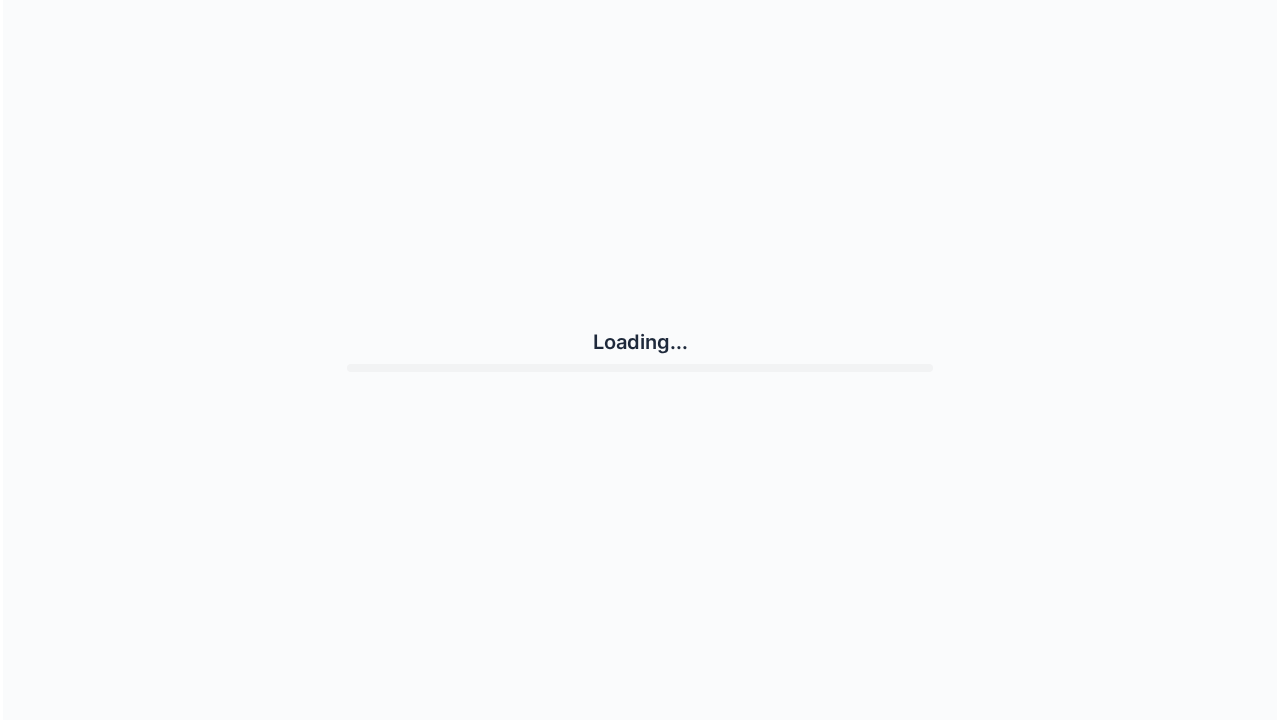 scroll, scrollTop: 0, scrollLeft: 0, axis: both 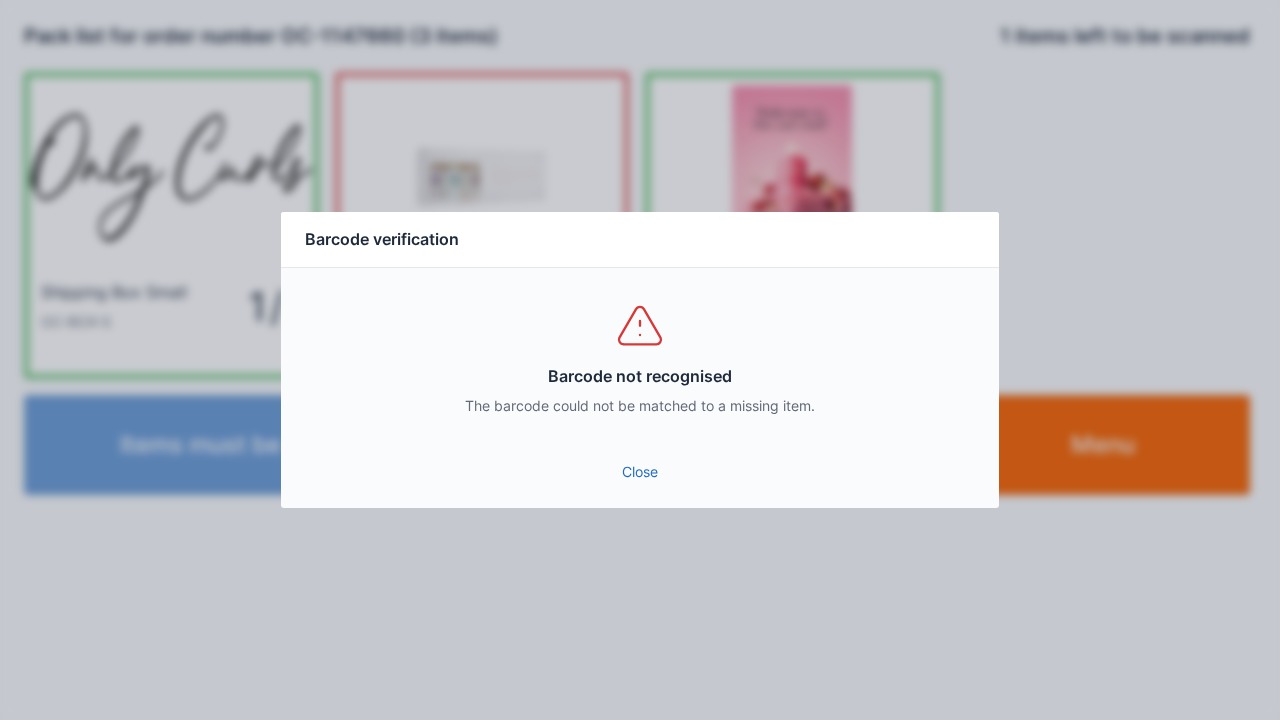 click on "Close" at bounding box center (640, 472) 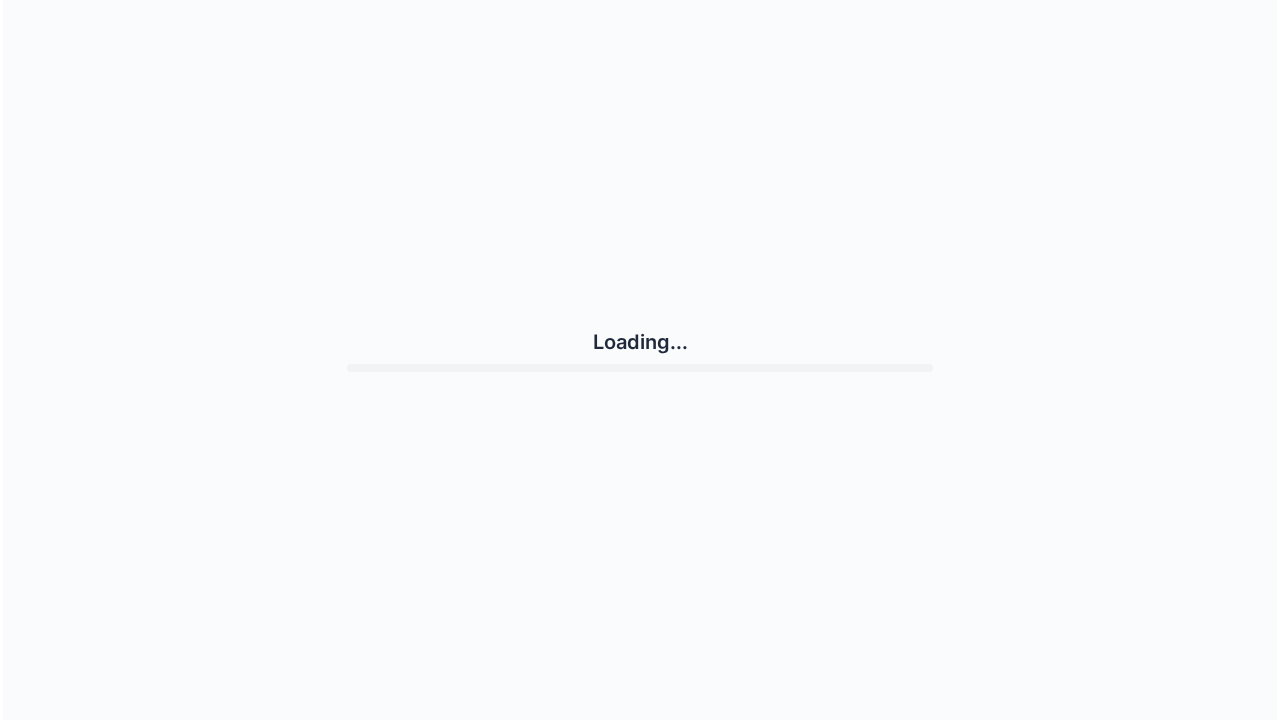 scroll, scrollTop: 0, scrollLeft: 0, axis: both 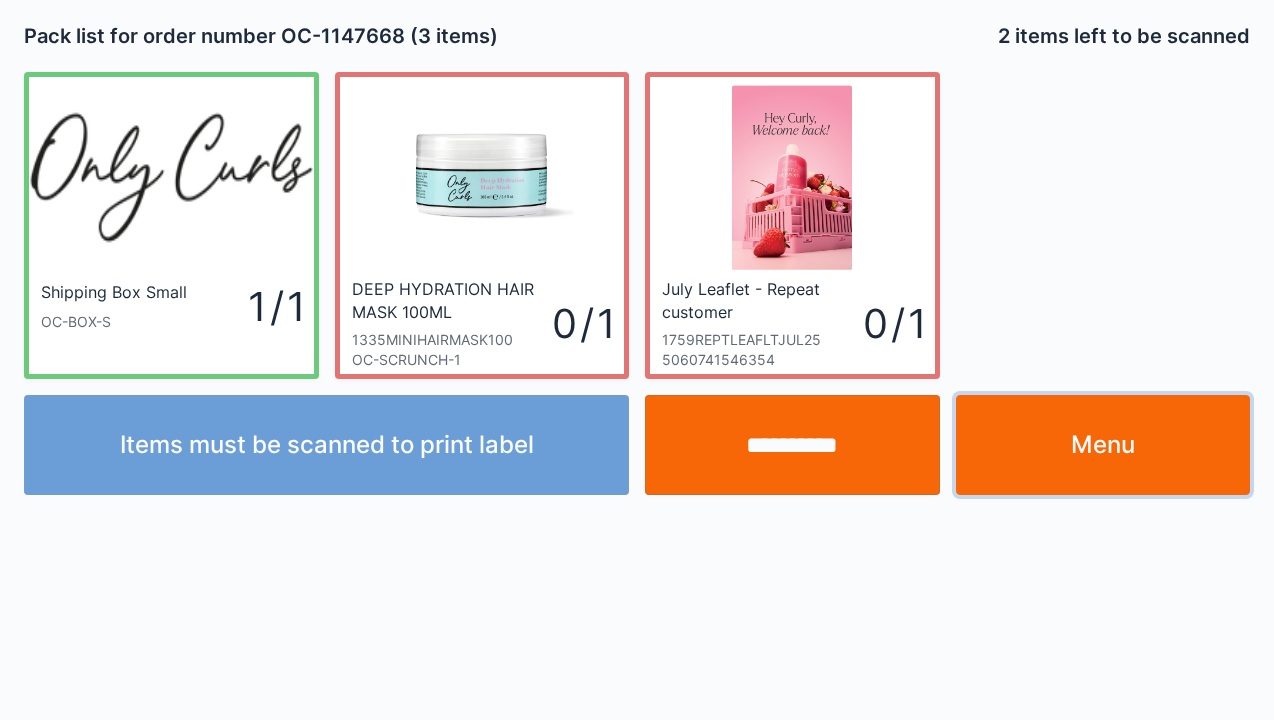 click on "Menu" at bounding box center (1103, 445) 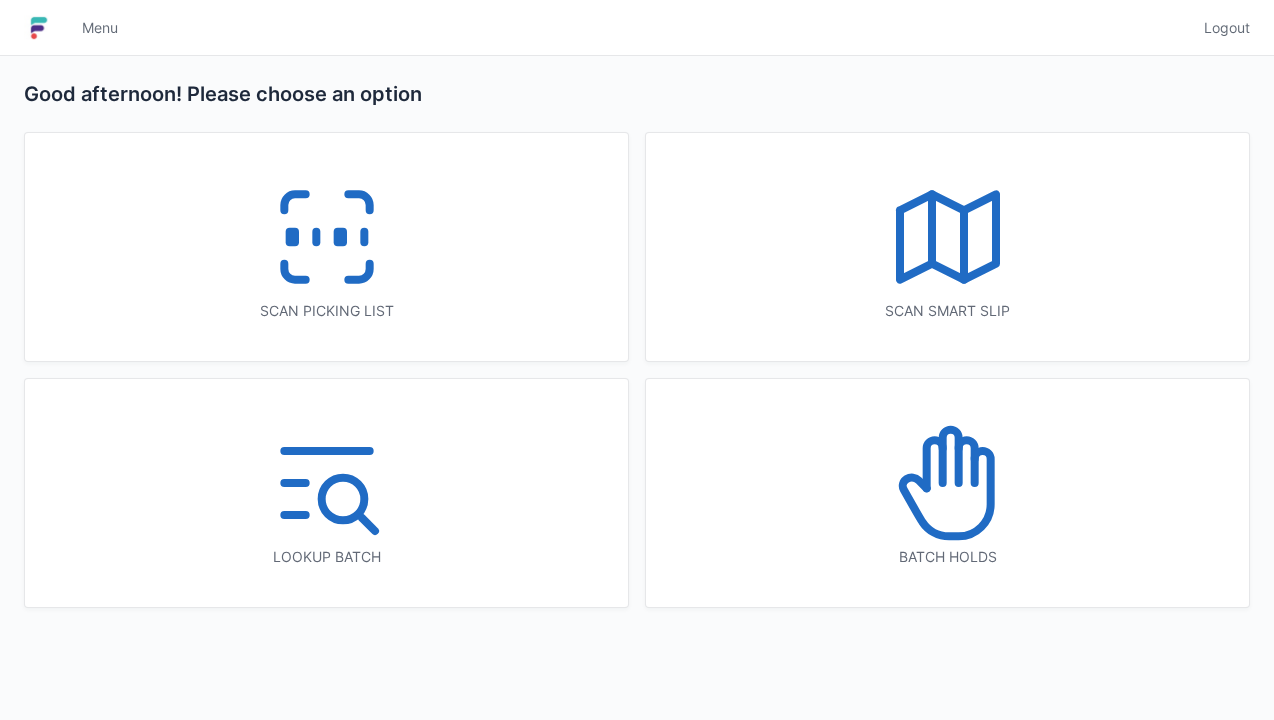 scroll, scrollTop: 0, scrollLeft: 0, axis: both 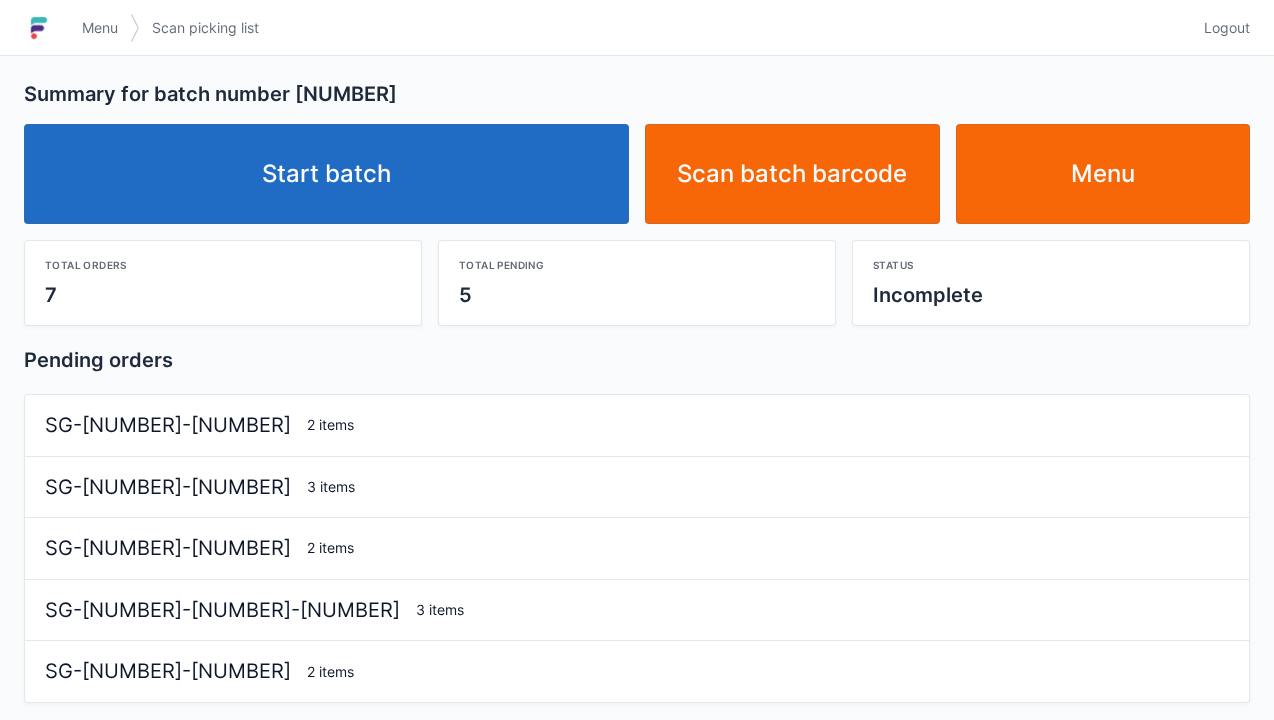 click on "Start batch" at bounding box center (326, 174) 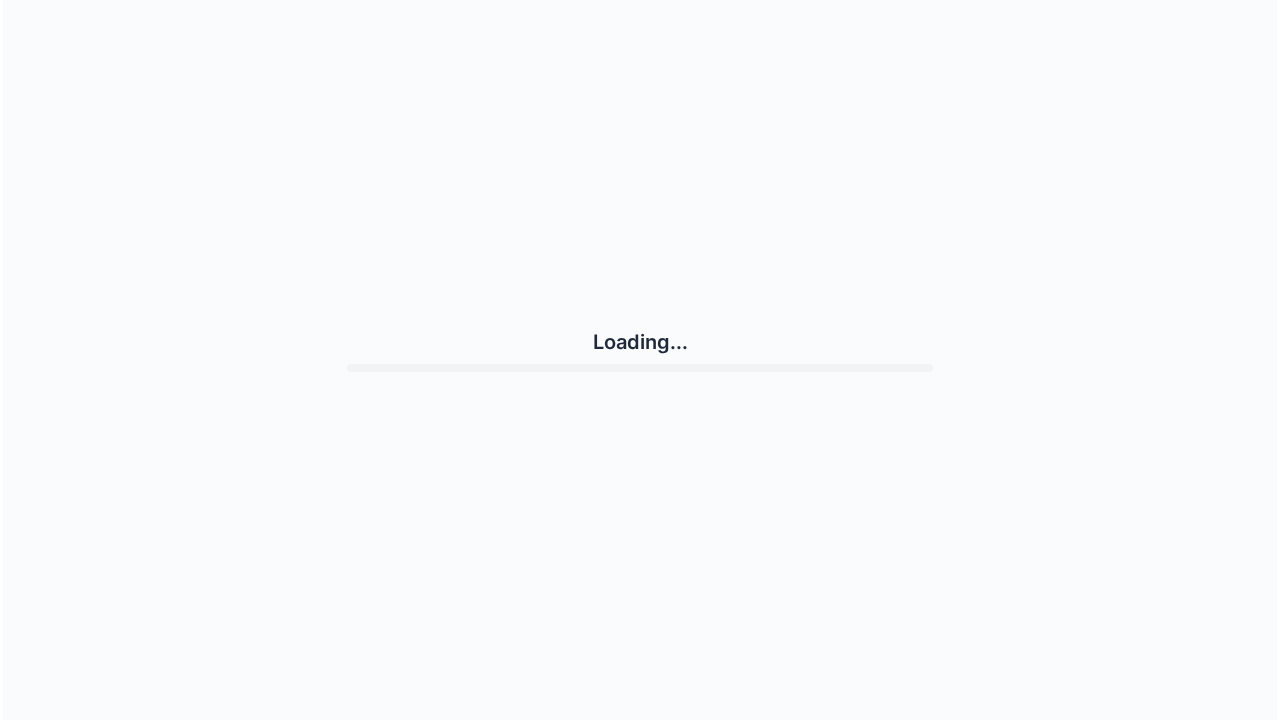 scroll, scrollTop: 0, scrollLeft: 0, axis: both 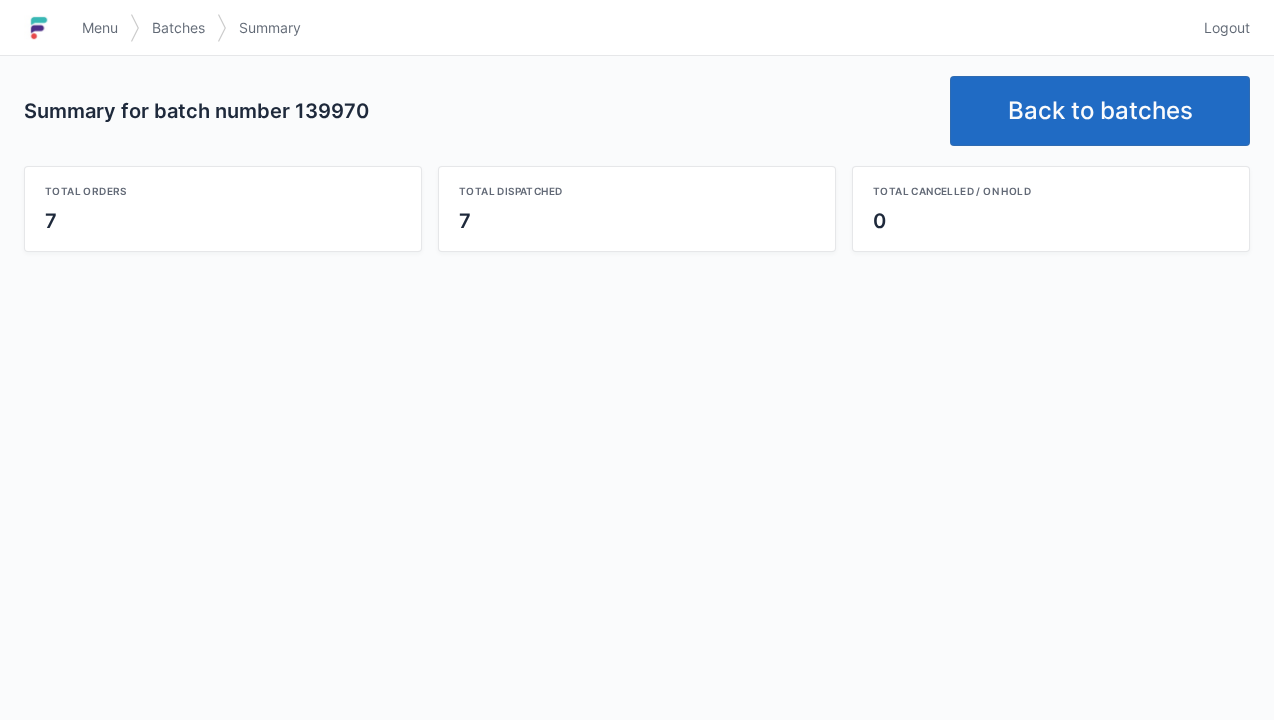 click on "Total cancelled / on hold 0" at bounding box center [1051, 209] 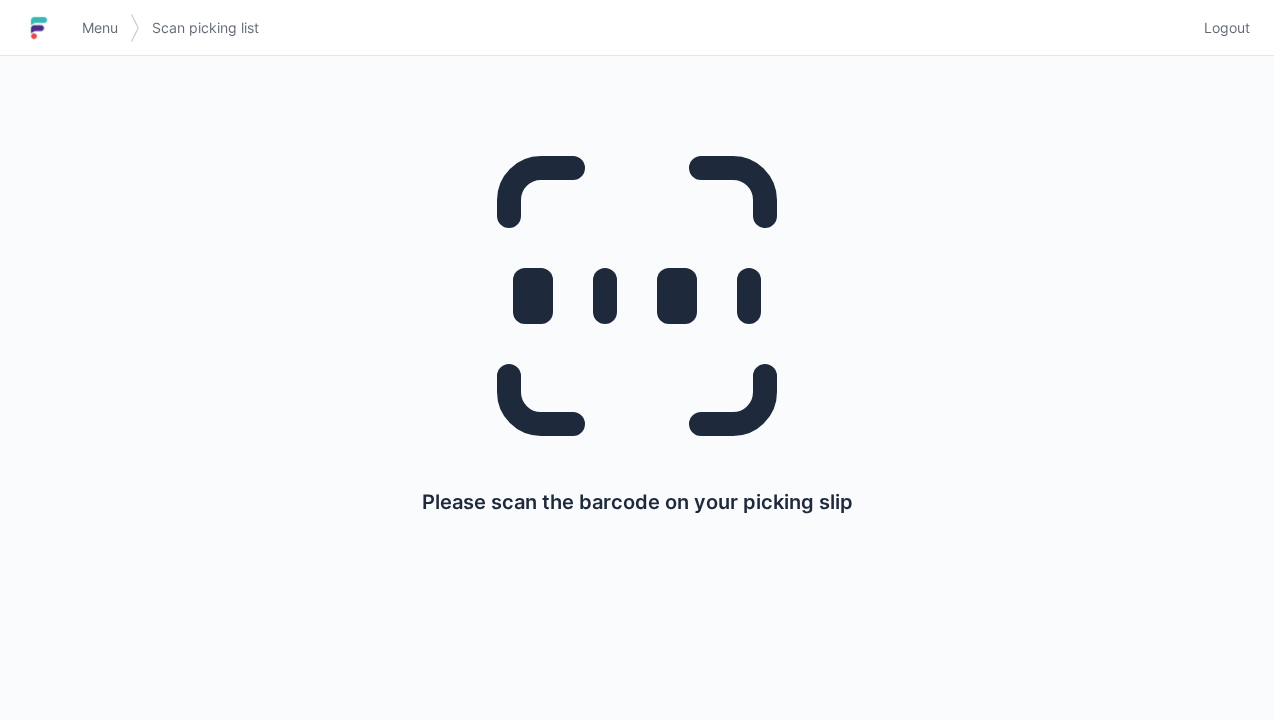 scroll, scrollTop: 0, scrollLeft: 0, axis: both 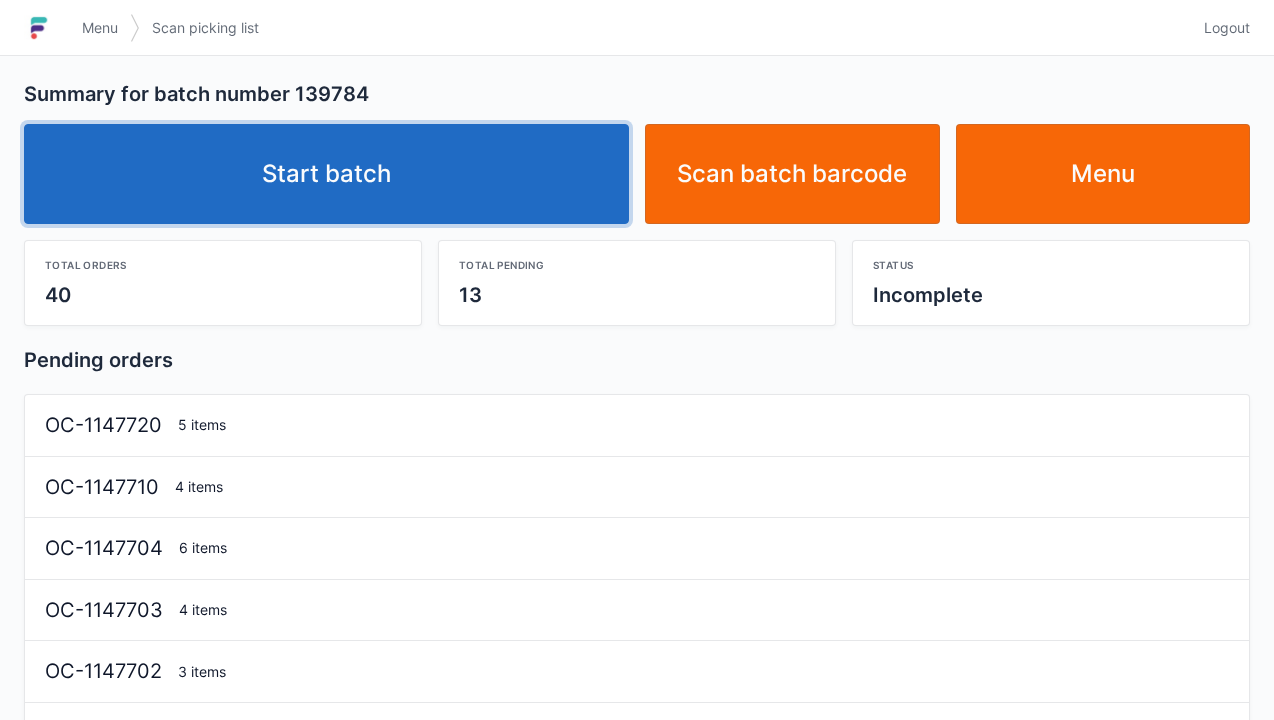 click on "Start batch" at bounding box center [326, 174] 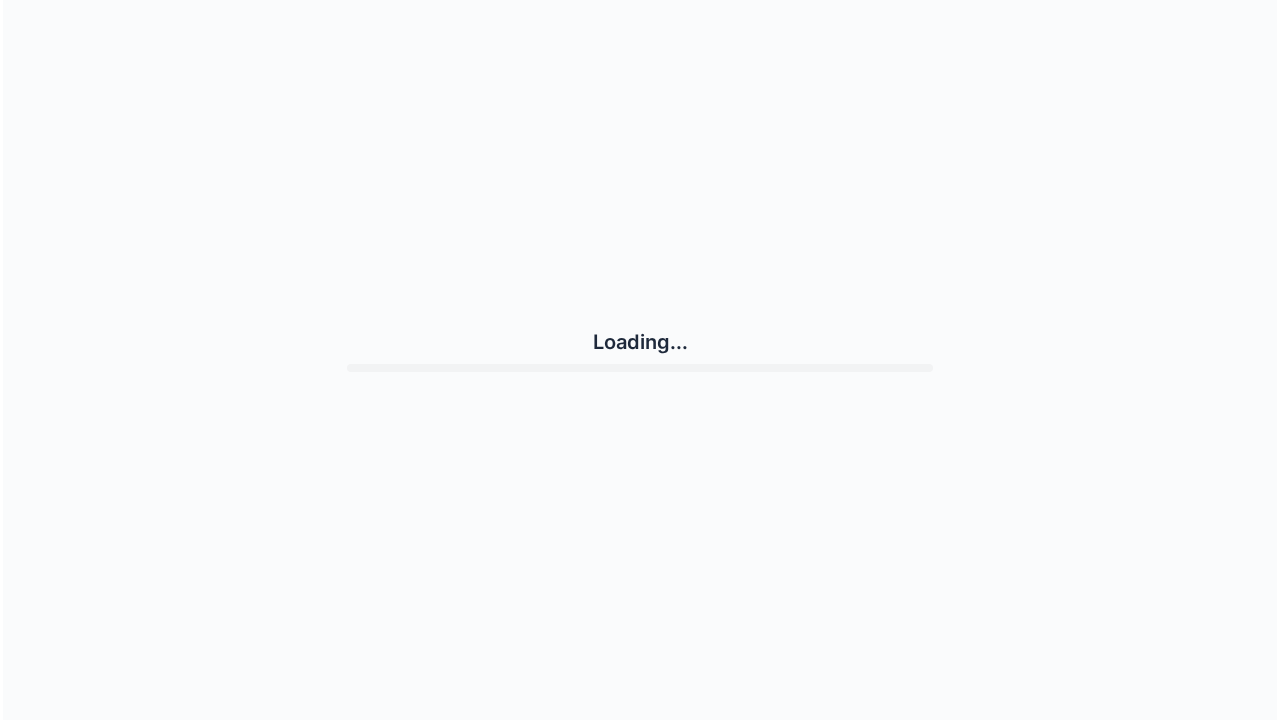 scroll, scrollTop: 0, scrollLeft: 0, axis: both 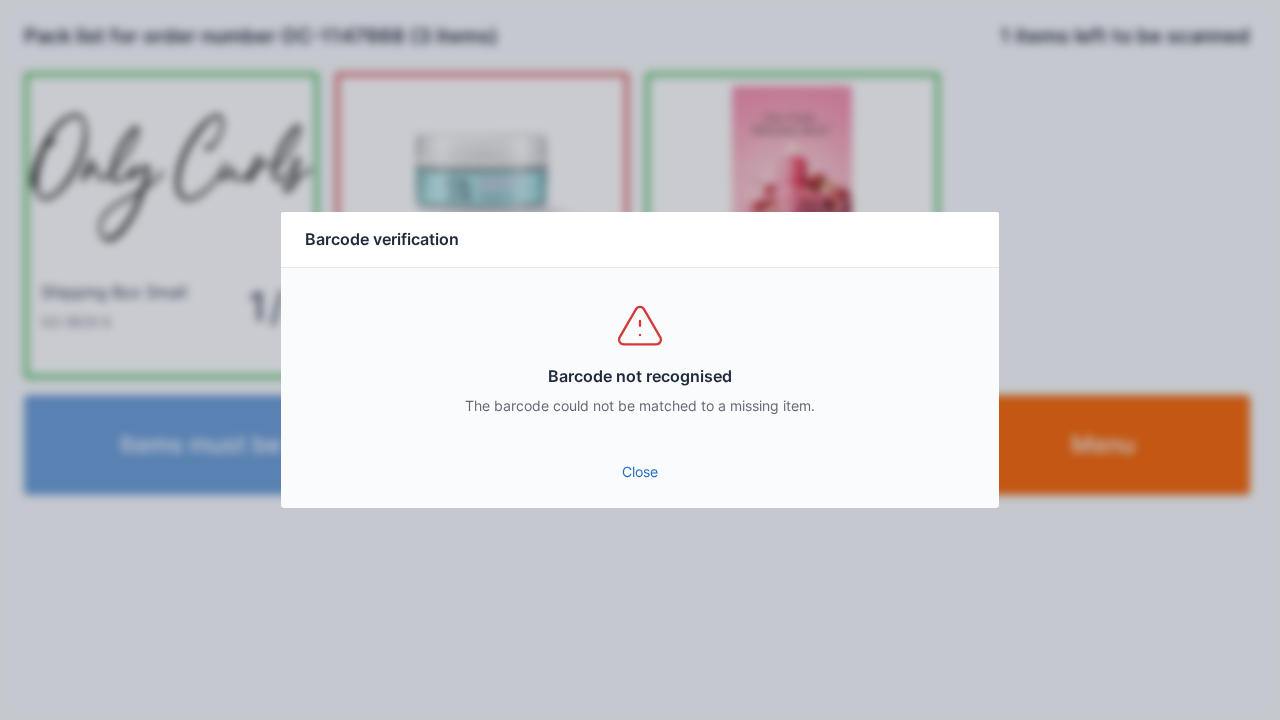 click on "Close" at bounding box center [640, 472] 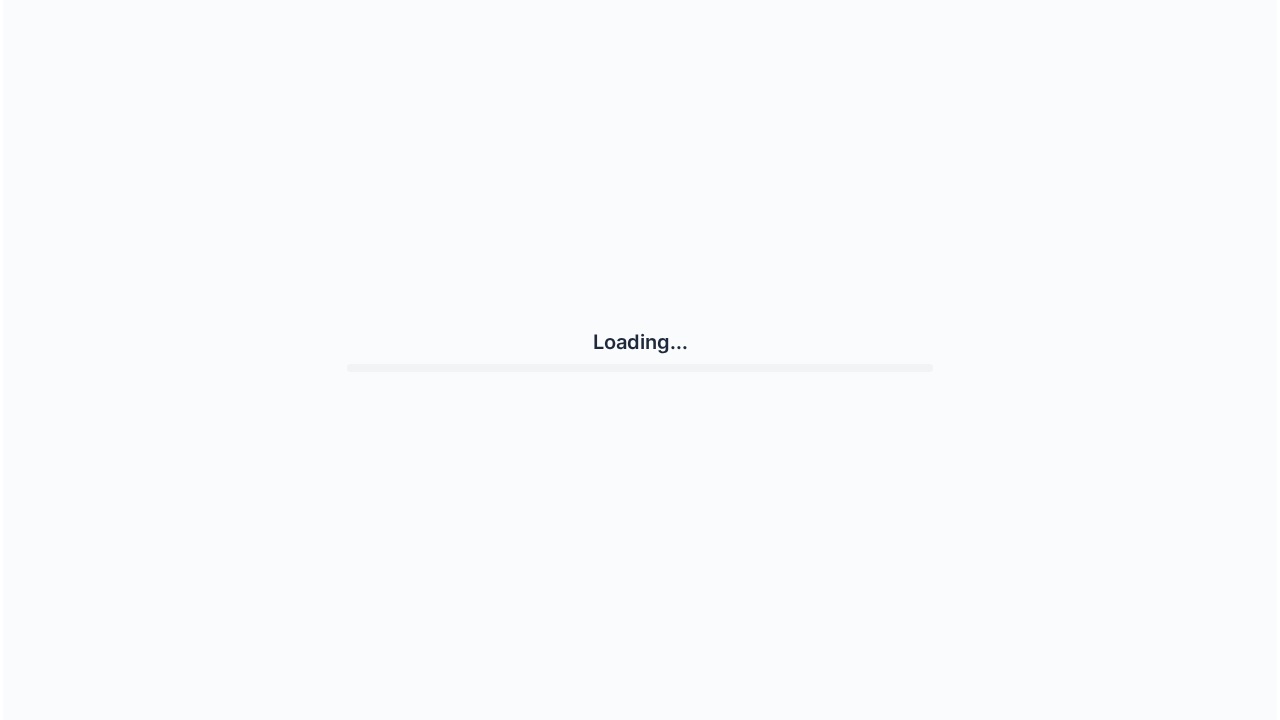 scroll, scrollTop: 0, scrollLeft: 0, axis: both 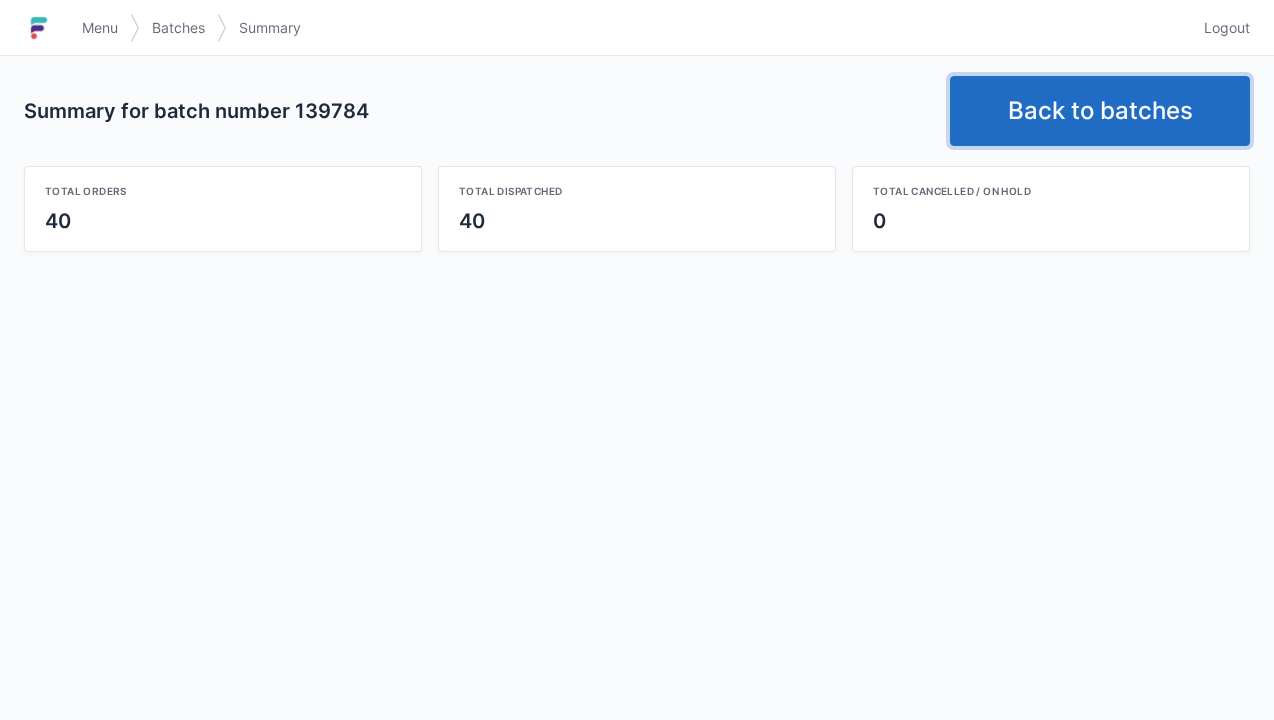 click on "Back to batches" at bounding box center (1100, 111) 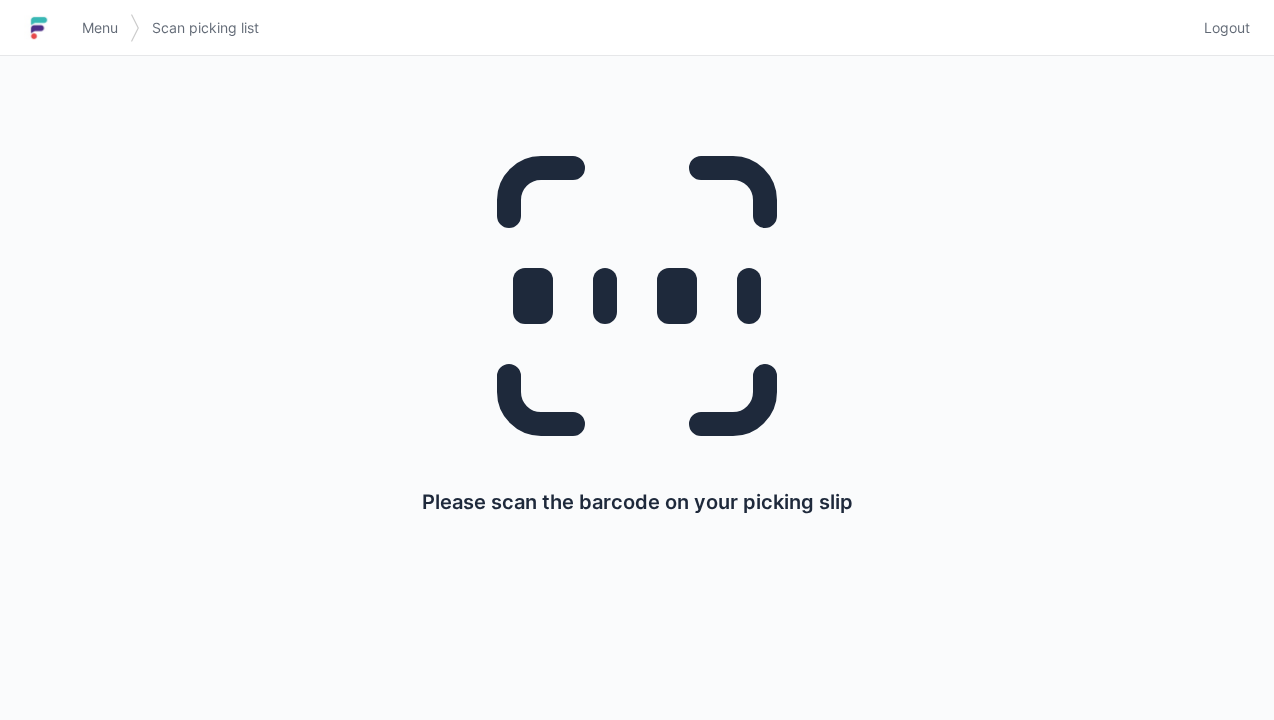 scroll, scrollTop: 0, scrollLeft: 0, axis: both 